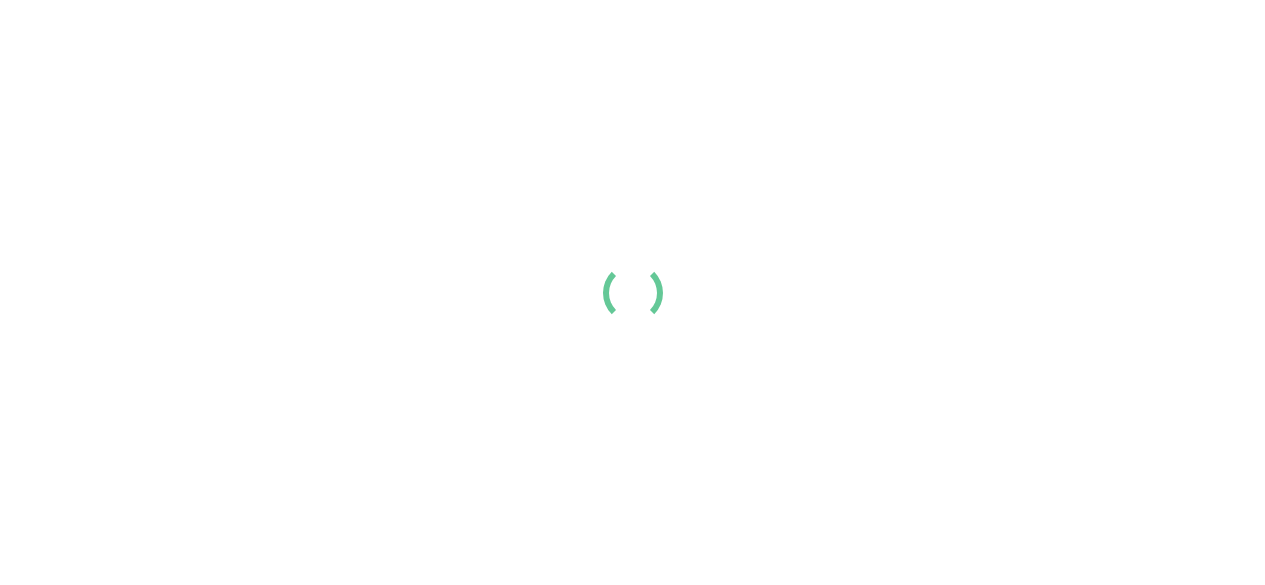 scroll, scrollTop: 0, scrollLeft: 0, axis: both 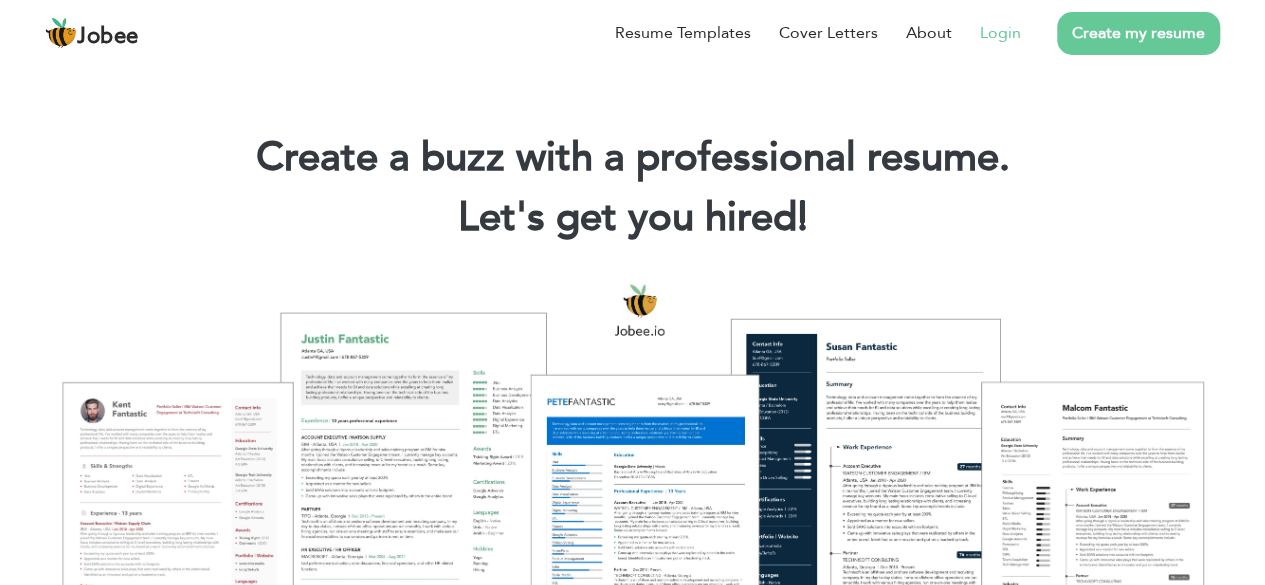 click on "Login" at bounding box center [986, 33] 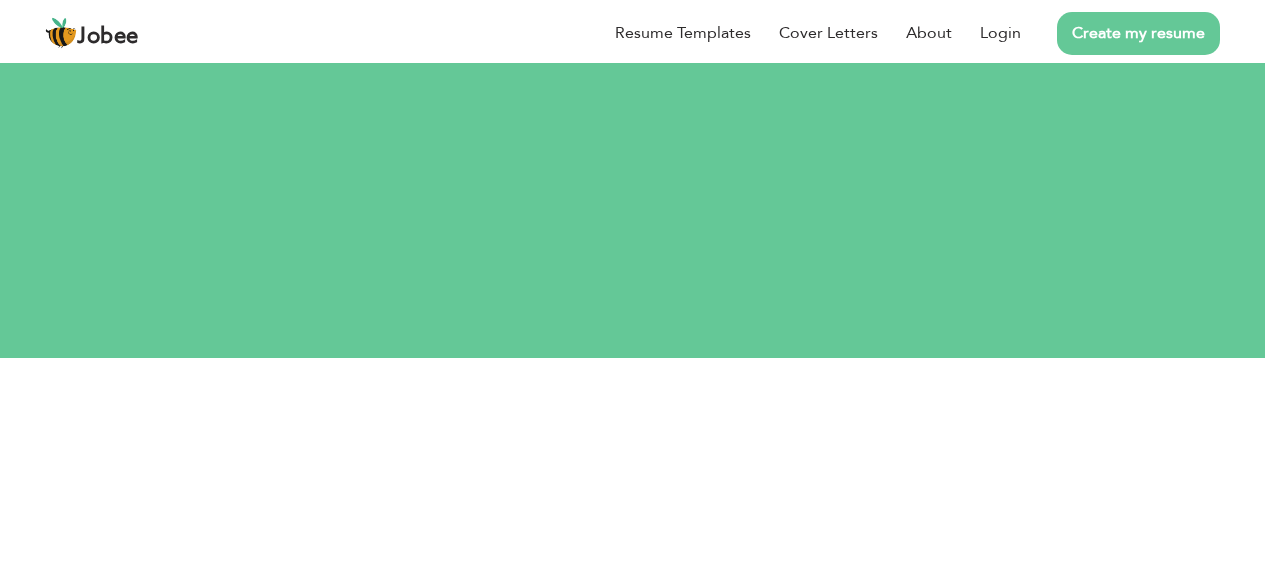 scroll, scrollTop: 0, scrollLeft: 0, axis: both 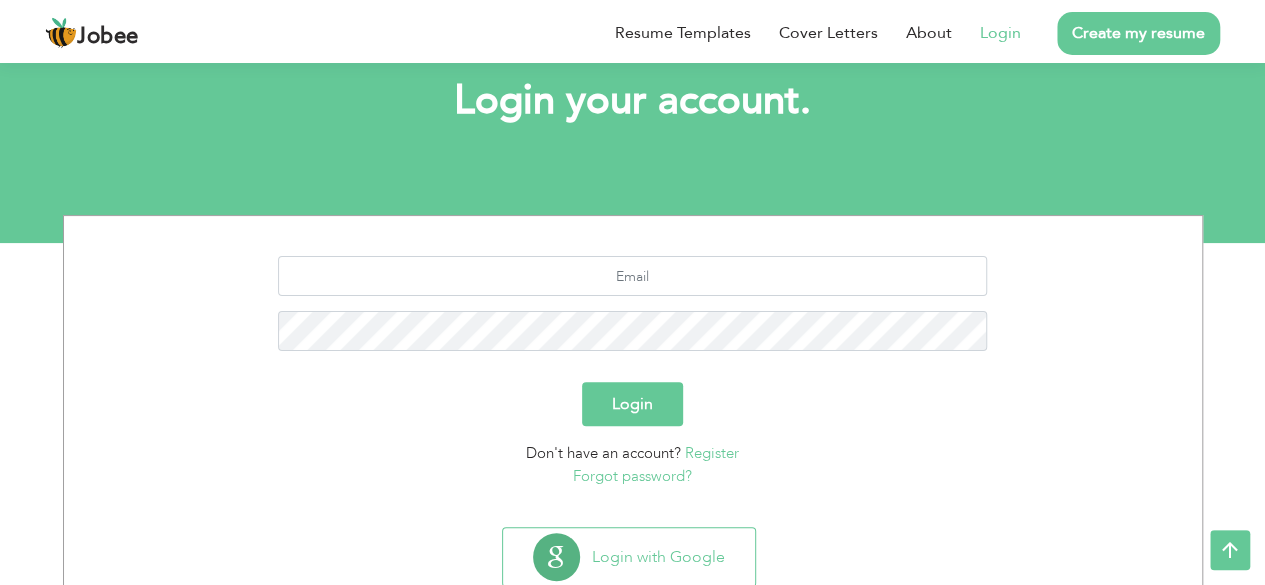 click on "Register" at bounding box center [712, 453] 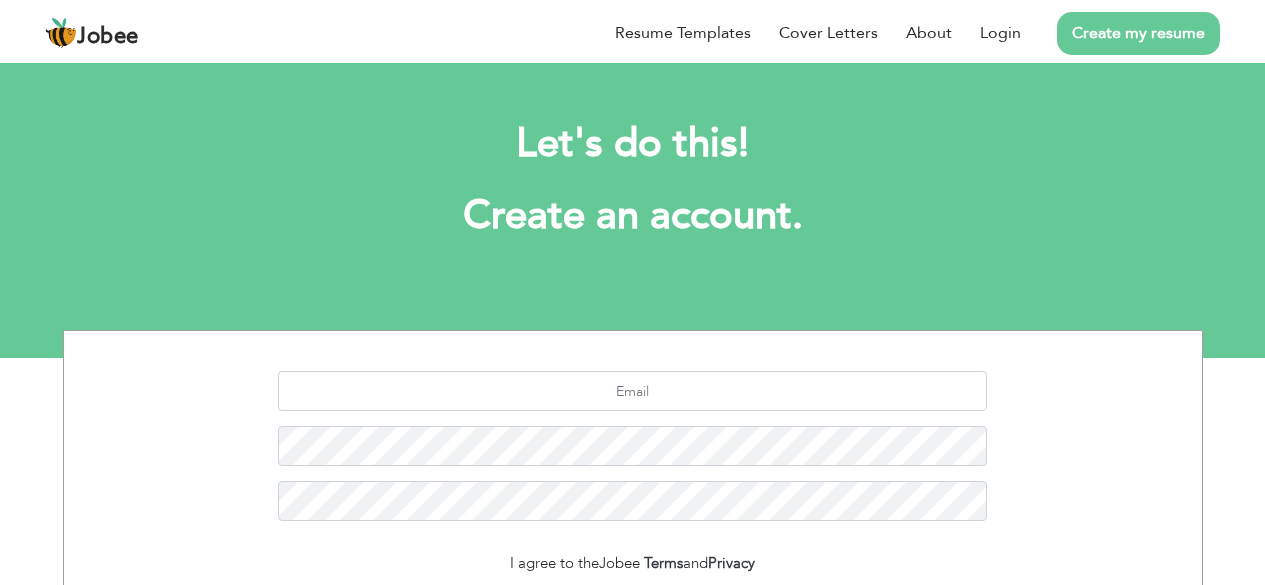 scroll, scrollTop: 0, scrollLeft: 0, axis: both 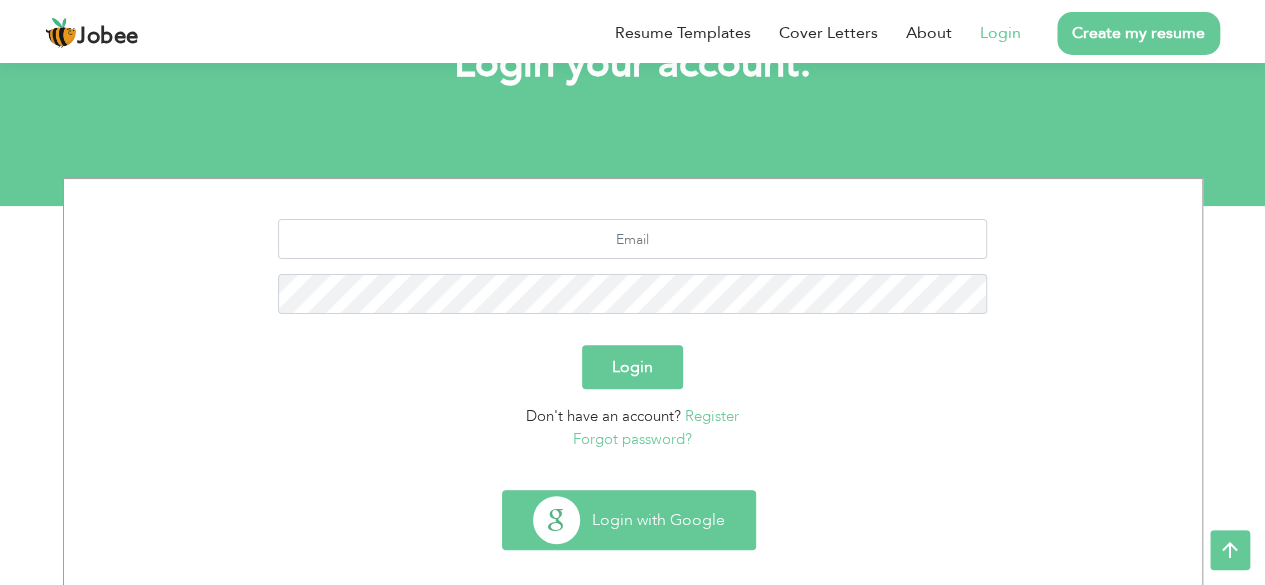 click on "Login with Google" at bounding box center [629, 520] 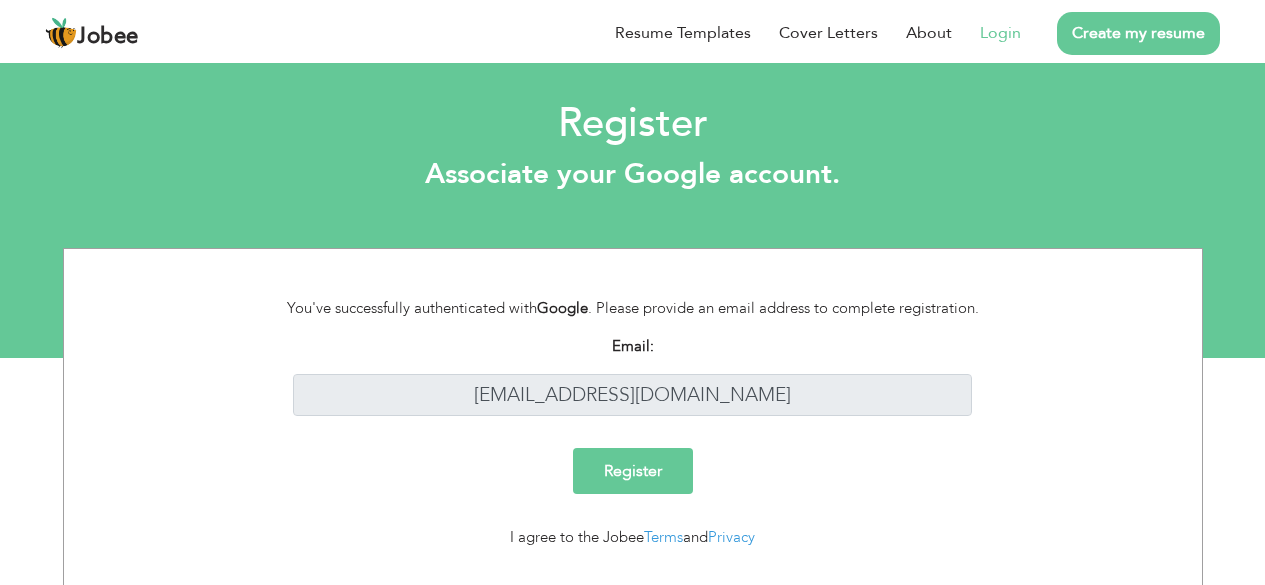 scroll, scrollTop: 0, scrollLeft: 0, axis: both 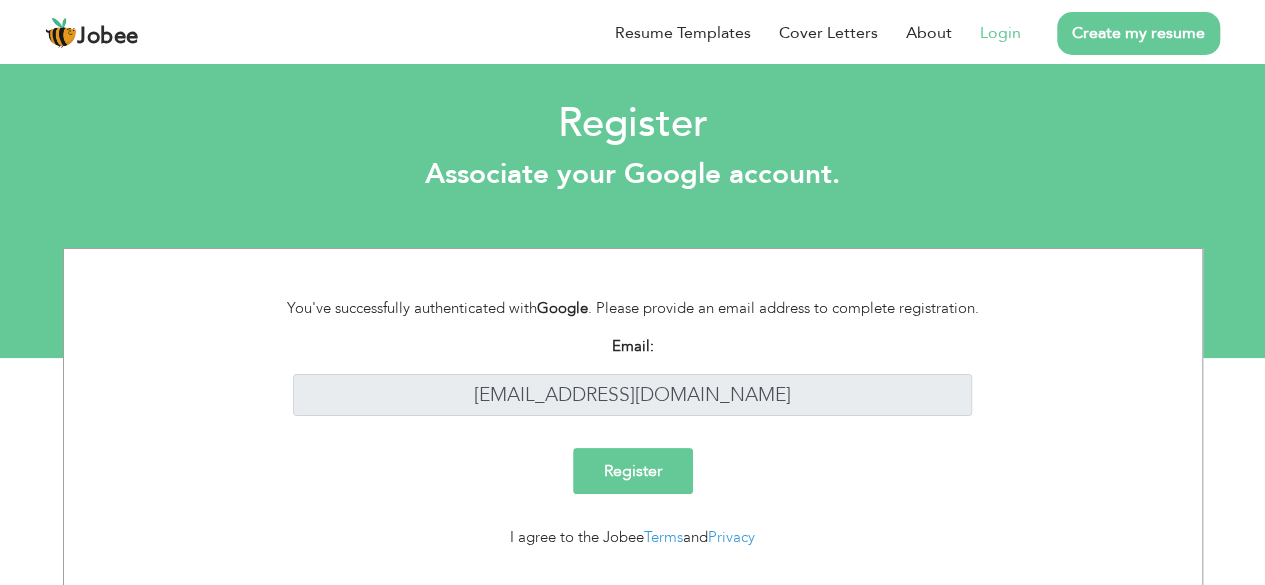 click on "Register" at bounding box center (633, 471) 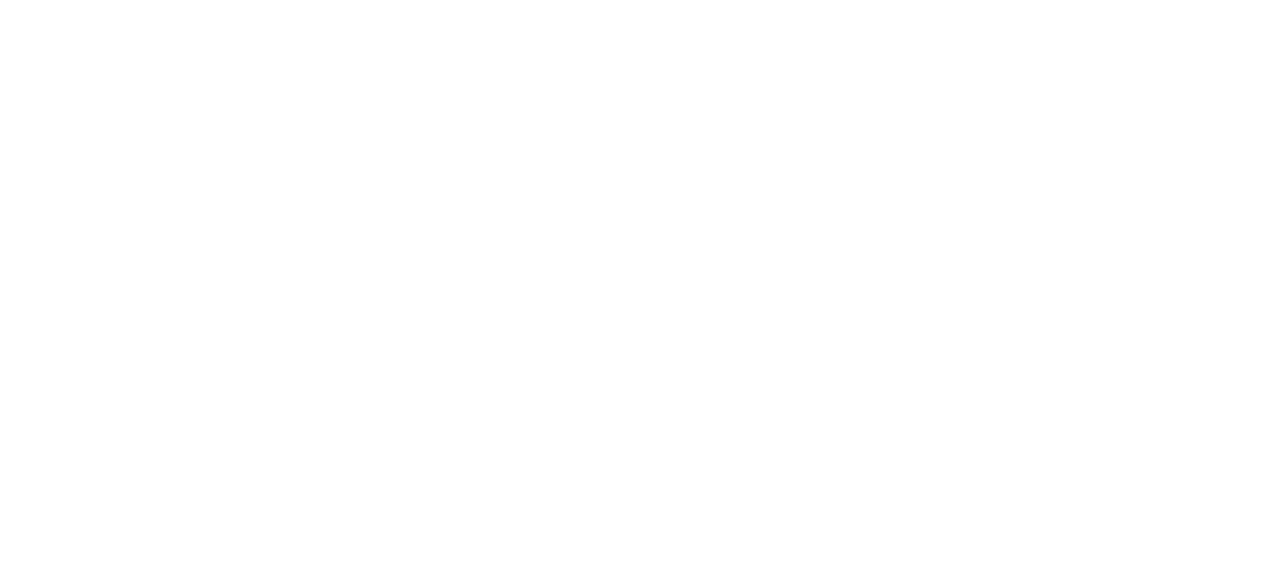 scroll, scrollTop: 0, scrollLeft: 0, axis: both 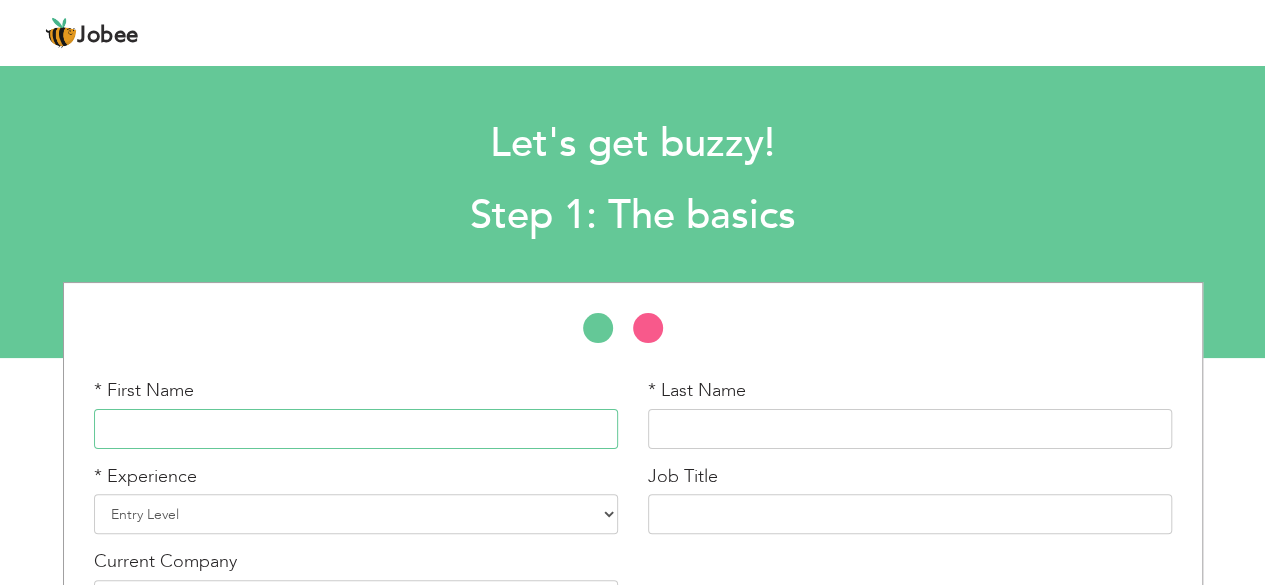 click at bounding box center [356, 429] 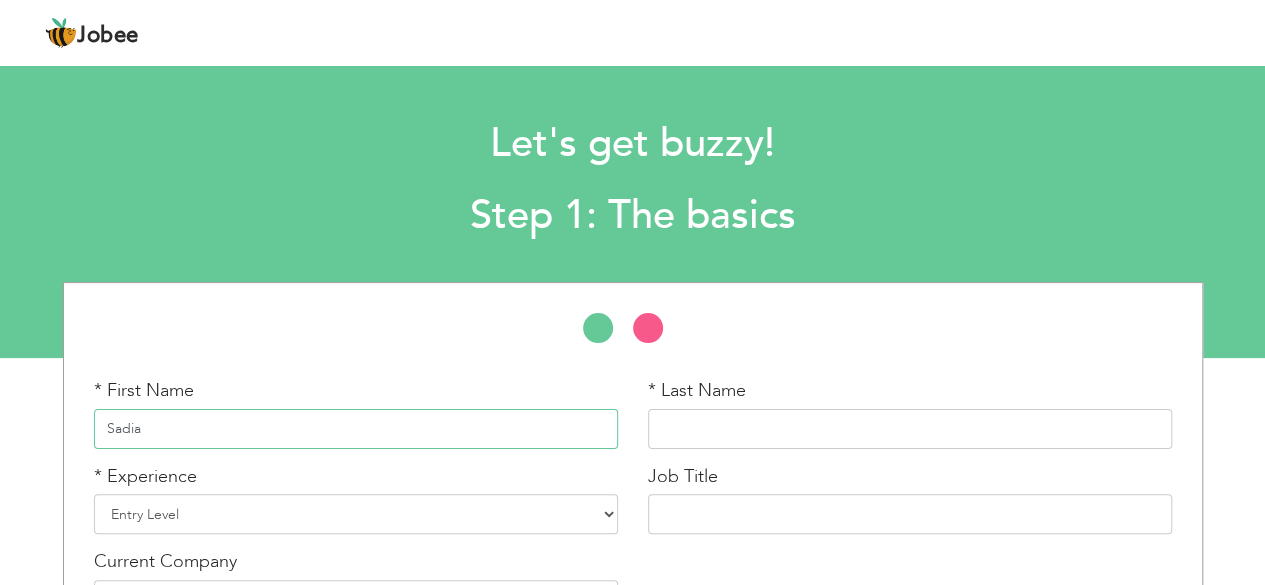 type on "Sadia" 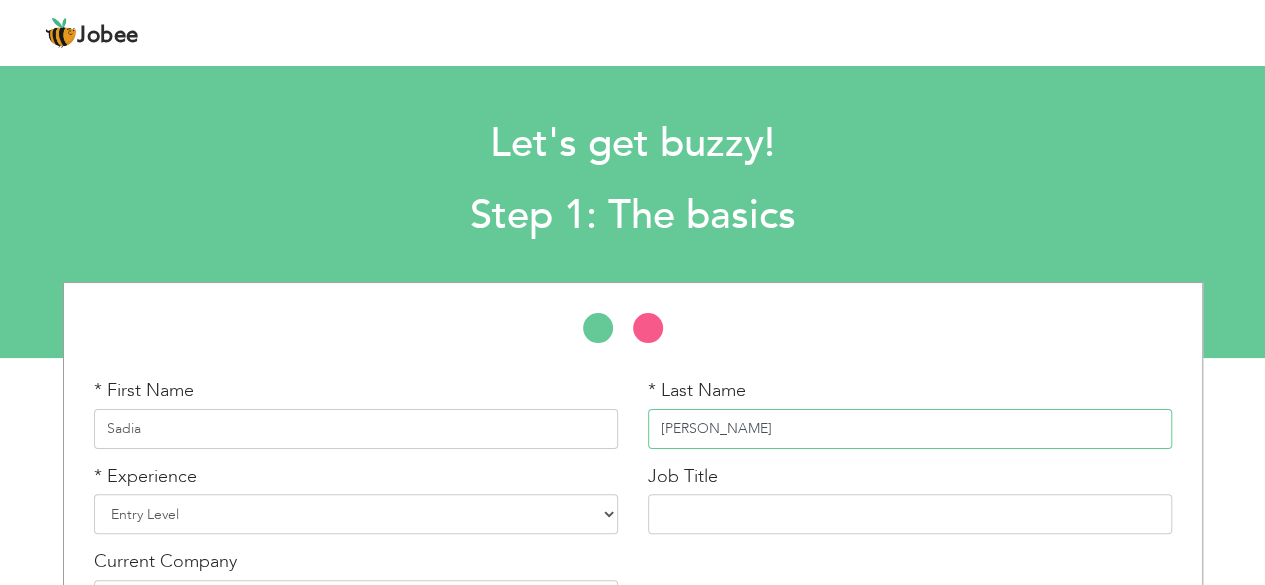 type on "[PERSON_NAME]" 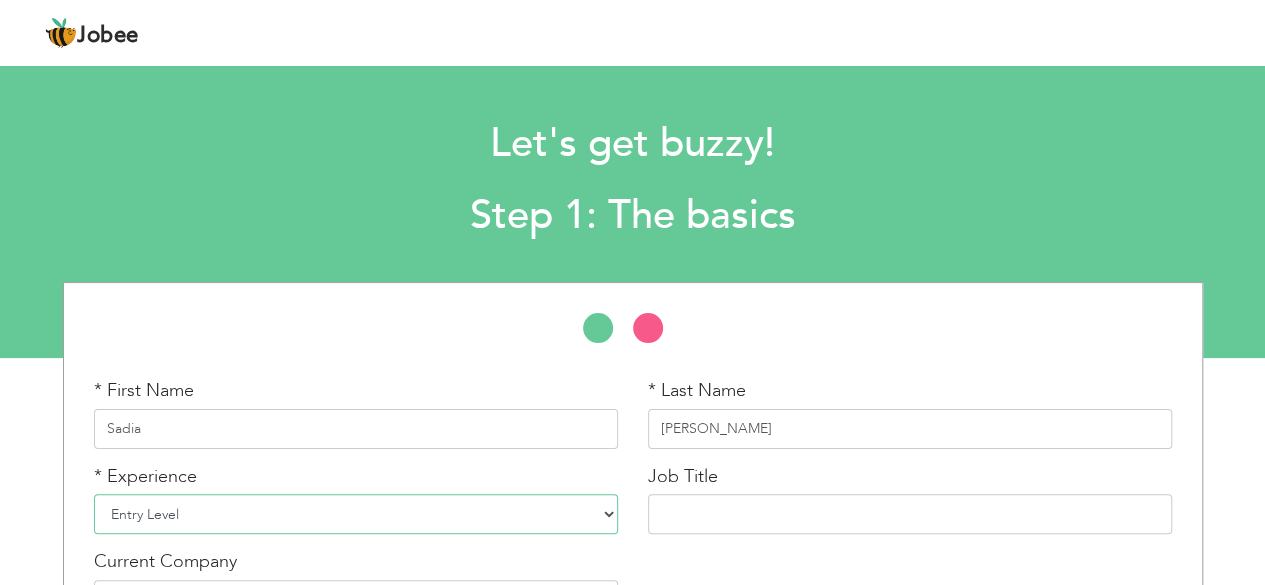 click on "Entry Level
Less than 1 Year
1 Year
2 Years
3 Years
4 Years
5 Years
6 Years
7 Years
8 Years
9 Years
10 Years
11 Years
12 Years
13 Years
14 Years
15 Years
16 Years
17 Years
18 Years
19 Years
20 Years
21 Years
22 Years
23 Years
24 Years
25 Years
26 Years
27 Years
28 Years
29 Years
30 Years
31 Years
32 Years
33 Years
34 Years
35 Years
More than 35 Years" at bounding box center [356, 514] 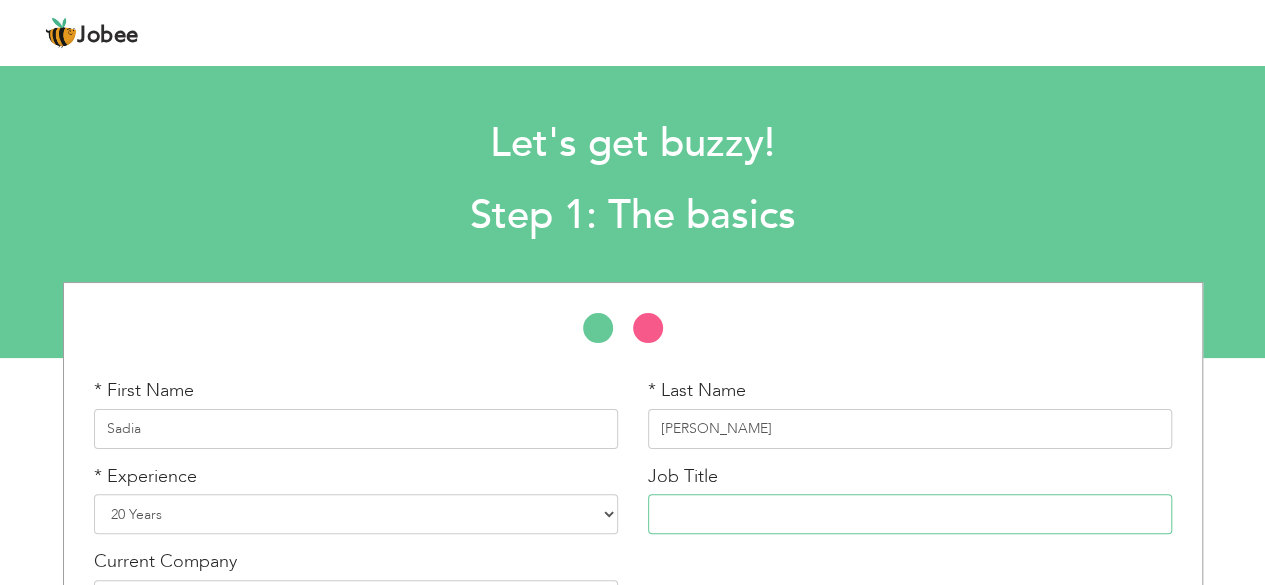 click at bounding box center (910, 514) 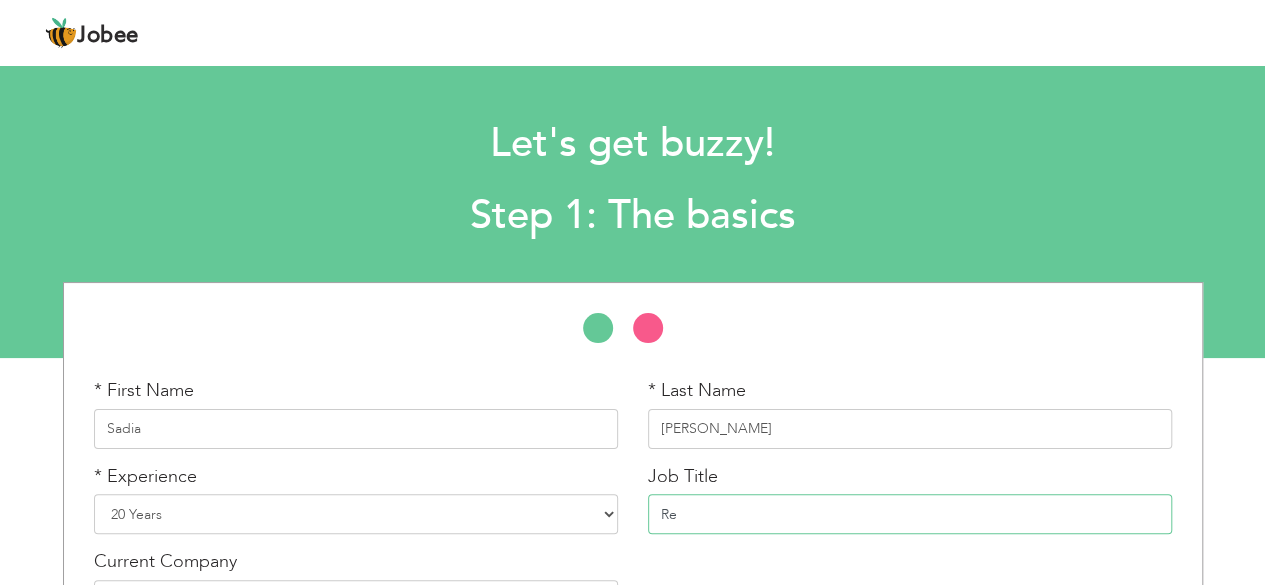 type on "R" 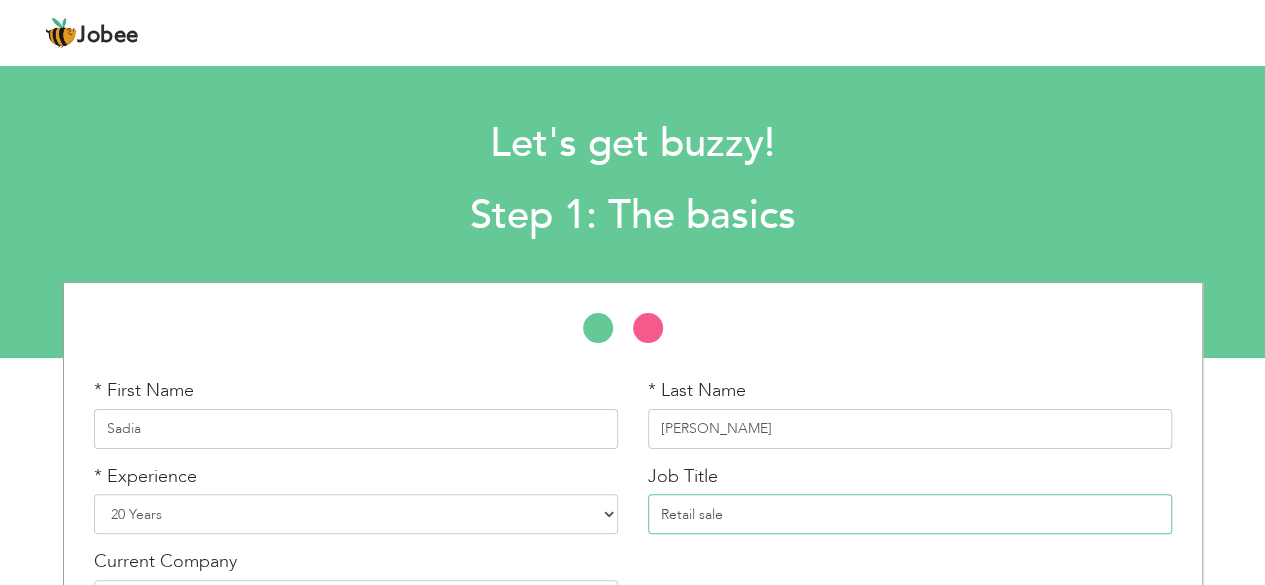 scroll, scrollTop: 139, scrollLeft: 0, axis: vertical 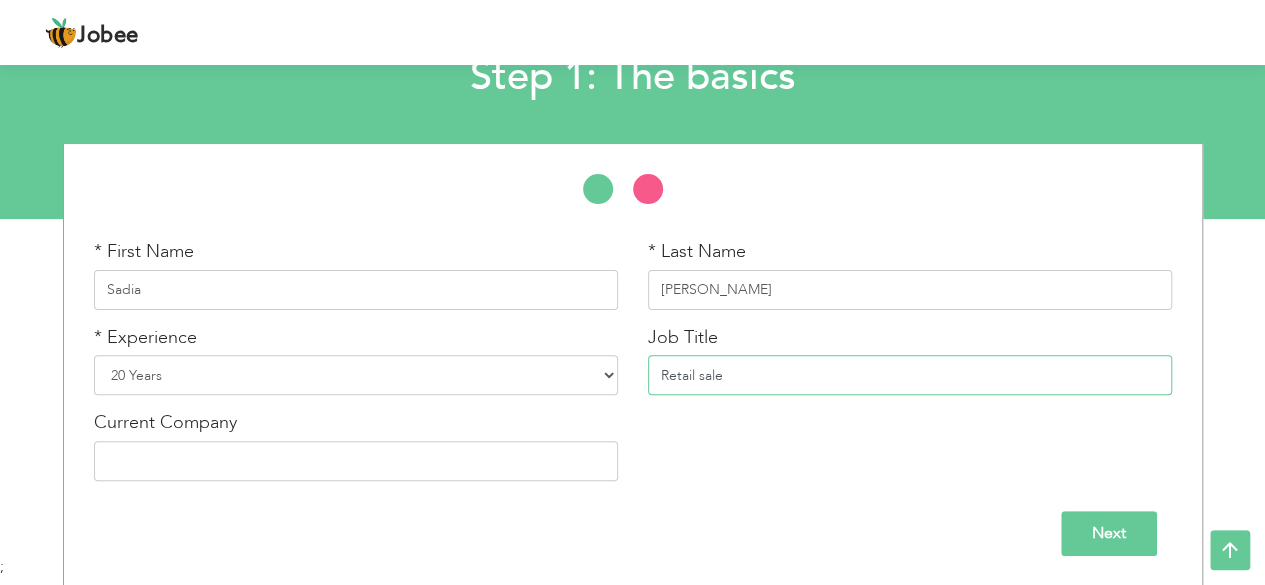 type on "Retail sale" 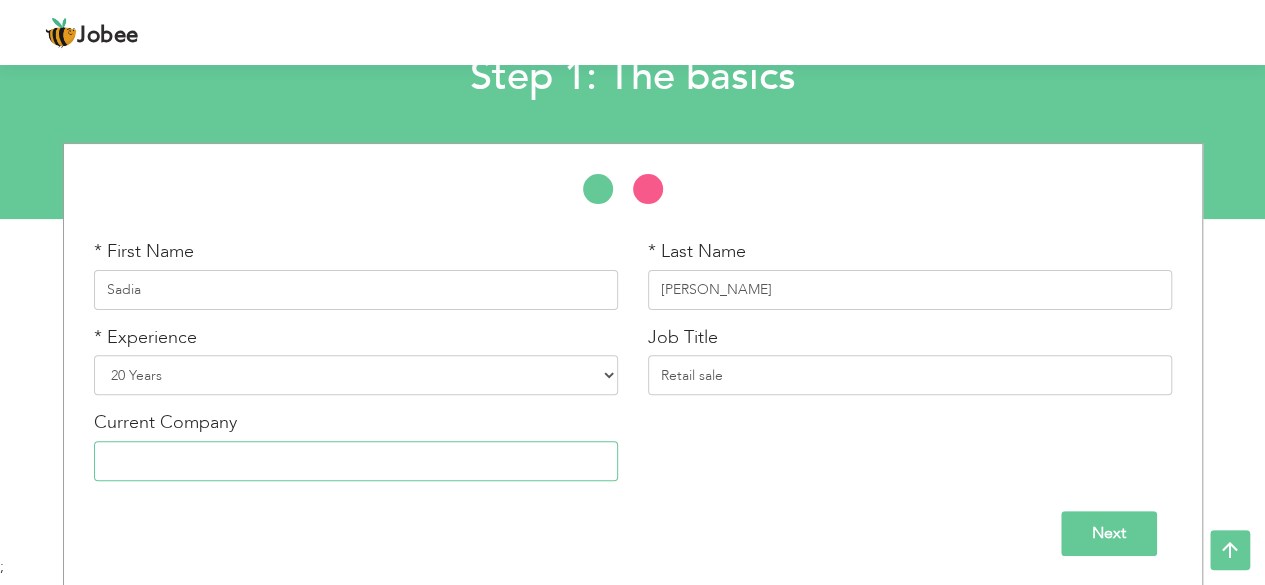 click at bounding box center [356, 461] 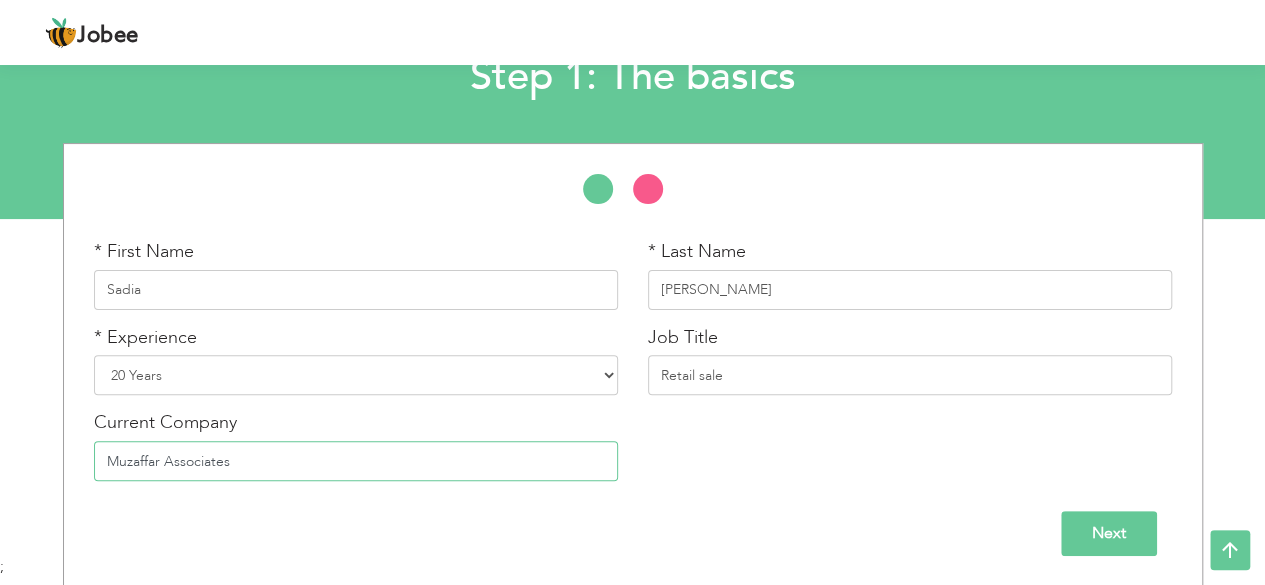 type on "Muzaffar Associates" 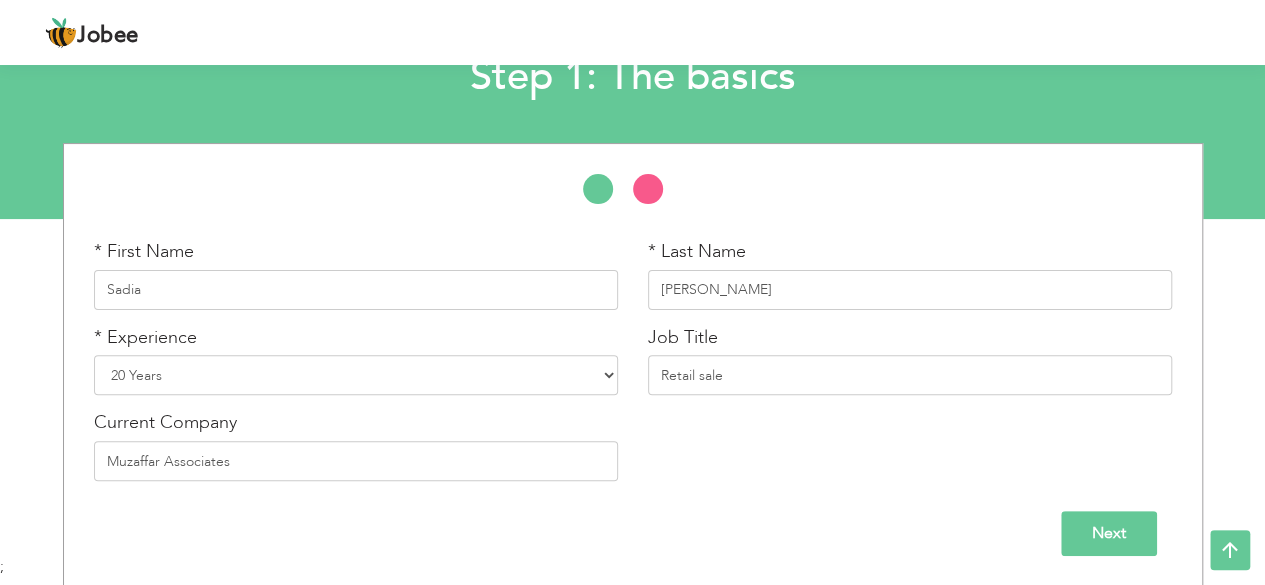 click on "Next" at bounding box center (1109, 533) 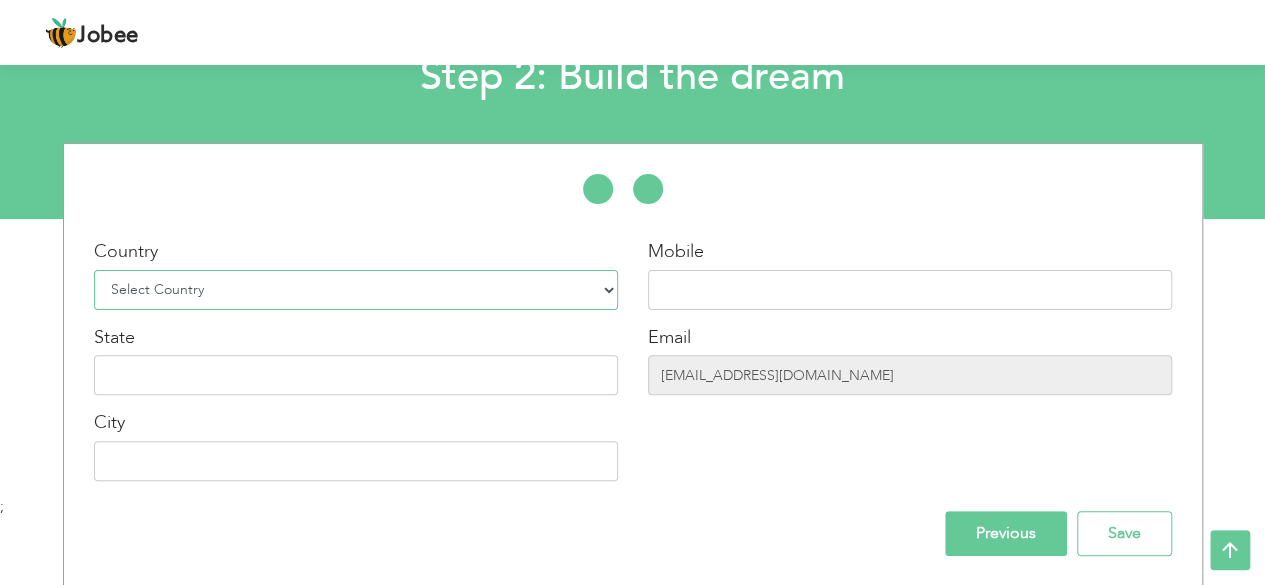 click on "Select Country
Afghanistan
Albania
Algeria
American Samoa
Andorra
Angola
Anguilla
Antarctica
Antigua and Barbuda
Argentina
Armenia
Aruba
Australia
Austria
Azerbaijan
Bahamas
Bahrain
Bangladesh
Barbados
Belarus
Belgium
Belize
Benin
Bermuda
Bhutan
Bolivia
Bosnia-Herzegovina
Botswana
Bouvet Island
Brazil
British Indian Ocean Territory
Brunei Darussalam
Bulgaria
Burkina Faso
Burundi
Cambodia
Cameroon
Canada
Cape Verde
Cayman Islands
Central African Republic
Chad
Chile
China
Christmas Island
Cocos (Keeling) Islands
Colombia
Comoros
Congo
Congo, Dem. Republic
Cook Islands
Costa Rica
Croatia
Cuba
Cyprus
Czech Rep
Denmark
Djibouti
Dominica
Dominican Republic
Ecuador
Egypt
El Salvador
Equatorial Guinea
Eritrea
Estonia
Ethiopia
European Union
Falkland Islands (Malvinas)
Faroe Islands
Fiji
Finland
France
French Guiana
French Southern Territories
Gabon
Gambia
Georgia" at bounding box center (356, 290) 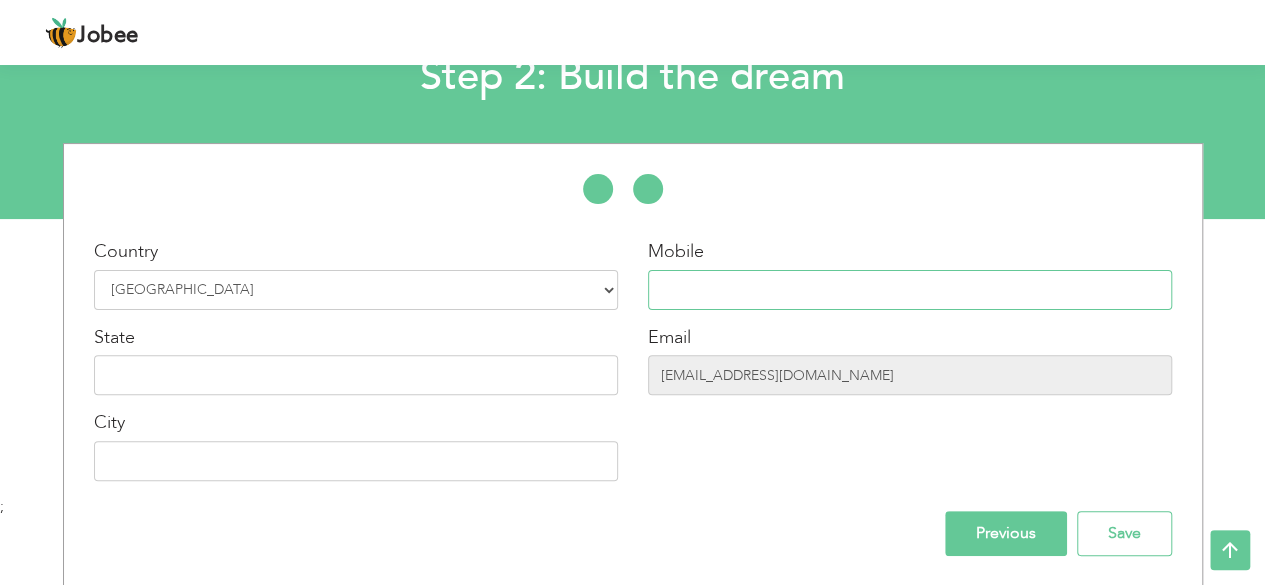 click at bounding box center (910, 290) 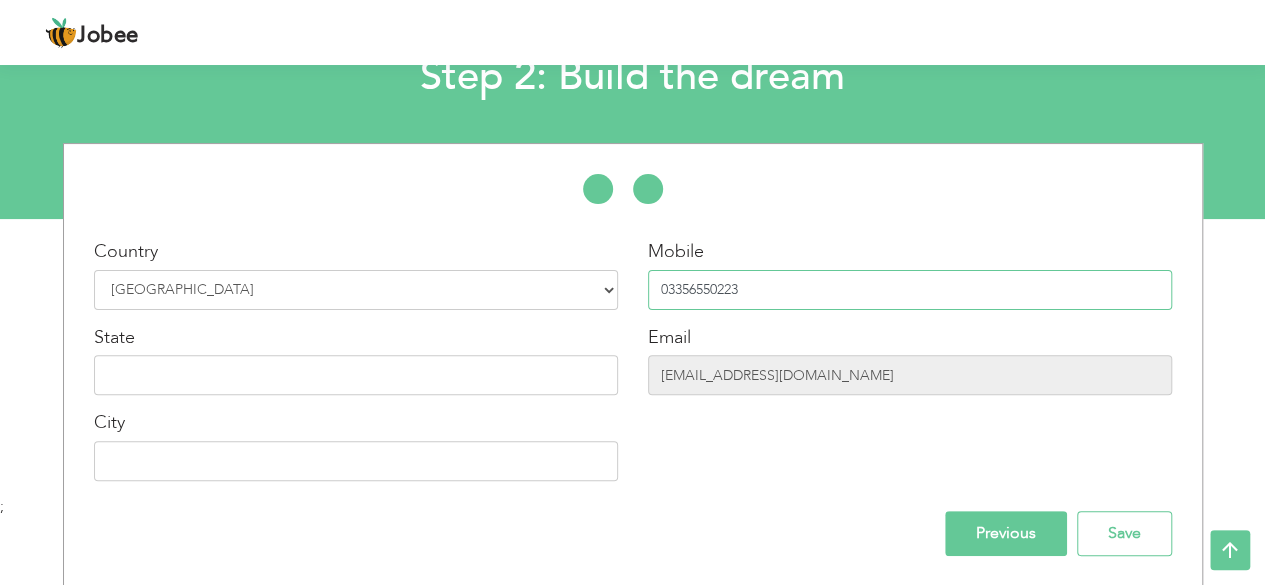 type on "03356550223" 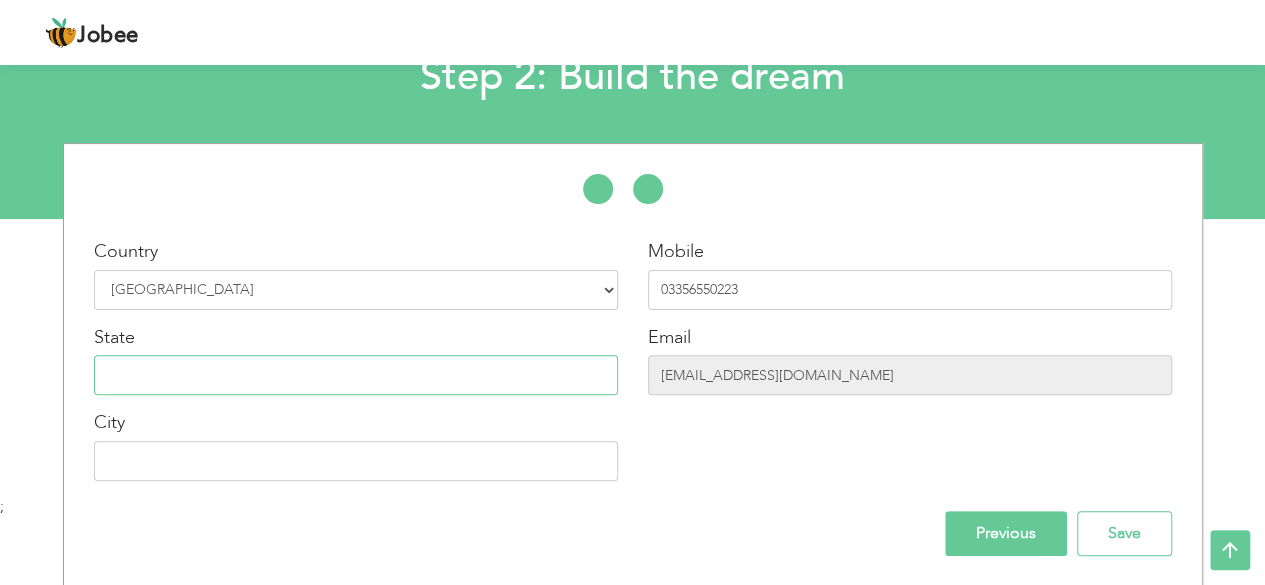 click at bounding box center (356, 375) 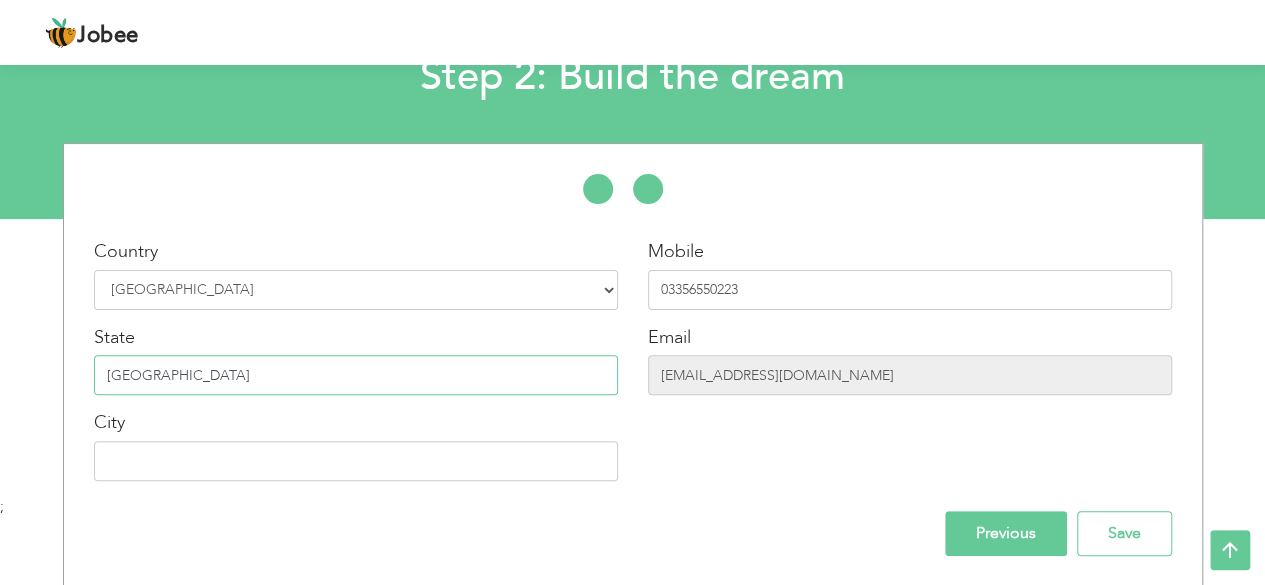 type on "[GEOGRAPHIC_DATA]" 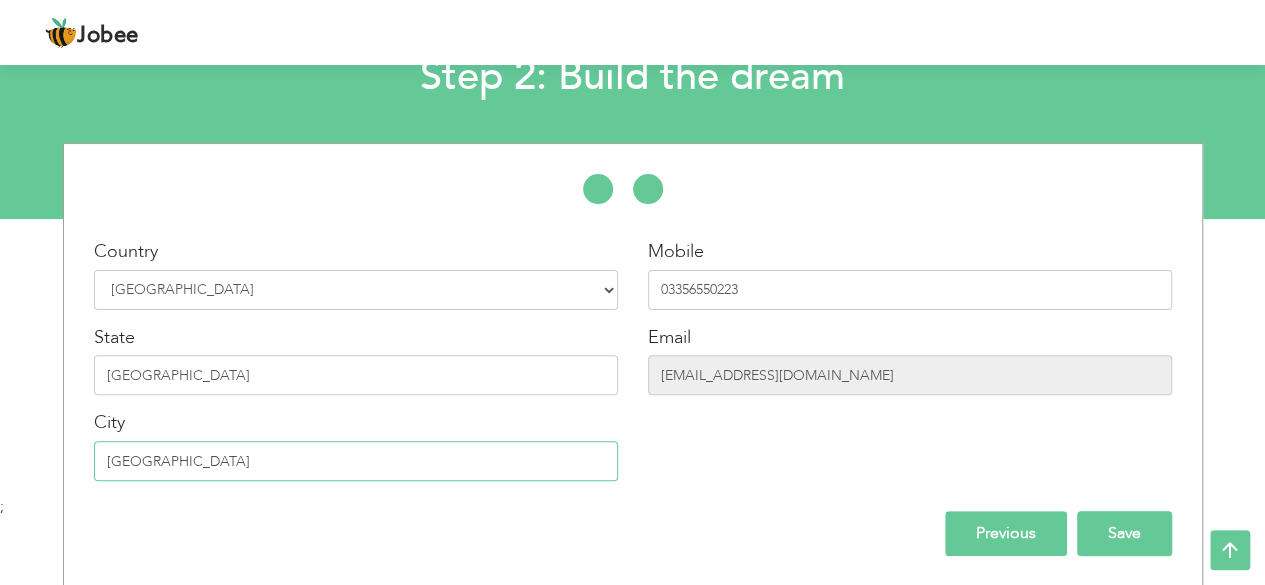 type on "[GEOGRAPHIC_DATA]" 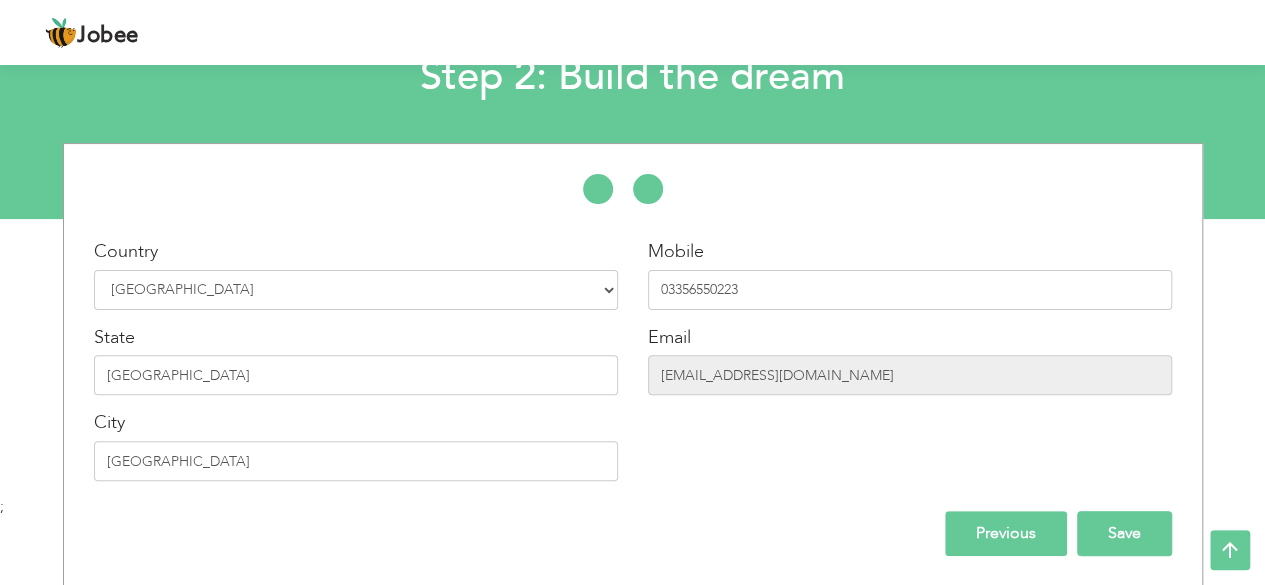click on "Save" at bounding box center [1124, 533] 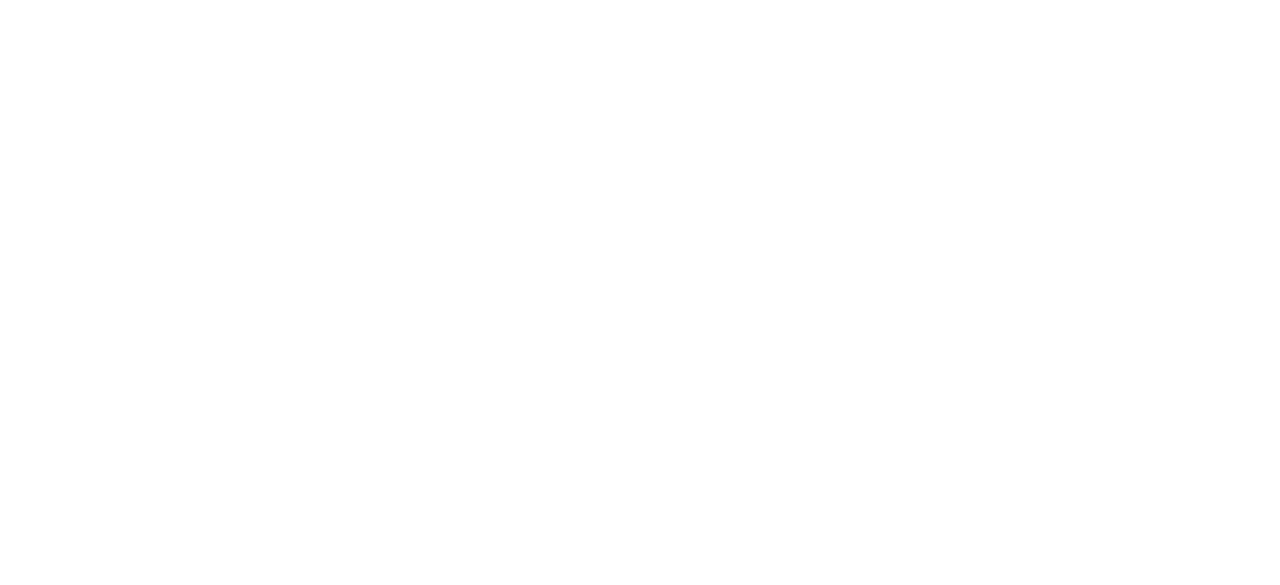 scroll, scrollTop: 0, scrollLeft: 0, axis: both 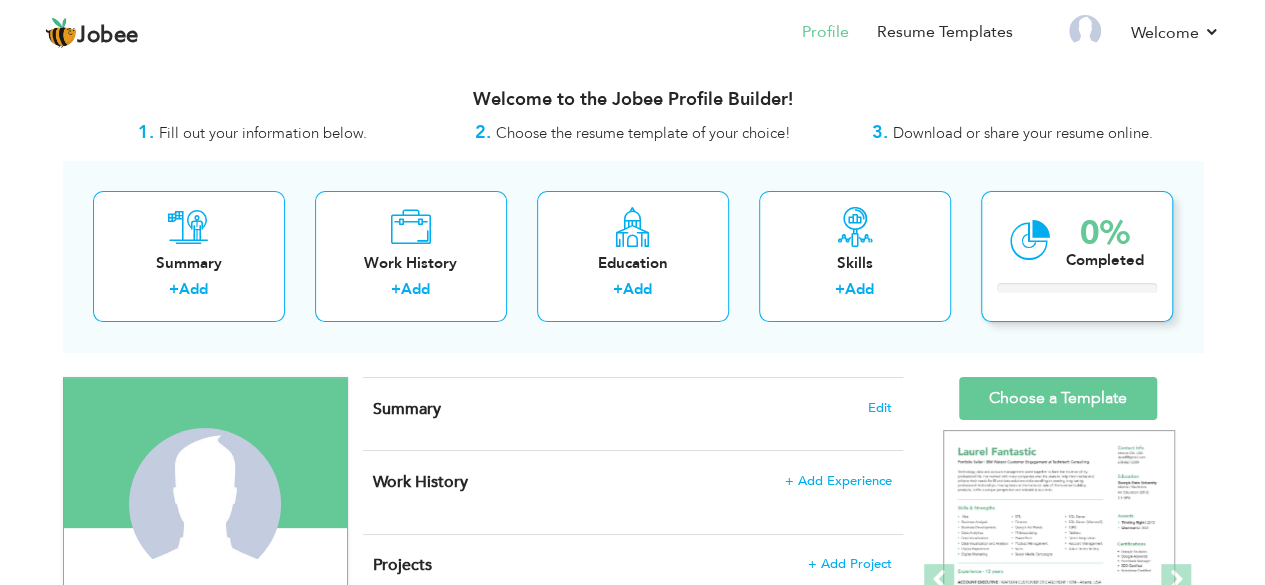 click on "0%" at bounding box center (1105, 233) 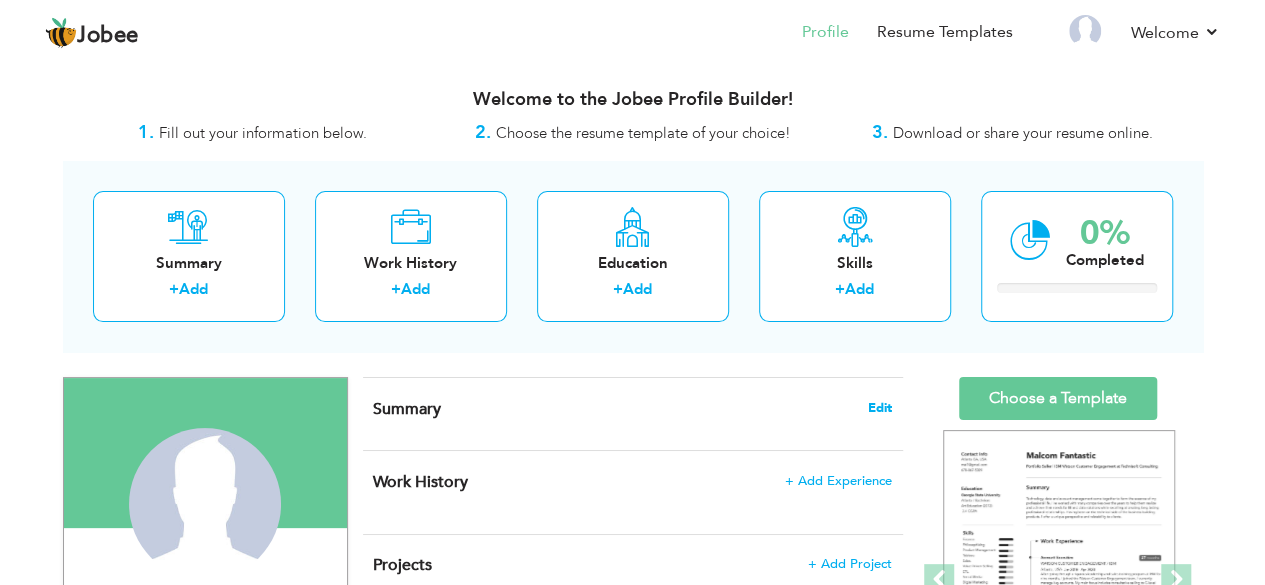 click on "Edit" at bounding box center (880, 408) 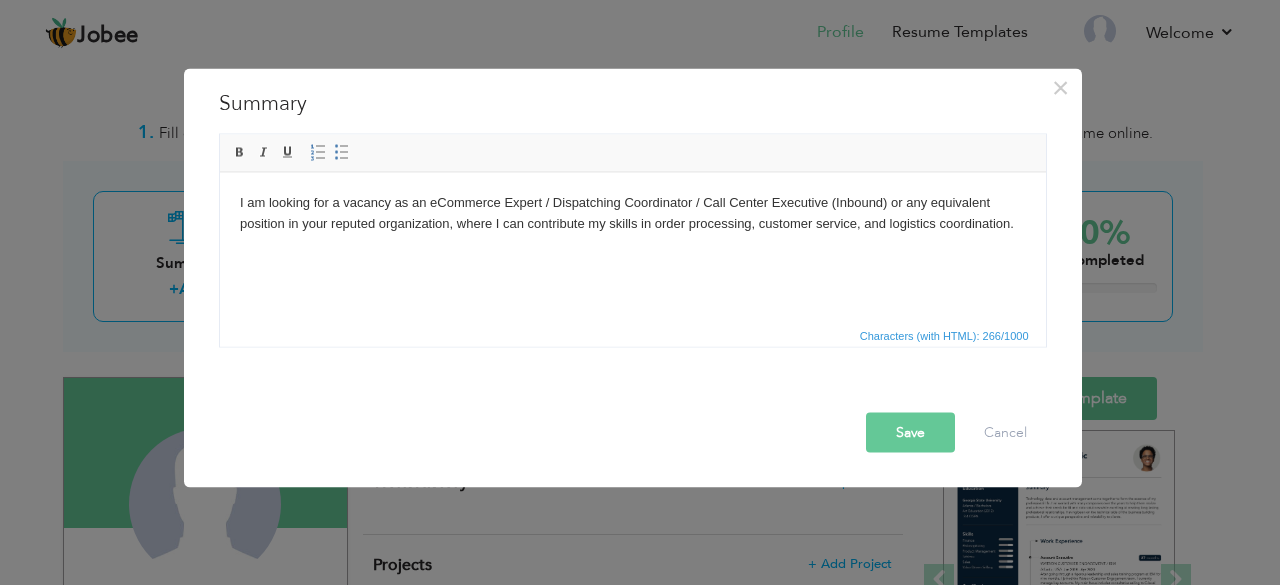 click on "Save" at bounding box center (910, 432) 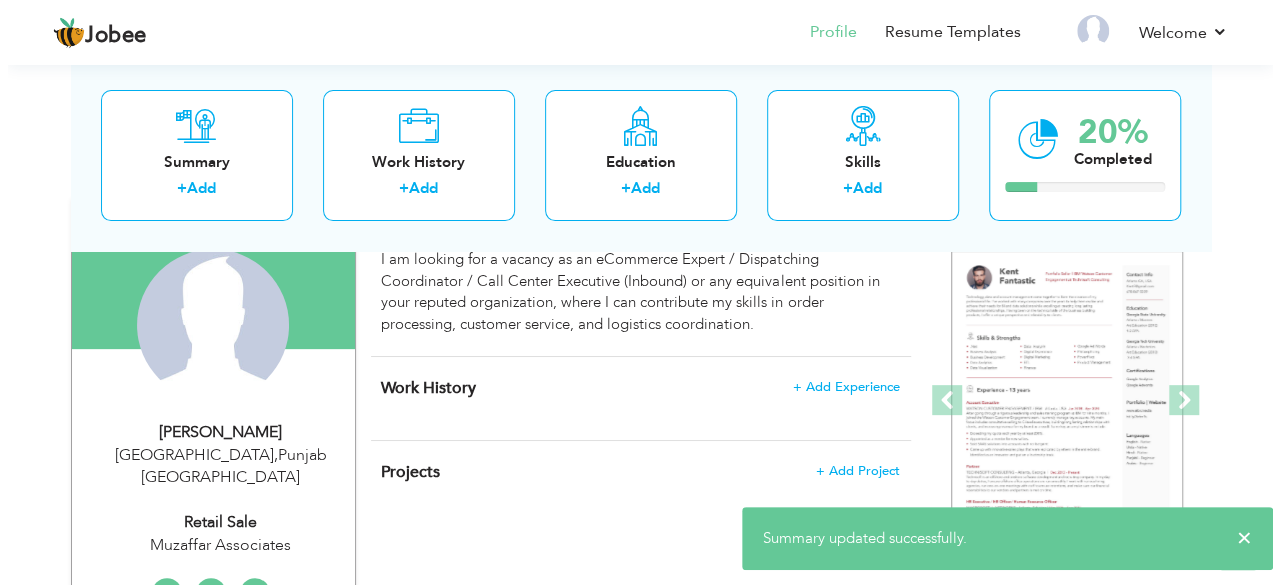 scroll, scrollTop: 180, scrollLeft: 0, axis: vertical 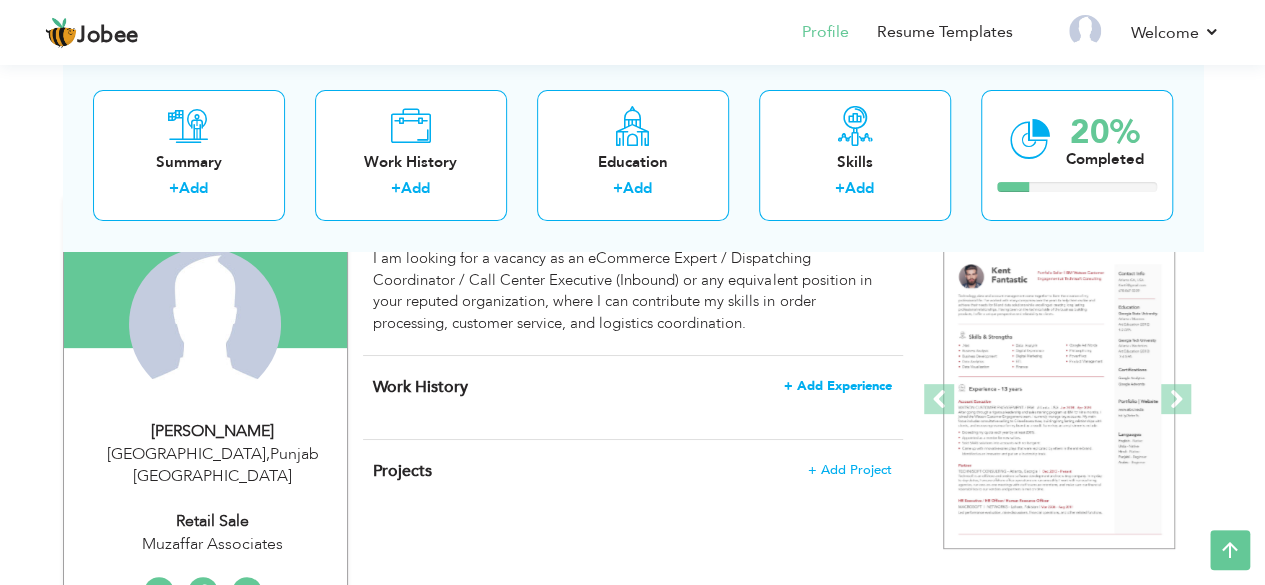 click on "+ Add Experience" at bounding box center (838, 386) 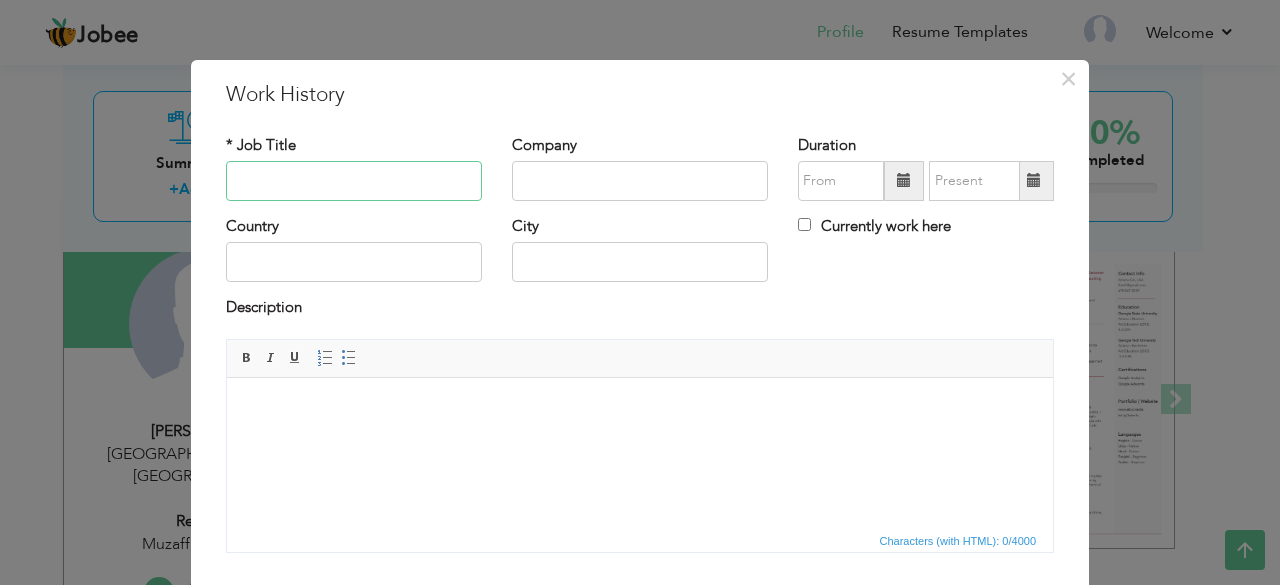 click at bounding box center [354, 181] 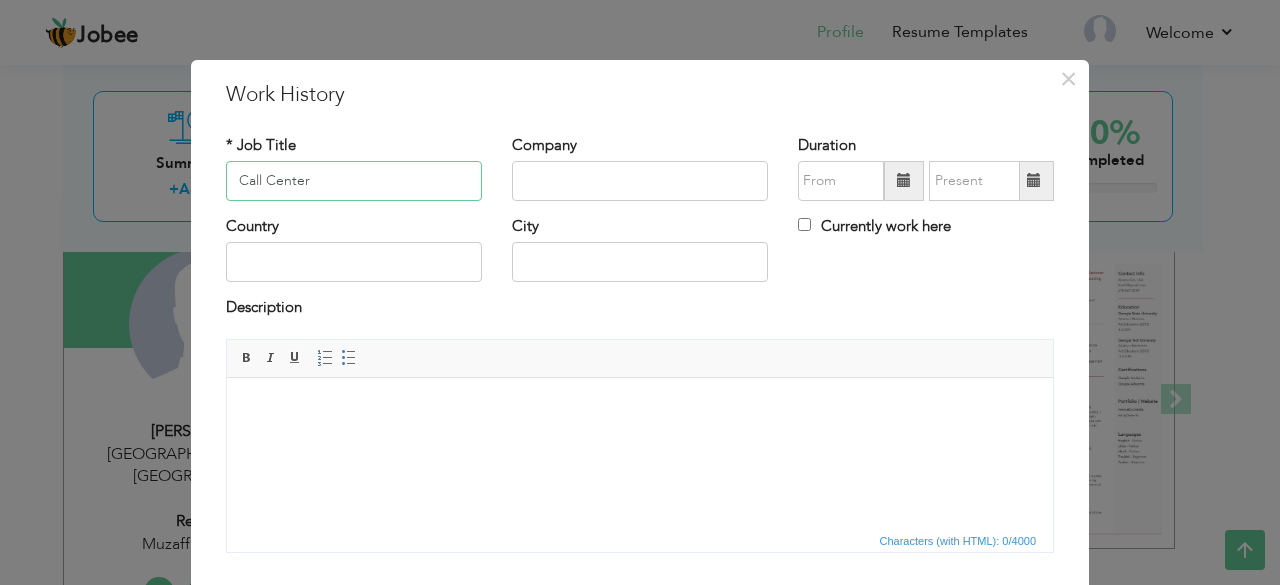 click on "Call Center" at bounding box center [354, 181] 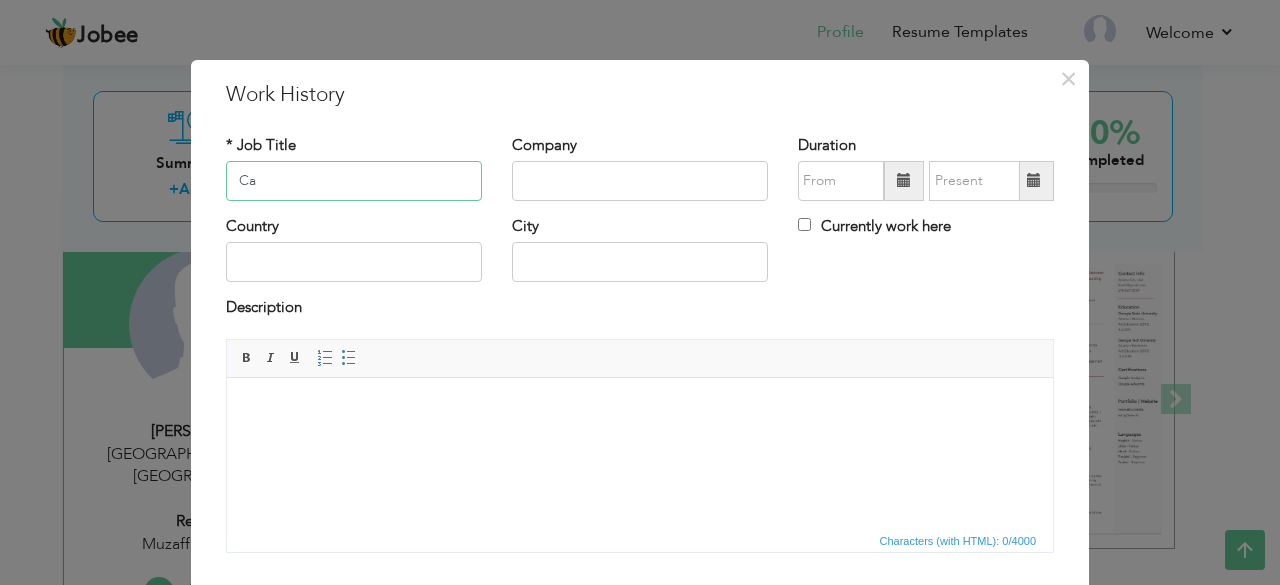 type on "C" 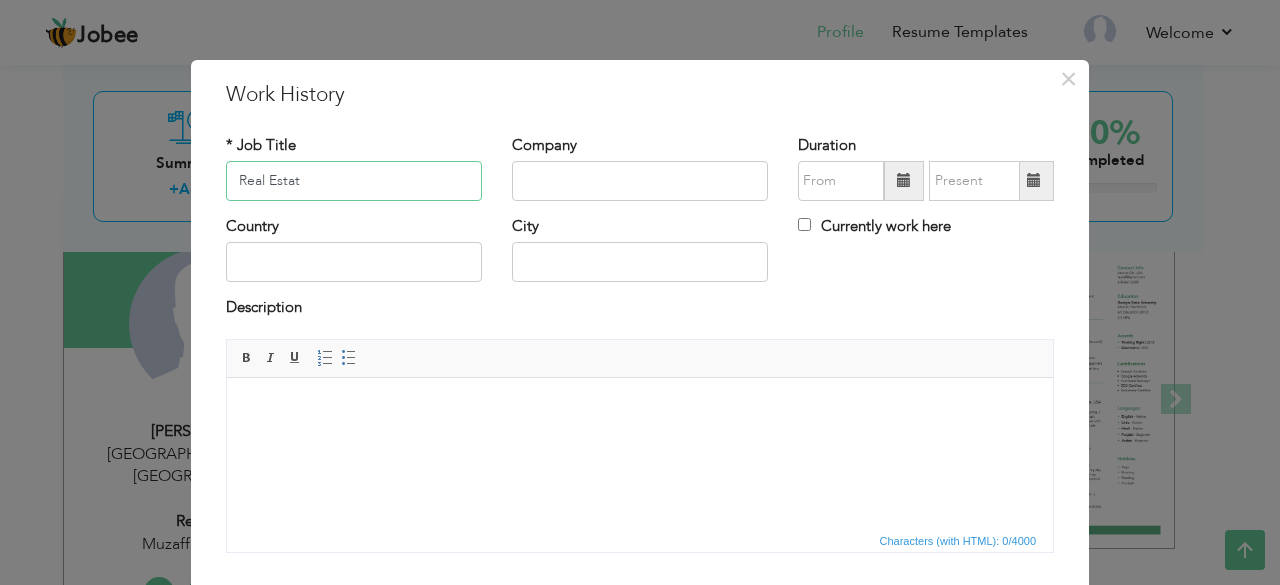 click on "Real Estat" at bounding box center (354, 181) 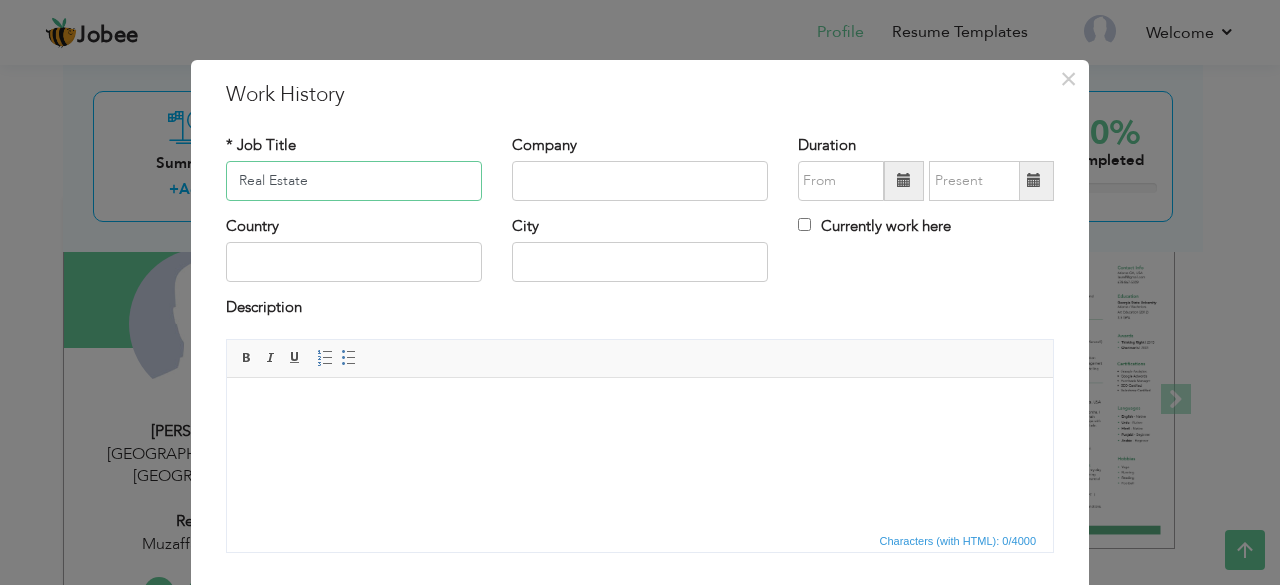 type on "Real Estate" 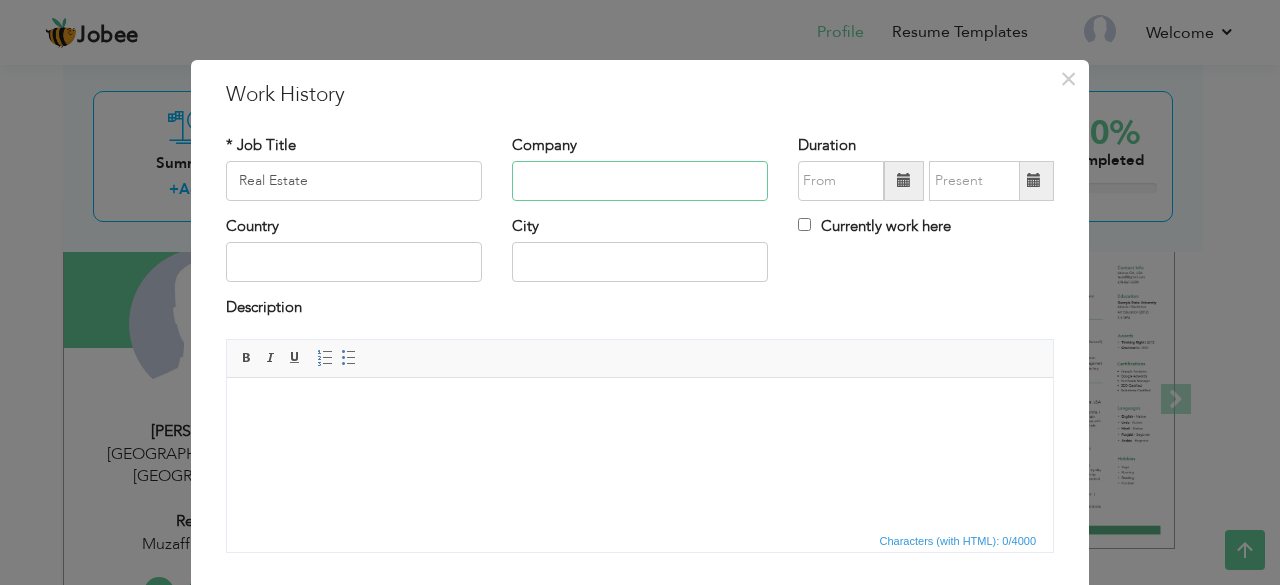 click at bounding box center (640, 181) 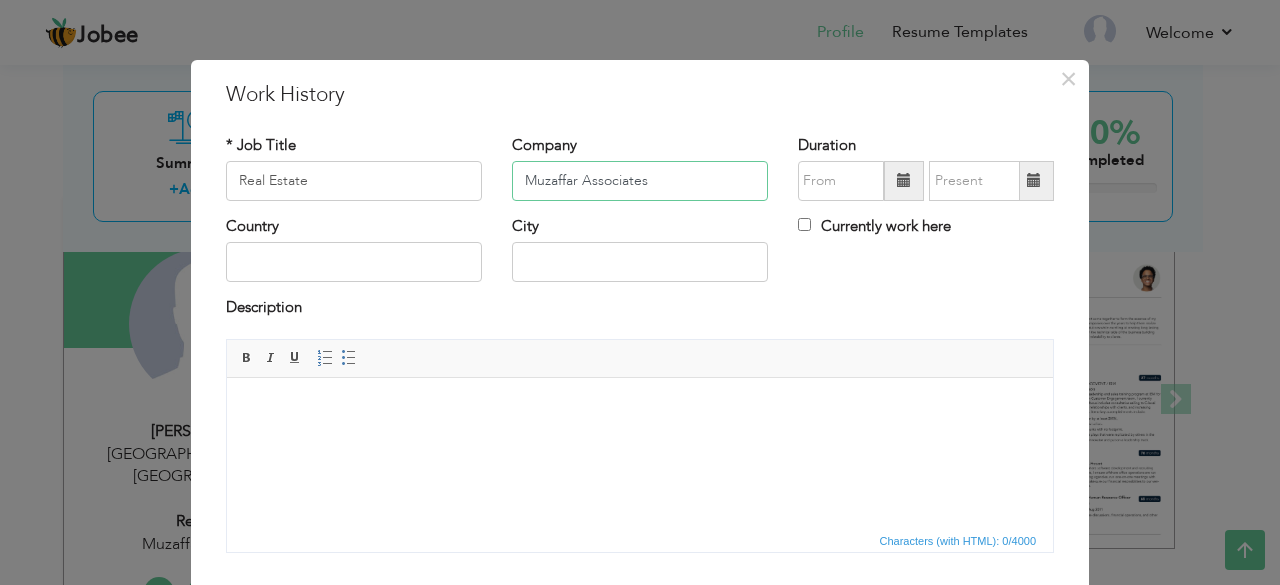type on "Muzaffar Associates" 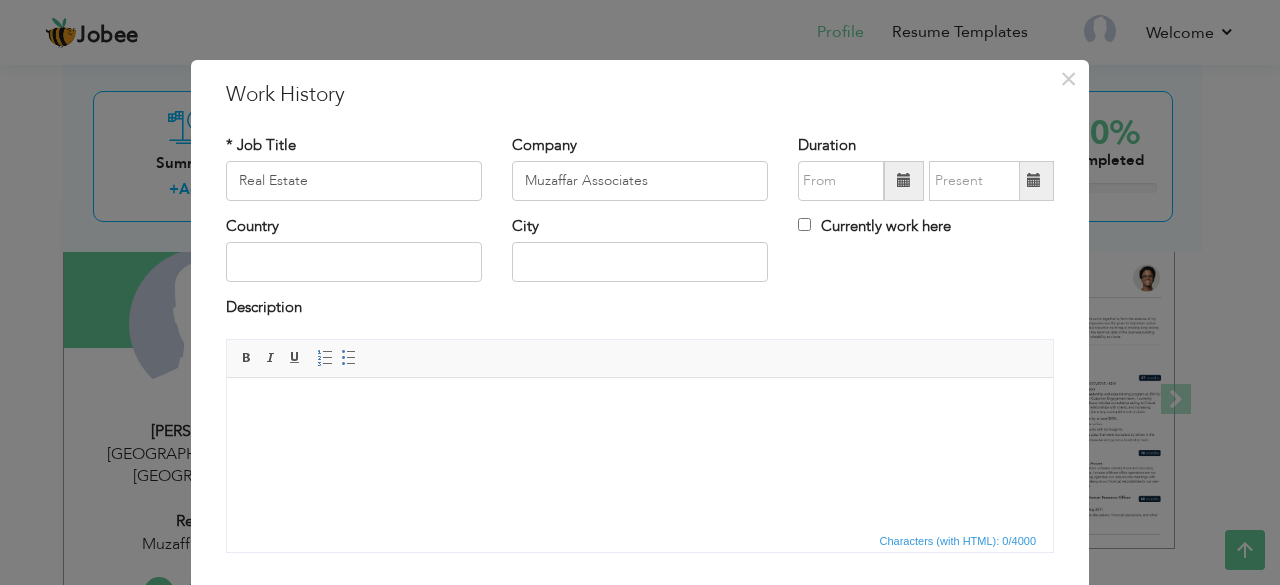 click at bounding box center (904, 180) 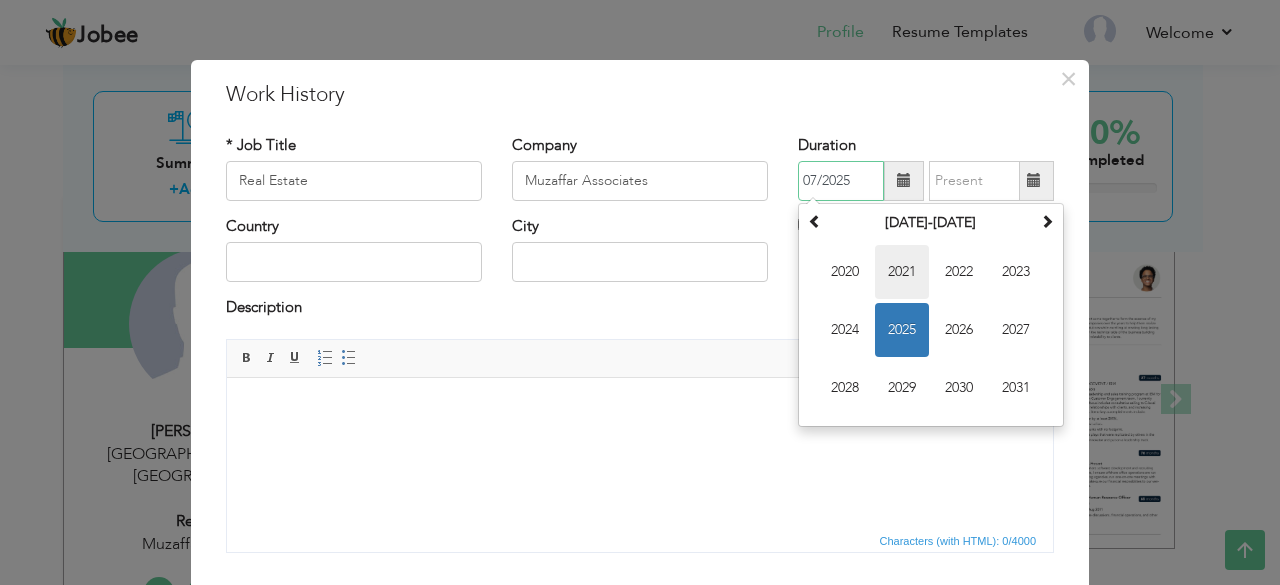 click on "2021" at bounding box center (902, 272) 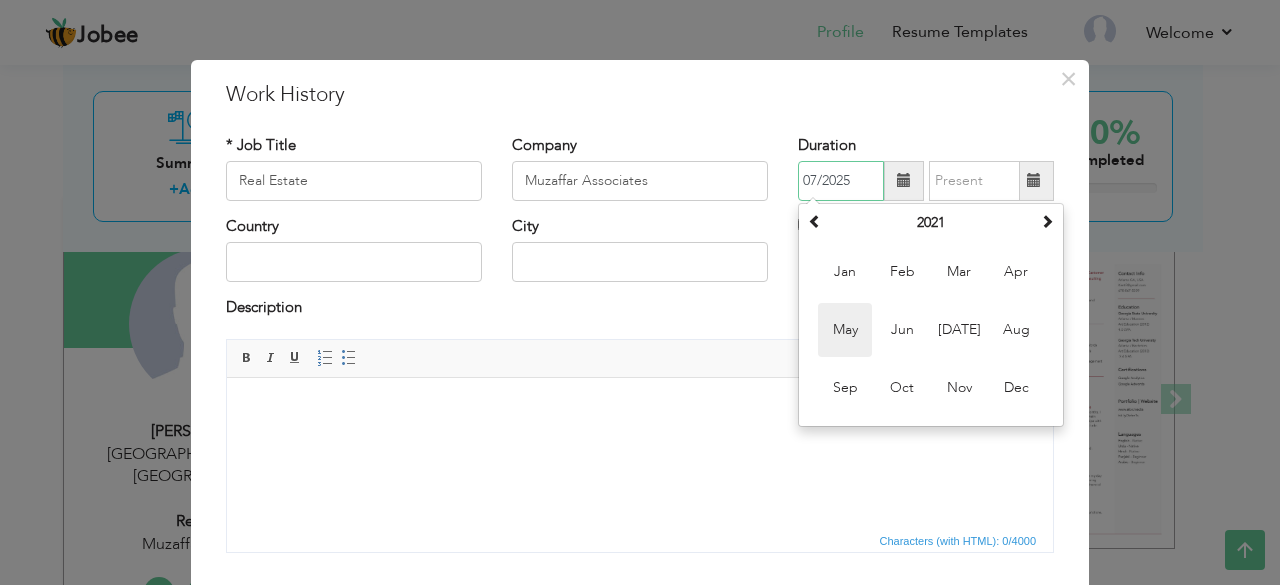 click on "May" at bounding box center (845, 330) 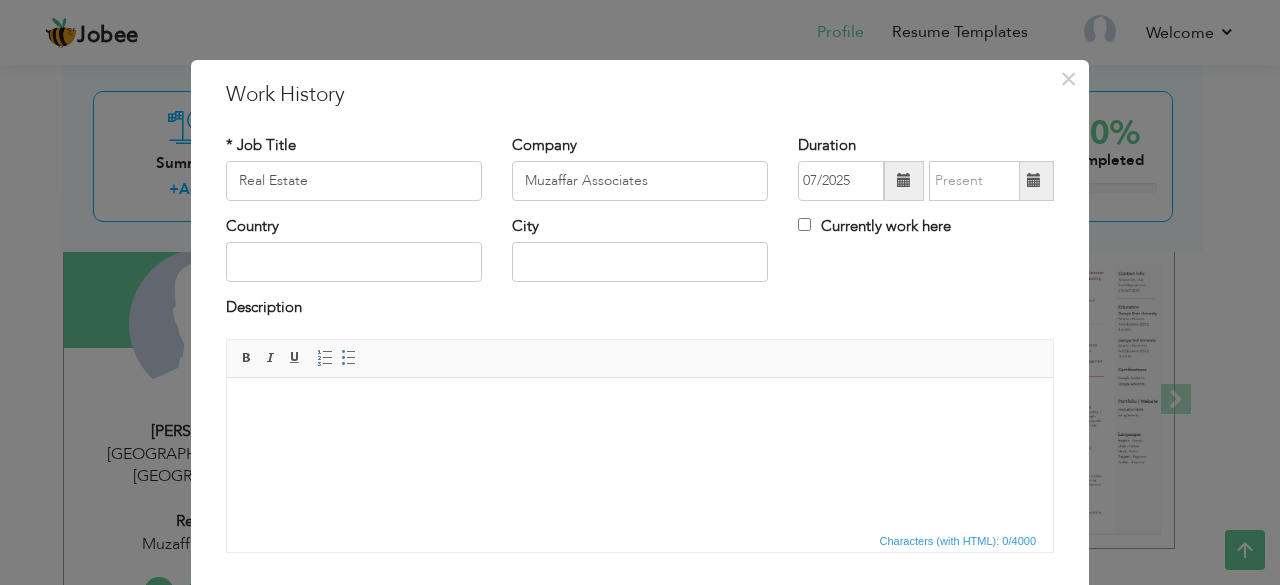 type on "05/2021" 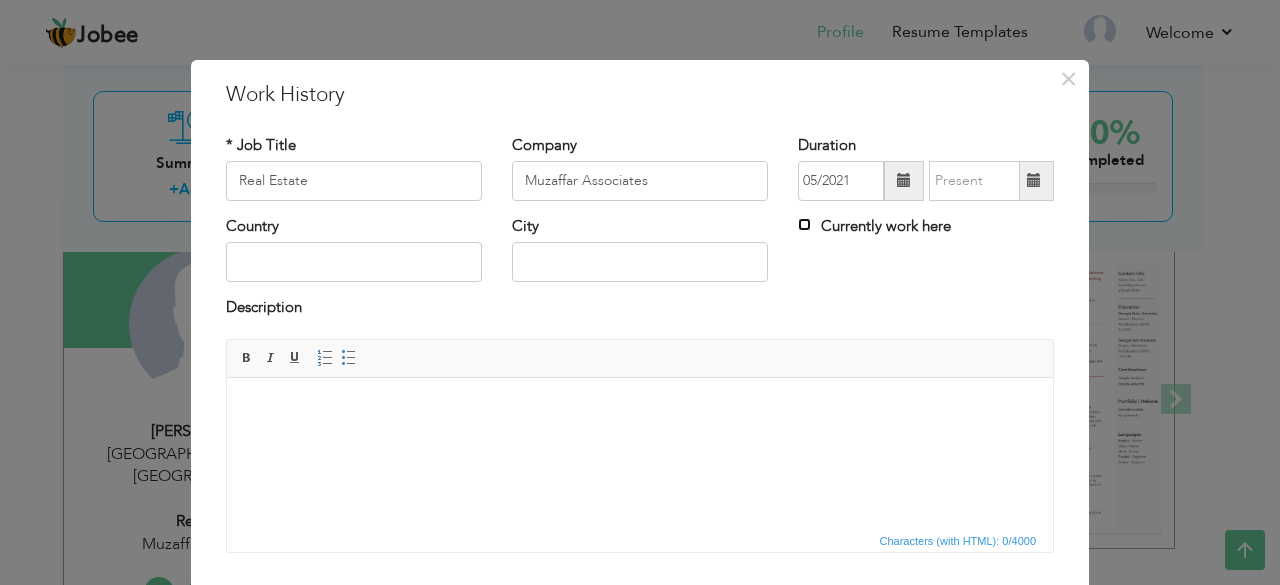 click on "Currently work here" at bounding box center [804, 224] 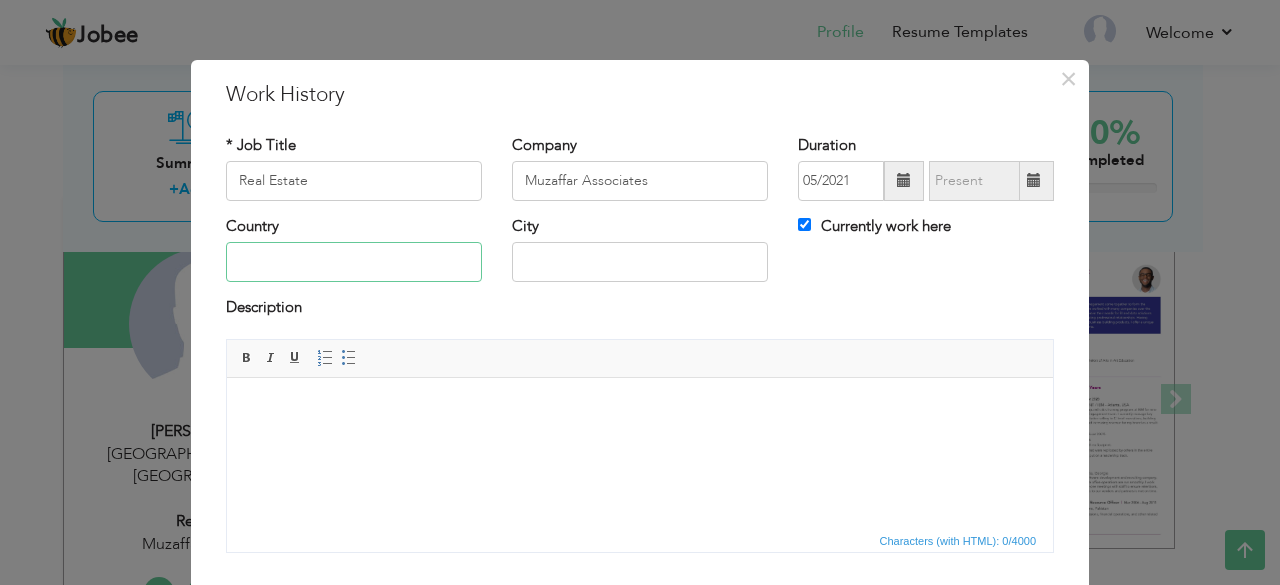 click at bounding box center (354, 262) 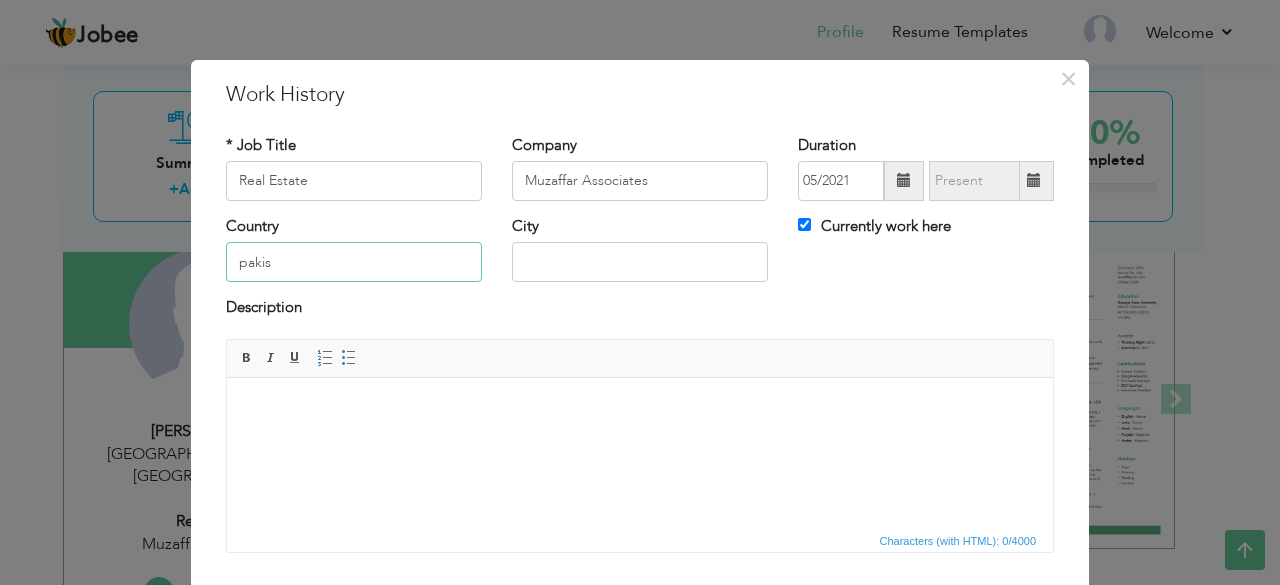 type on "Pakistan" 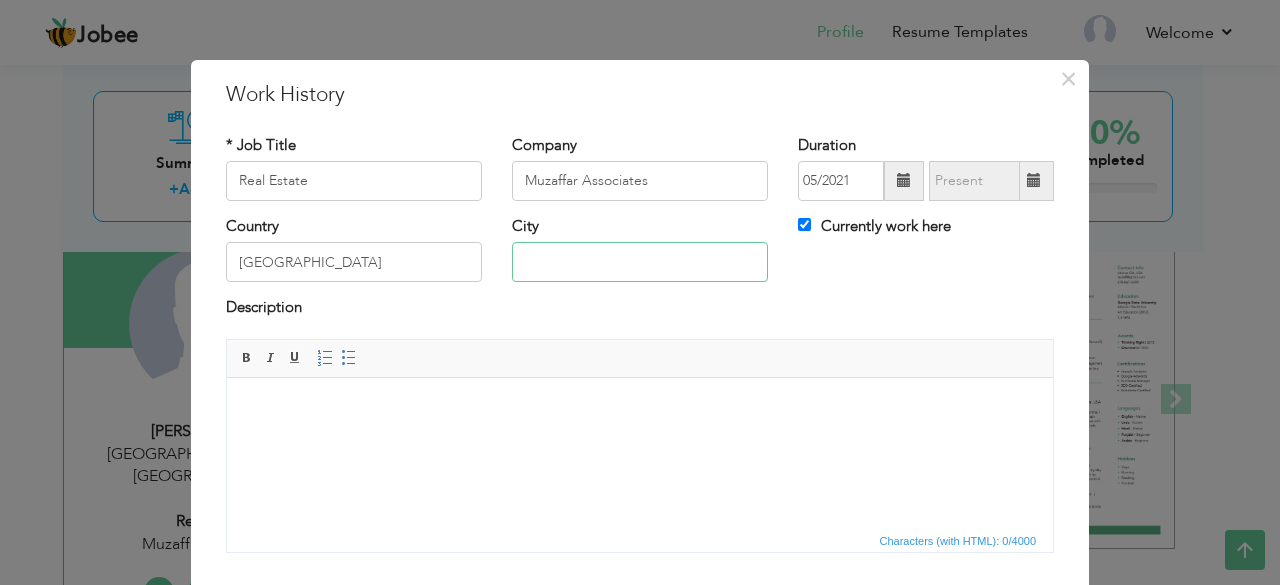 type on "[GEOGRAPHIC_DATA]" 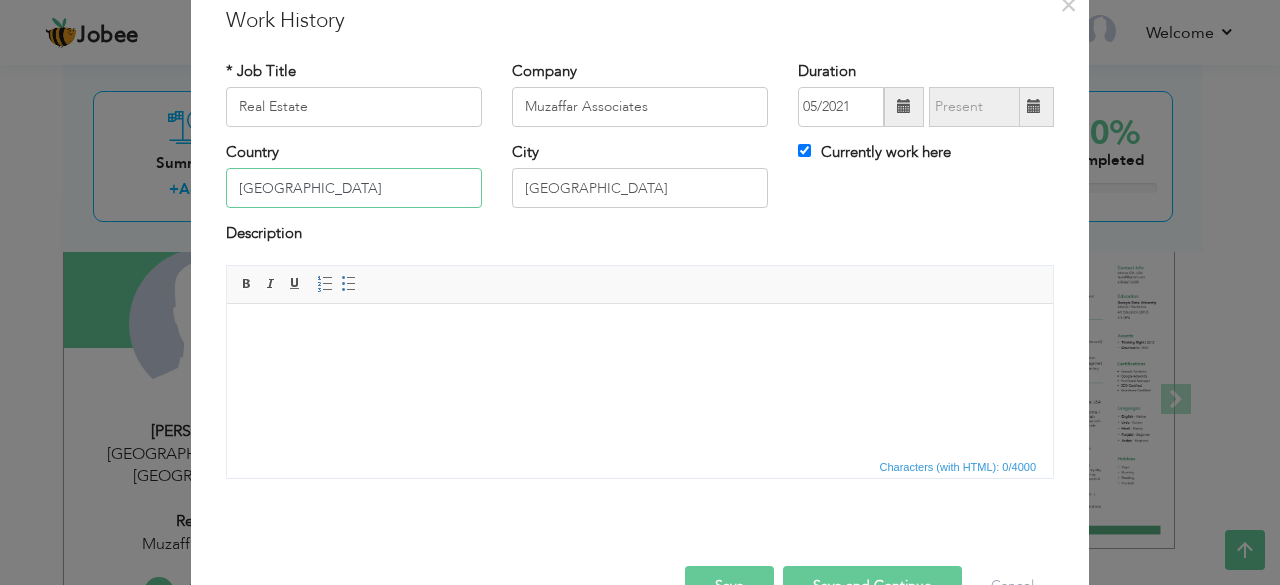 scroll, scrollTop: 128, scrollLeft: 0, axis: vertical 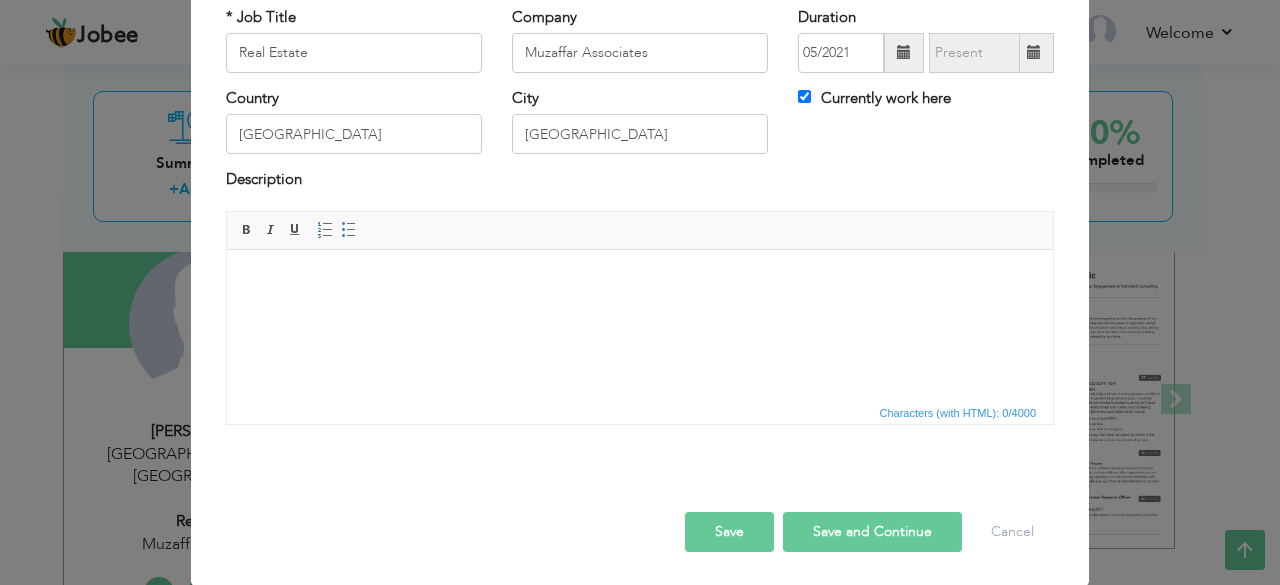 click on "Save and Continue" at bounding box center [872, 532] 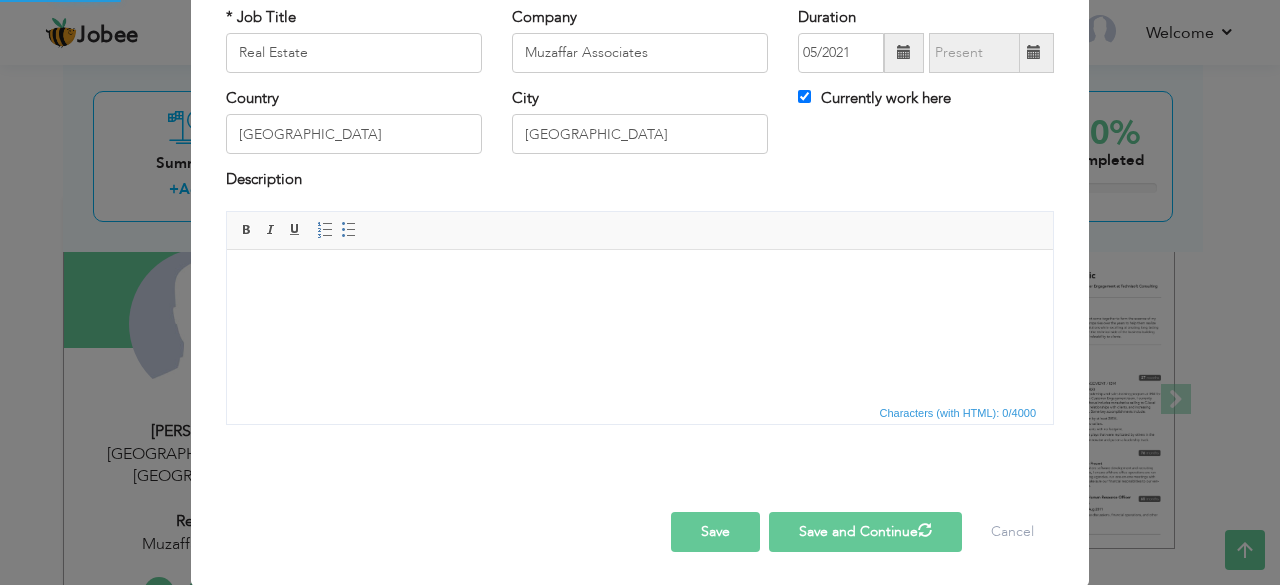 type 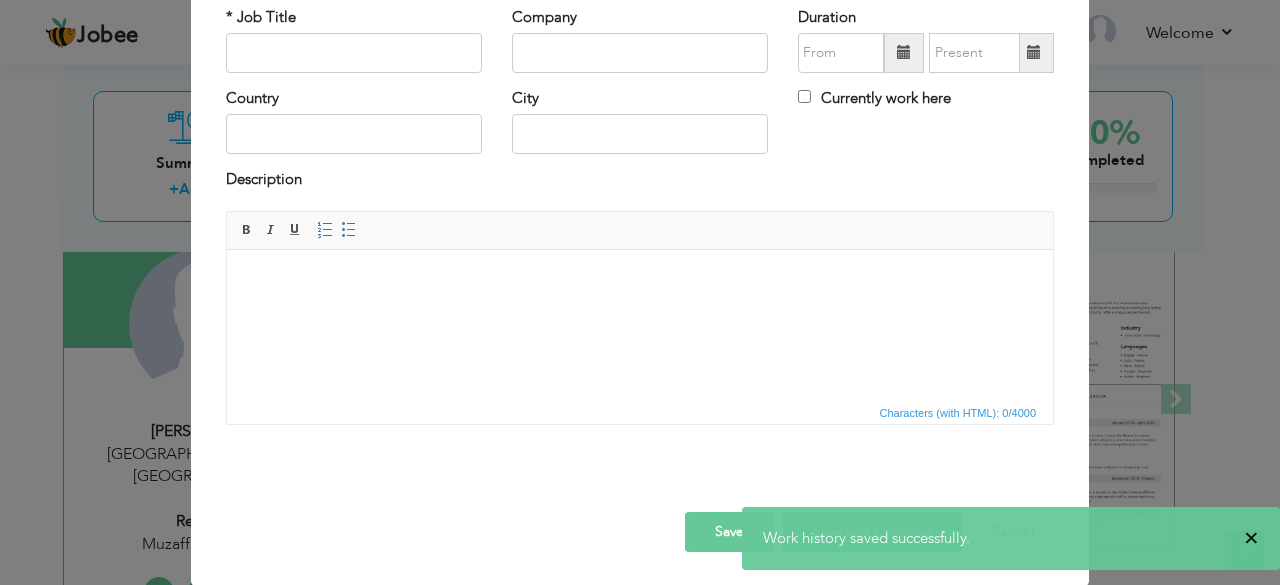 click on "×" at bounding box center (1251, 538) 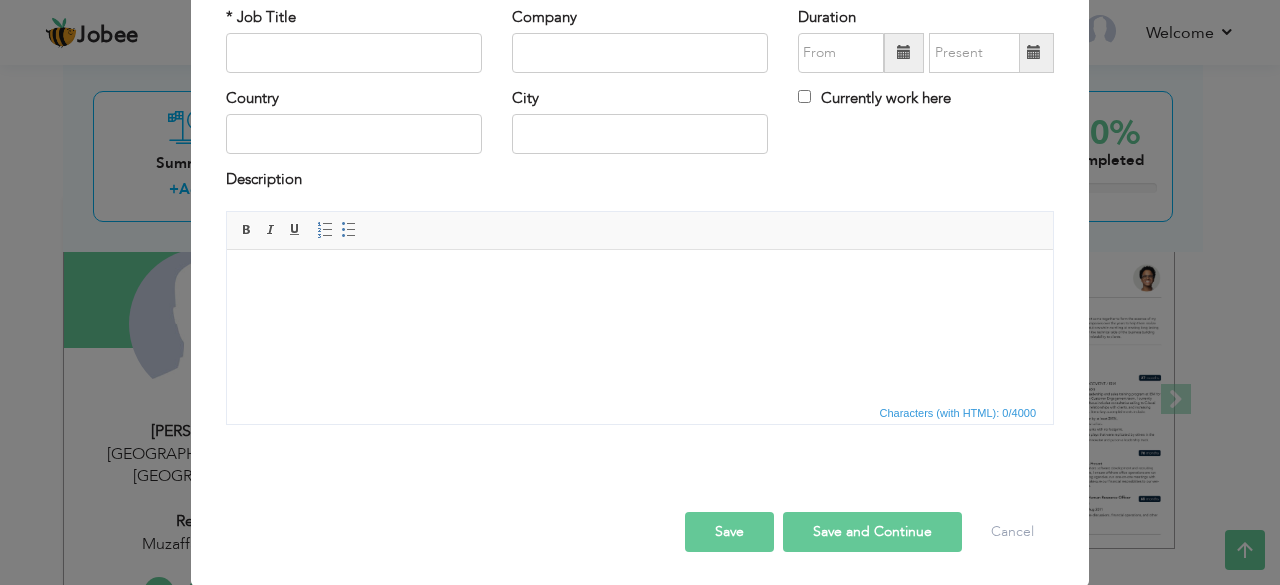 click on "Save and Continue" at bounding box center (872, 532) 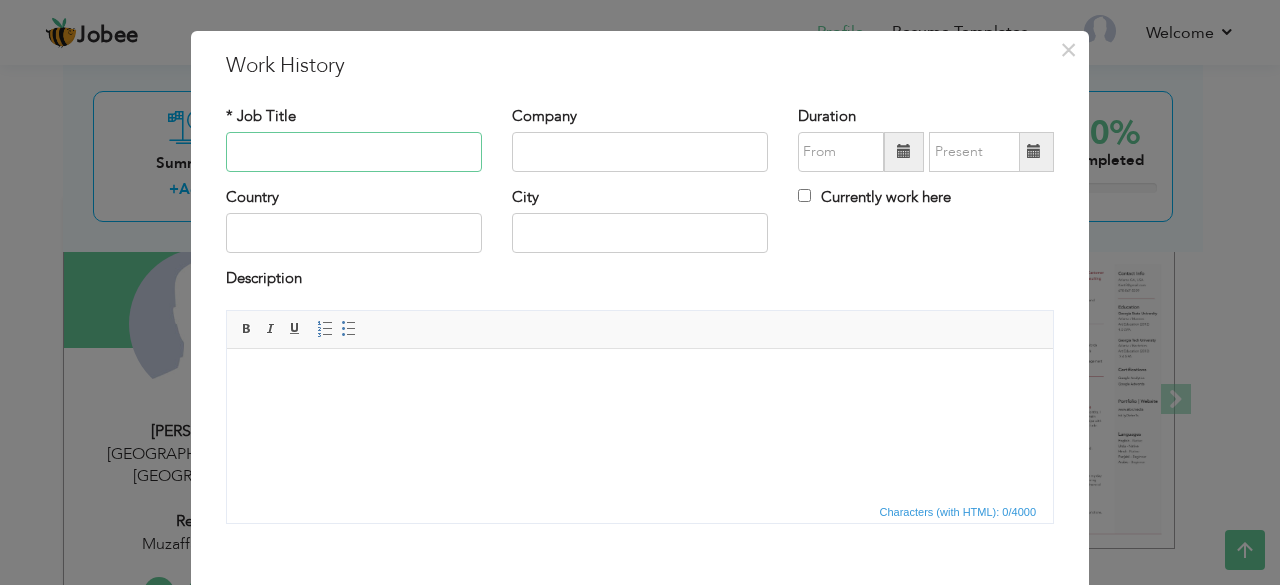 scroll, scrollTop: 28, scrollLeft: 0, axis: vertical 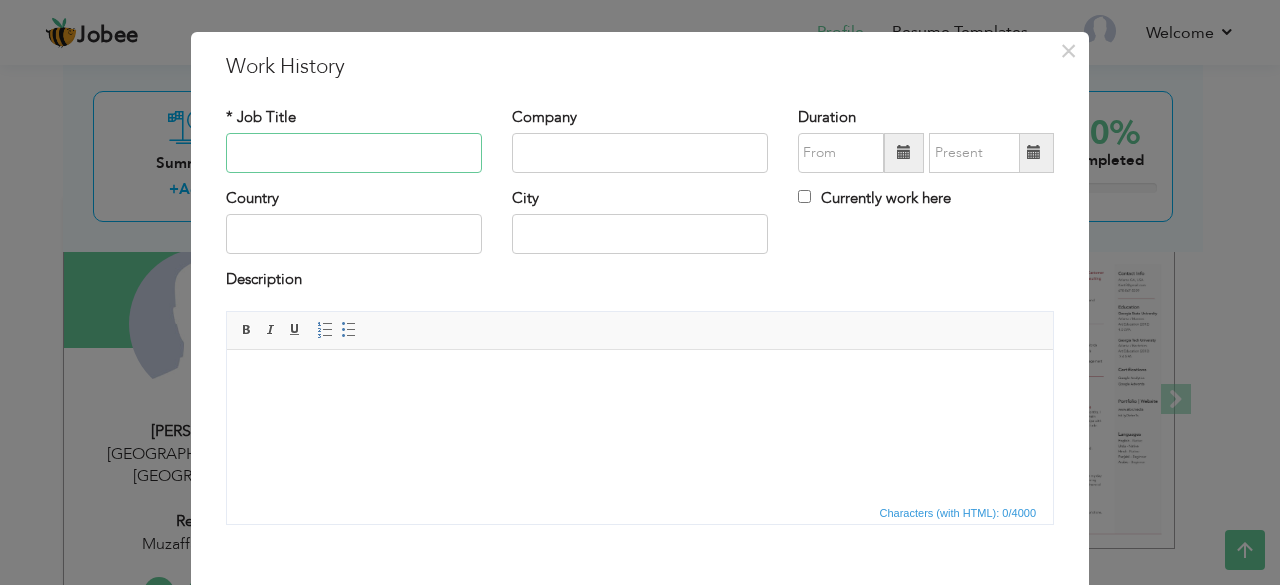 click at bounding box center [354, 153] 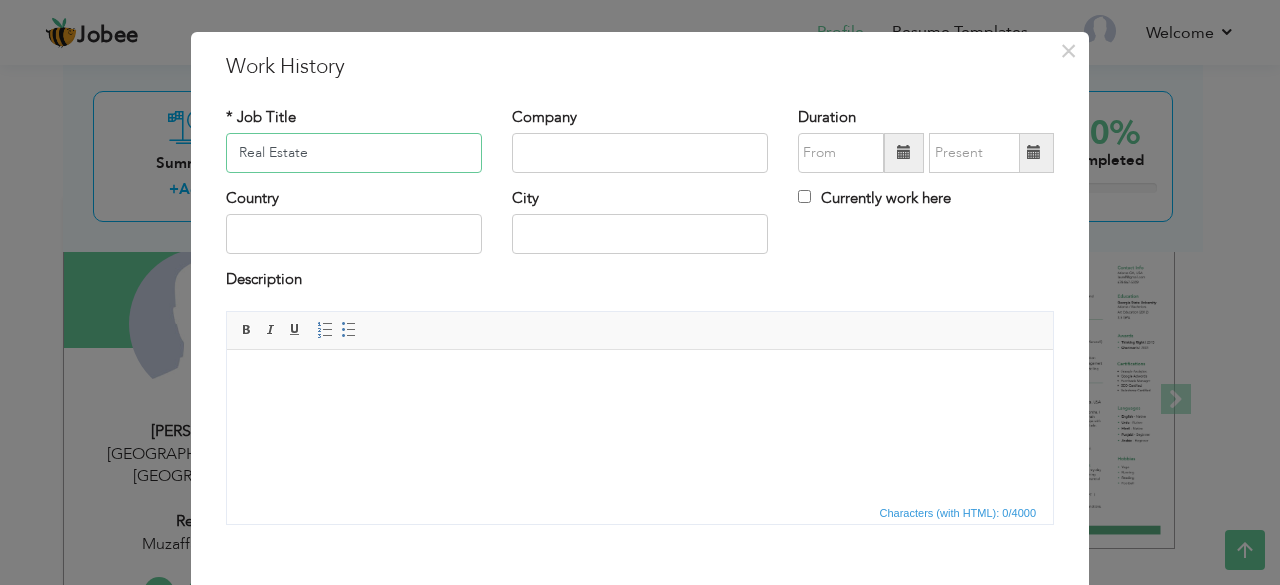 type on "Real Estate" 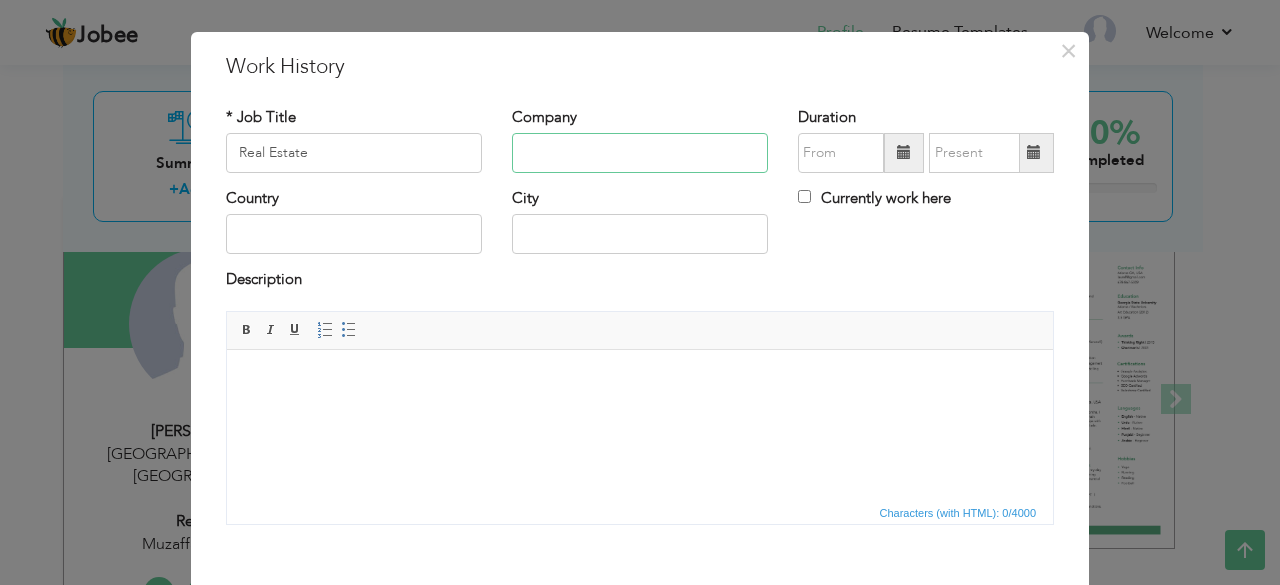 click at bounding box center (640, 153) 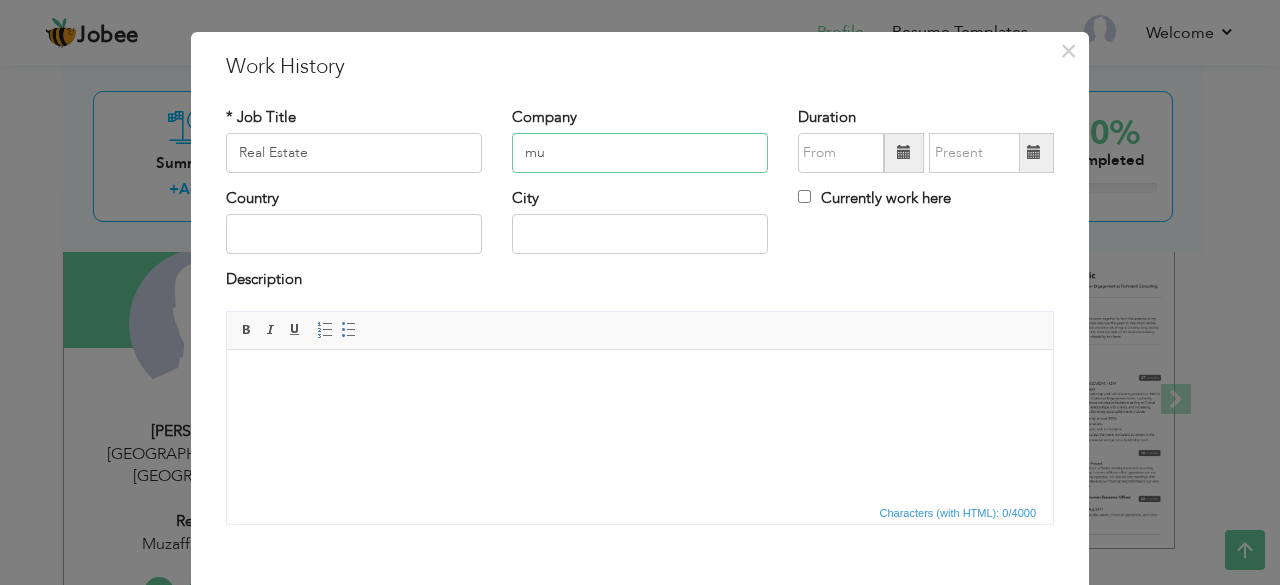 type on "m" 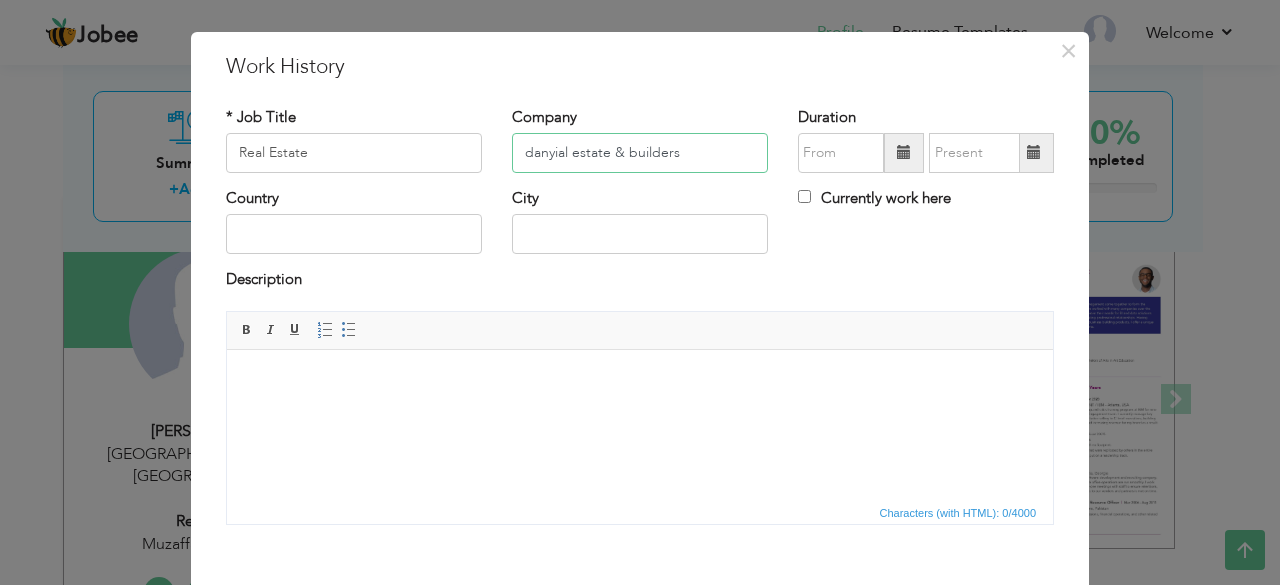 click on "danyial estate & builders" at bounding box center [640, 153] 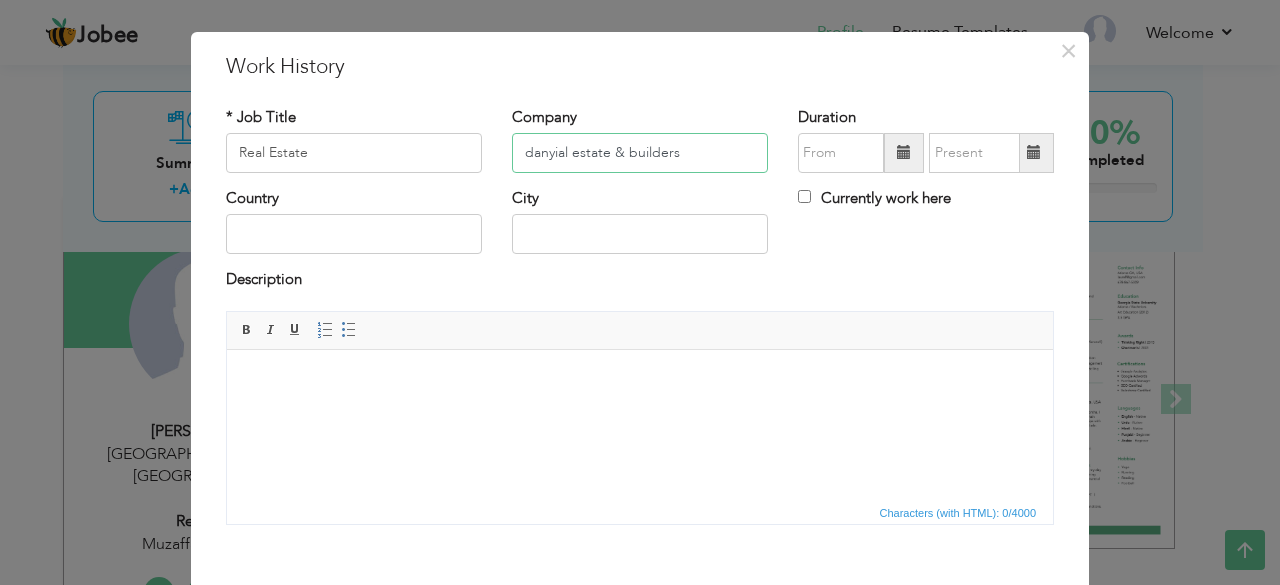 click on "danyial estate & builders" at bounding box center [640, 153] 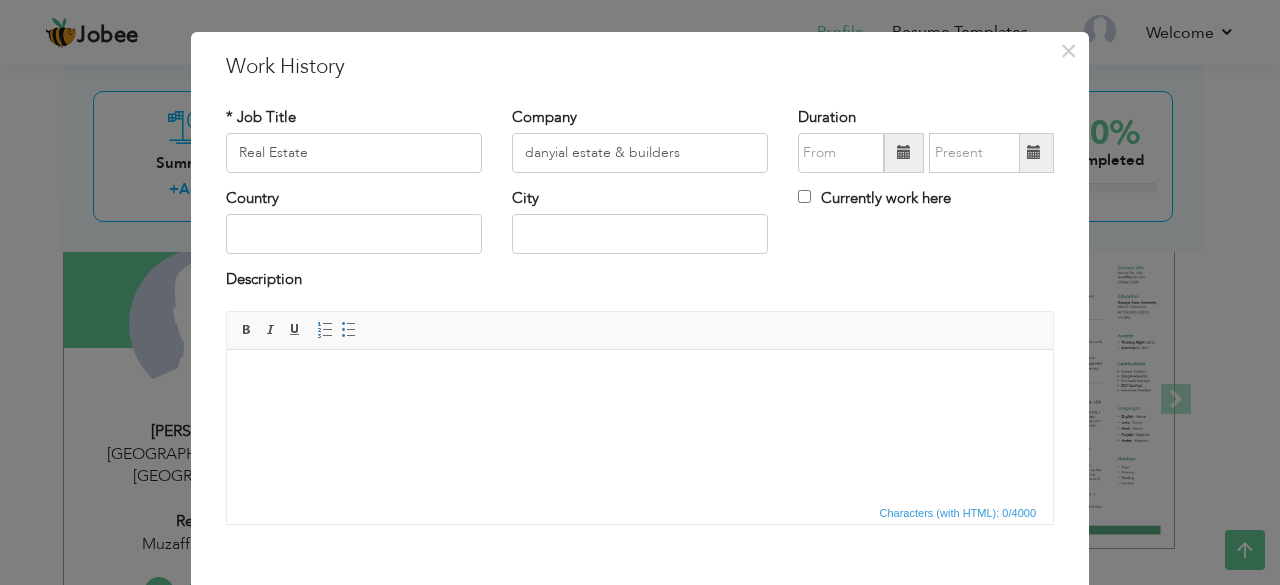 click on "* Job Title
Real Estate
Company
danyial estate & builders
Duration" at bounding box center [640, 323] 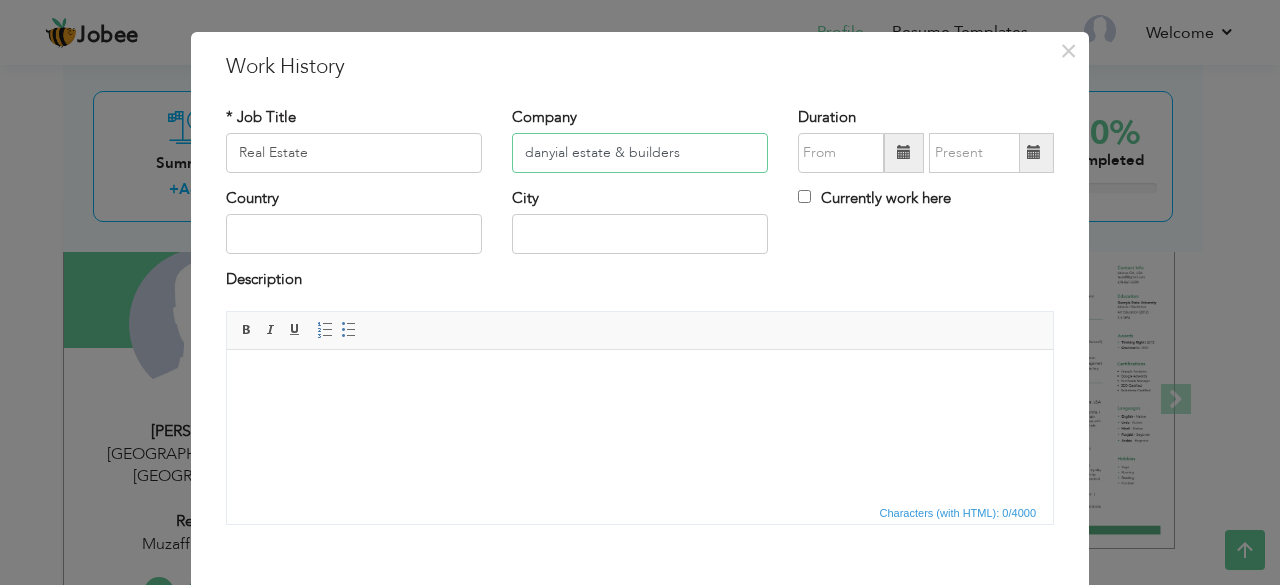 click on "danyial estate & builders" at bounding box center [640, 153] 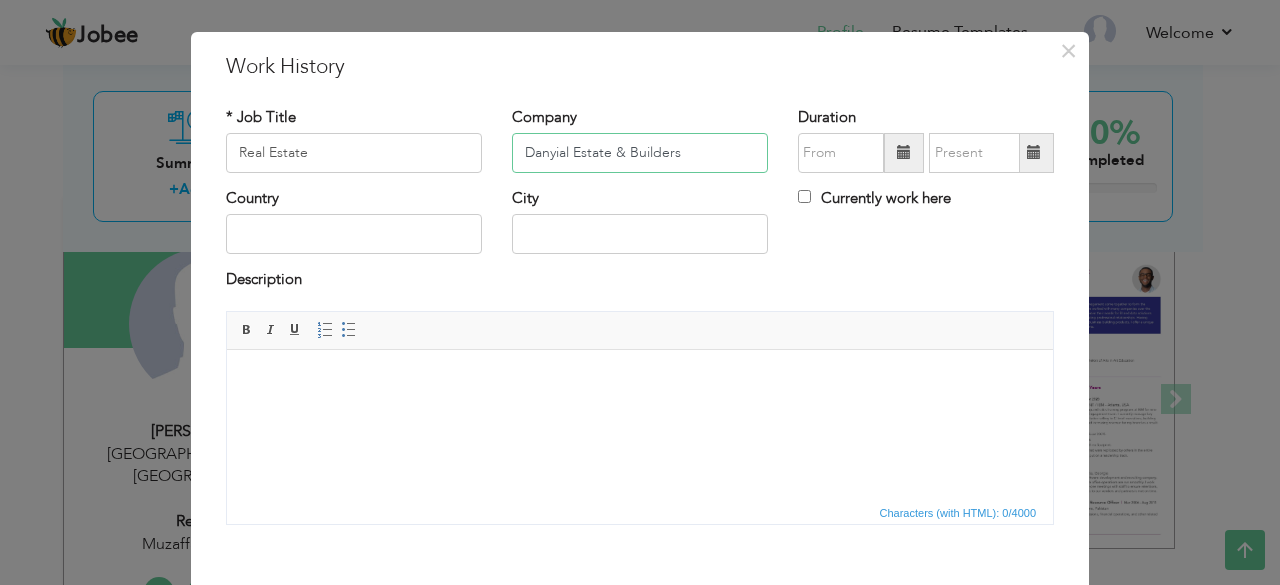 type on "Danyial Estate & Builders" 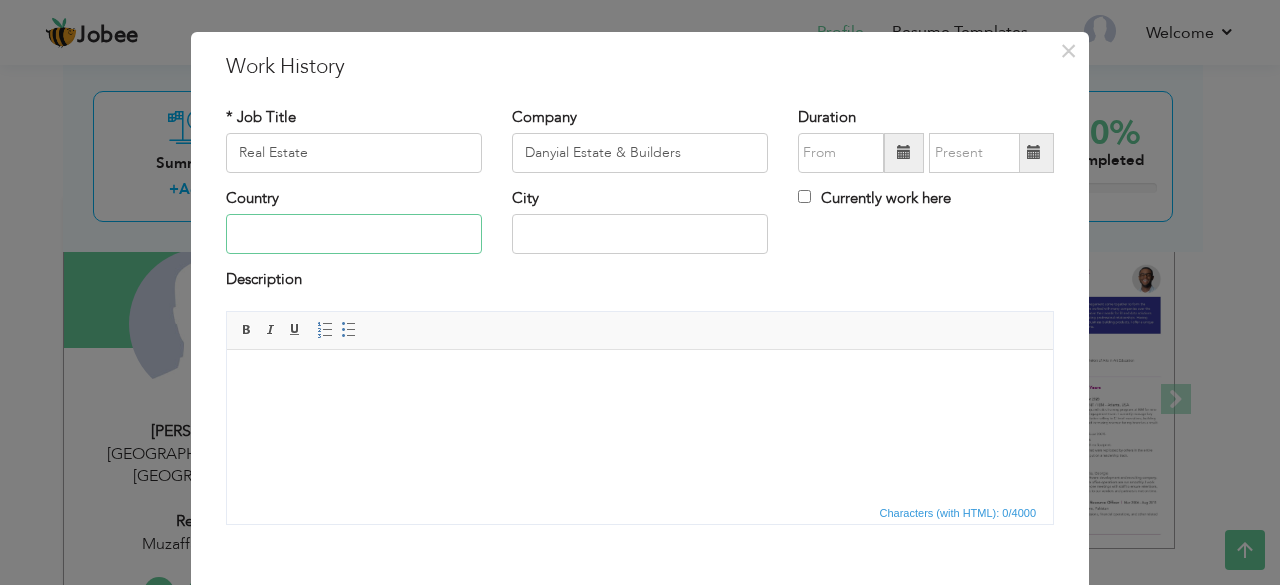 click at bounding box center (354, 234) 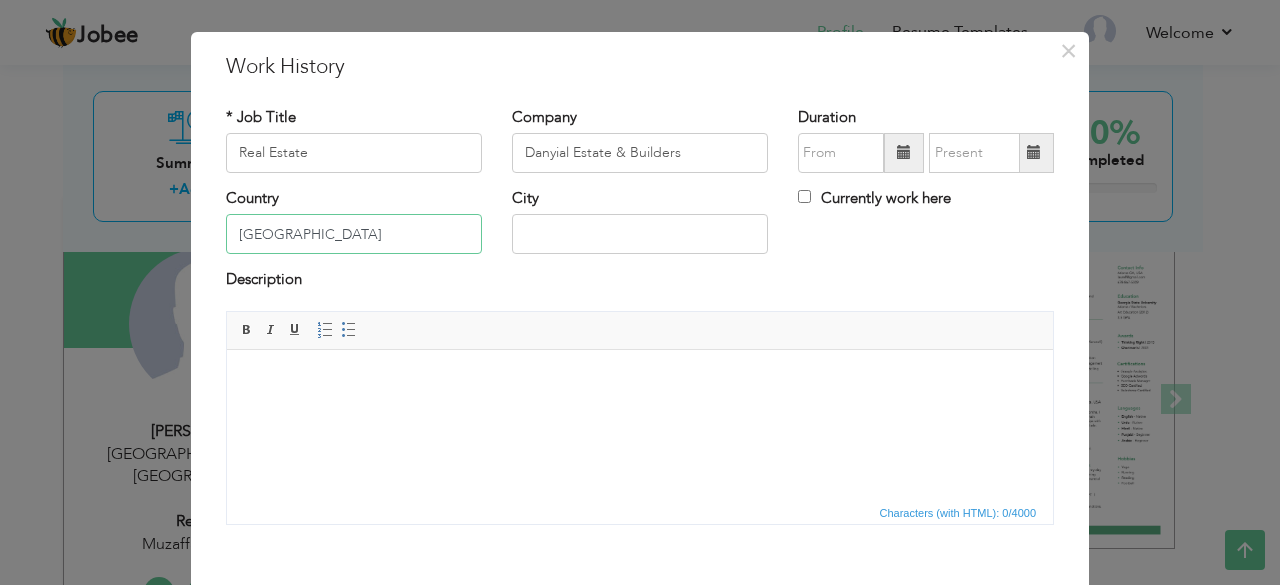 type on "[GEOGRAPHIC_DATA]" 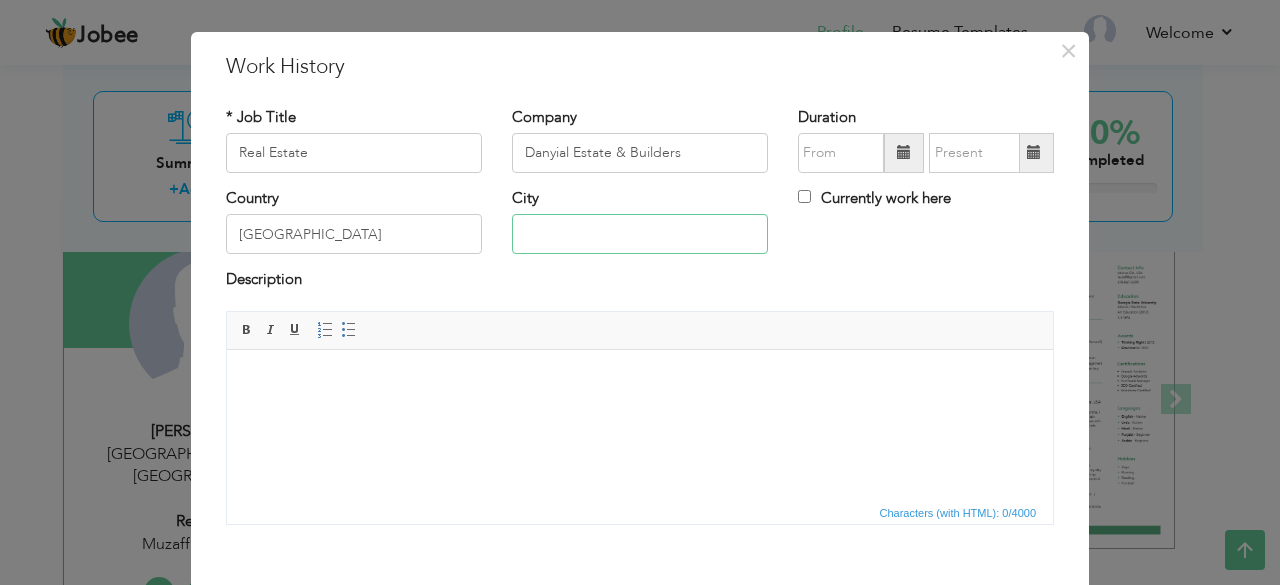 click at bounding box center [640, 234] 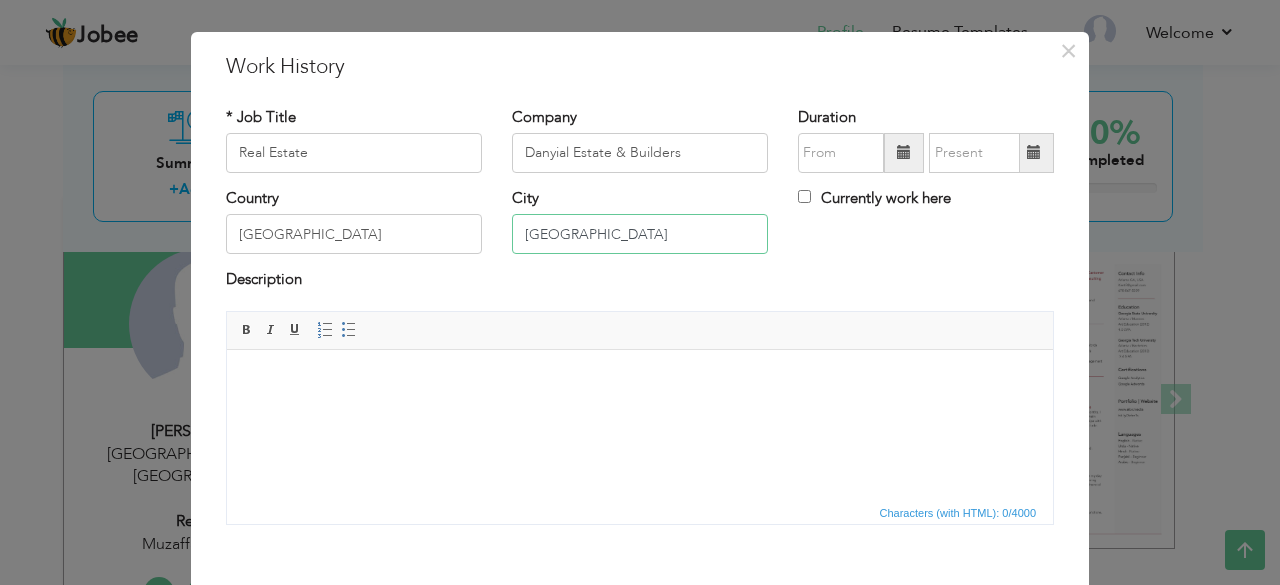 type on "[GEOGRAPHIC_DATA]" 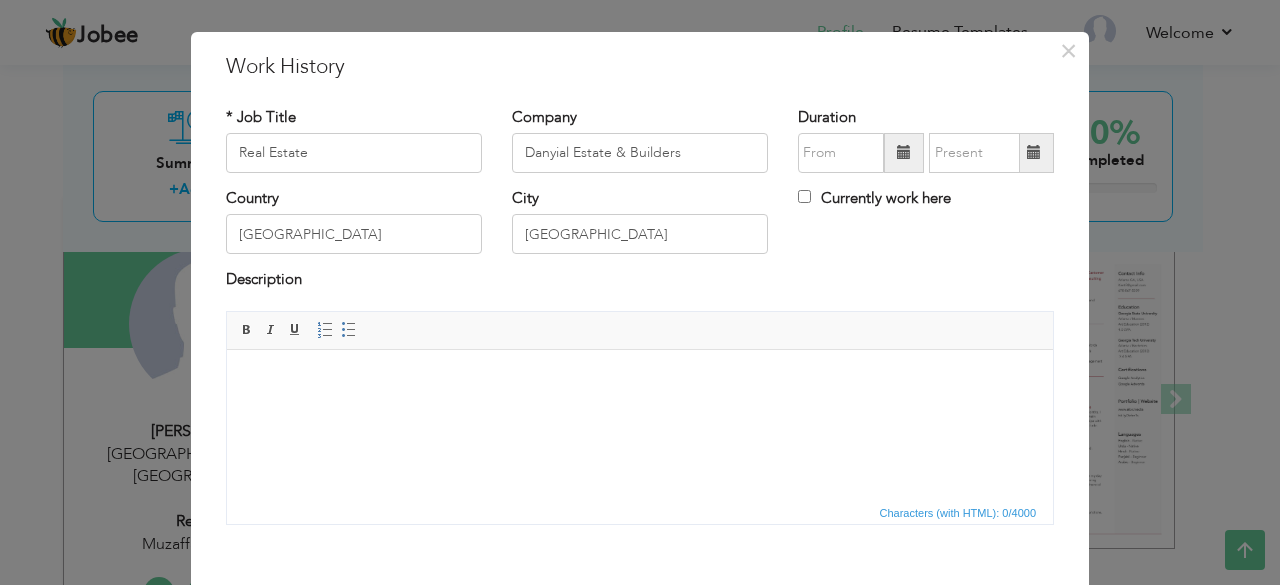 click at bounding box center [640, 379] 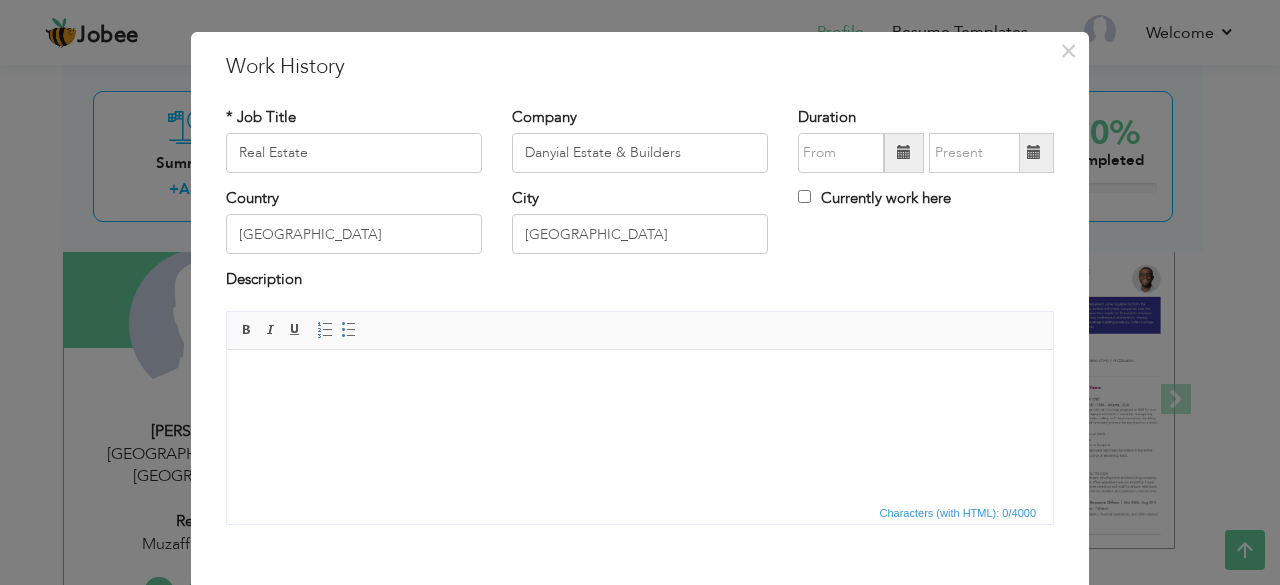 click at bounding box center (640, 379) 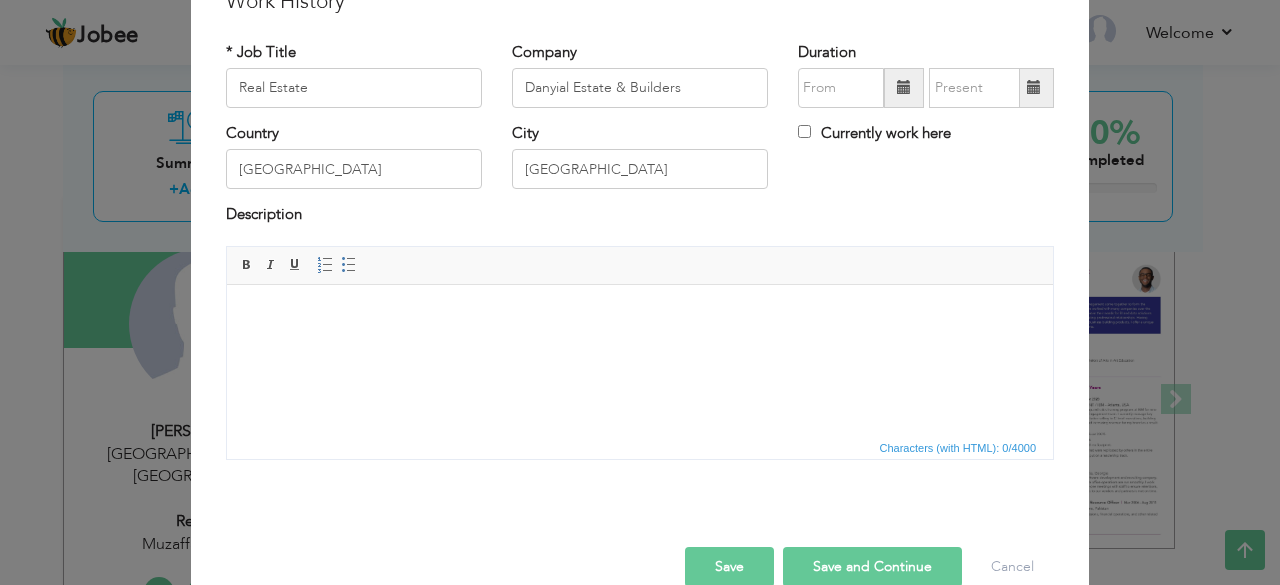 scroll, scrollTop: 128, scrollLeft: 0, axis: vertical 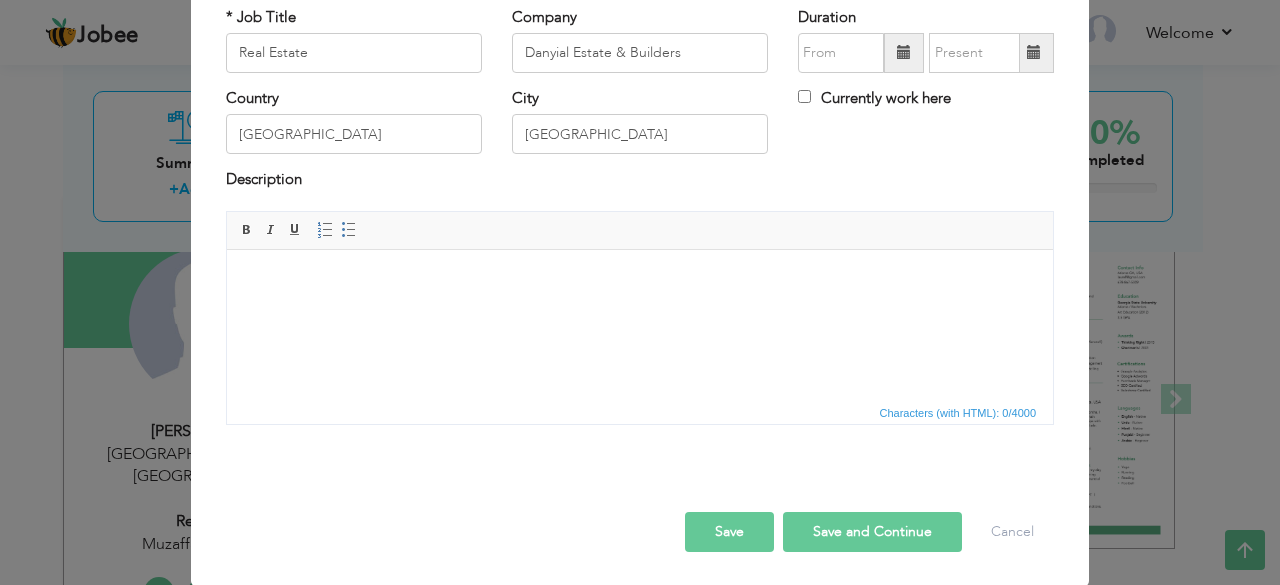click on "Save and Continue" at bounding box center (872, 532) 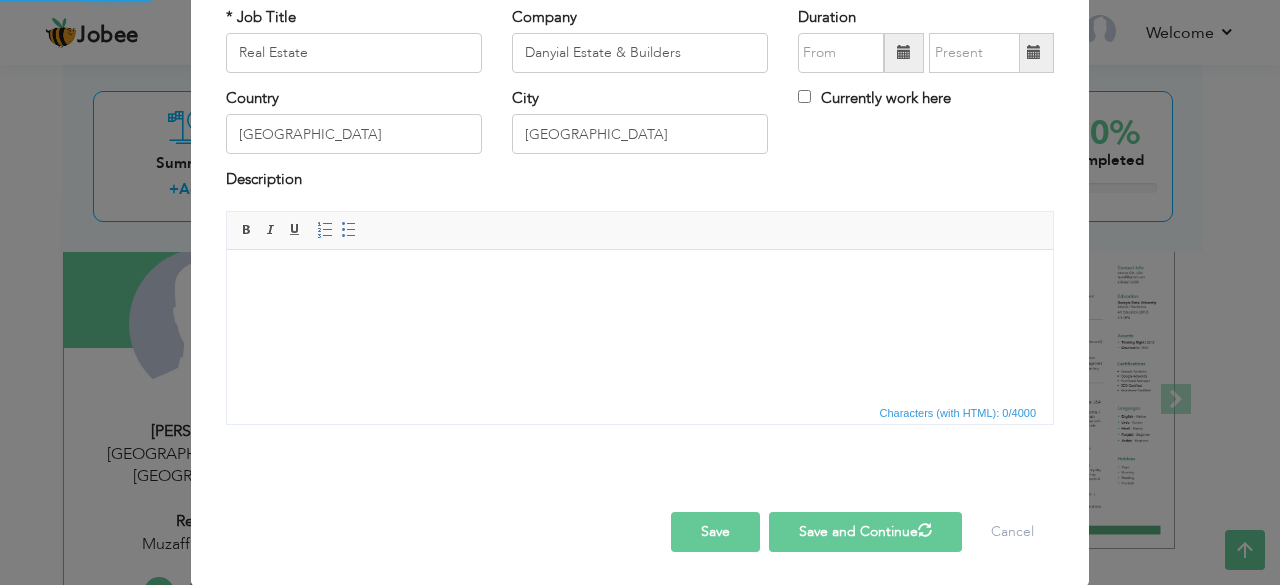 type 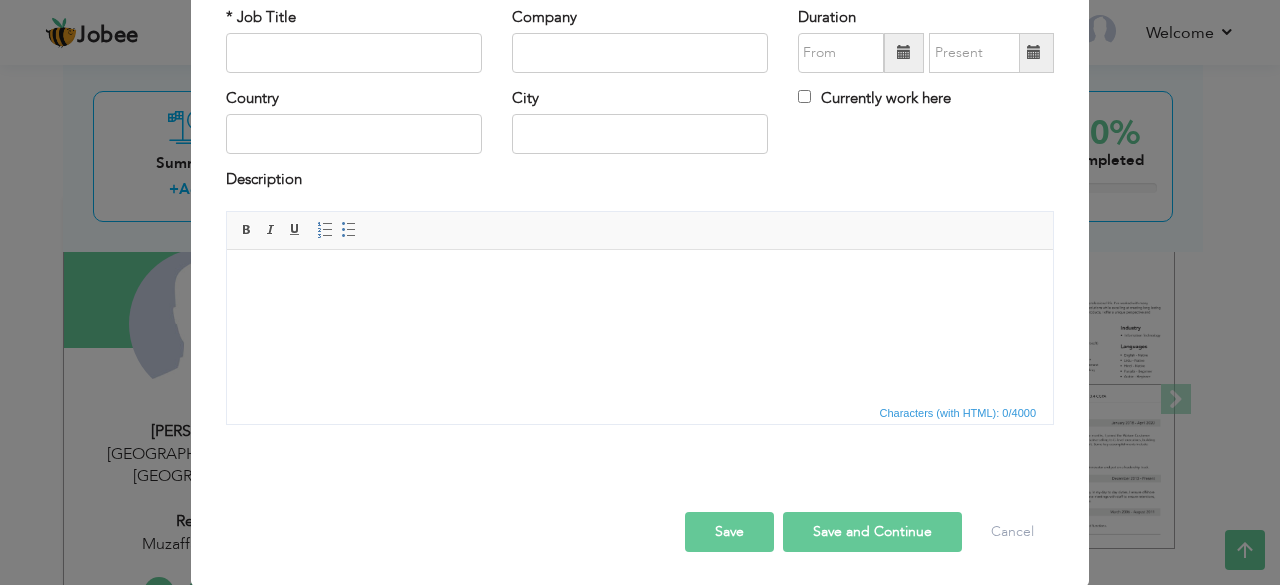 click on "Save and Continue" at bounding box center [872, 532] 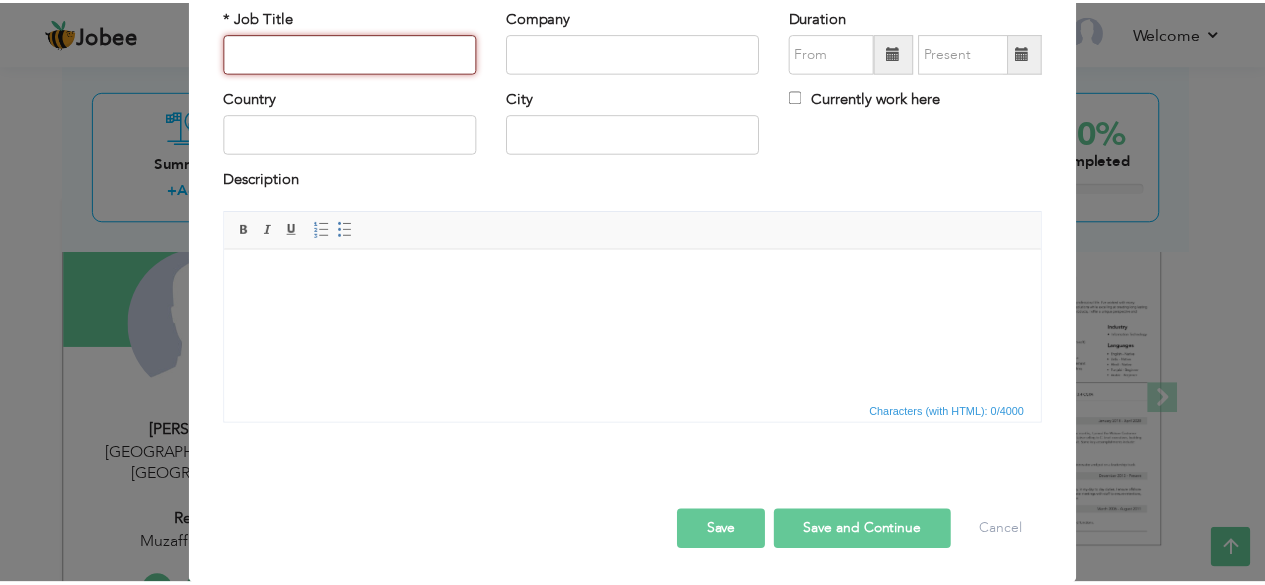 scroll, scrollTop: 0, scrollLeft: 0, axis: both 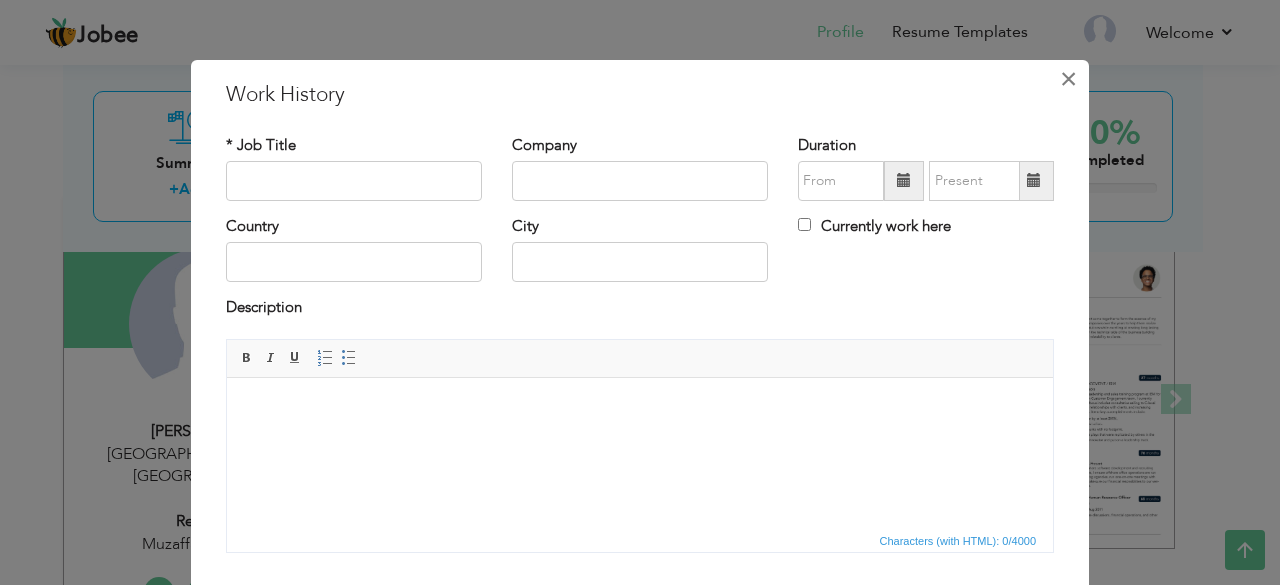 click on "×" at bounding box center (1068, 79) 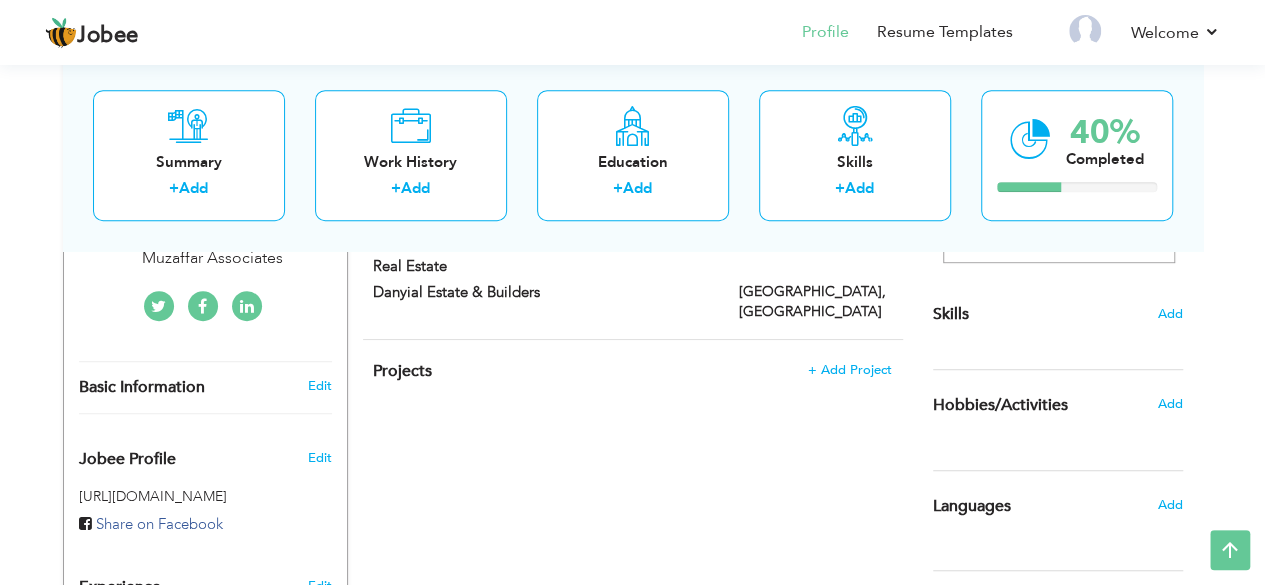 scroll, scrollTop: 467, scrollLeft: 0, axis: vertical 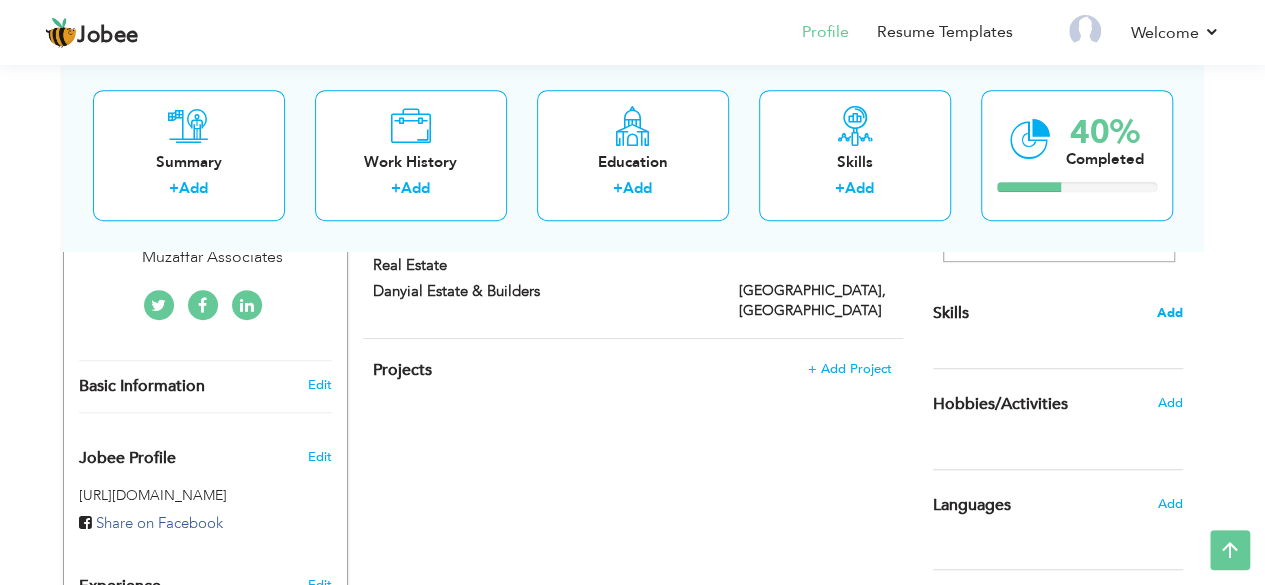 click on "Add" at bounding box center [1170, 313] 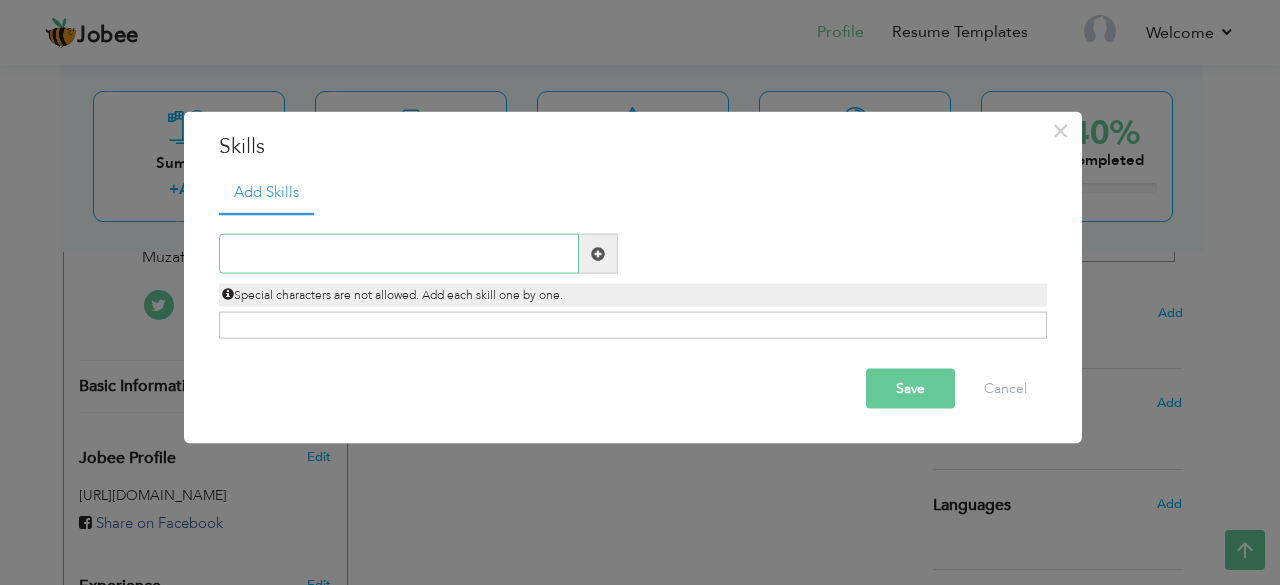 click at bounding box center [399, 254] 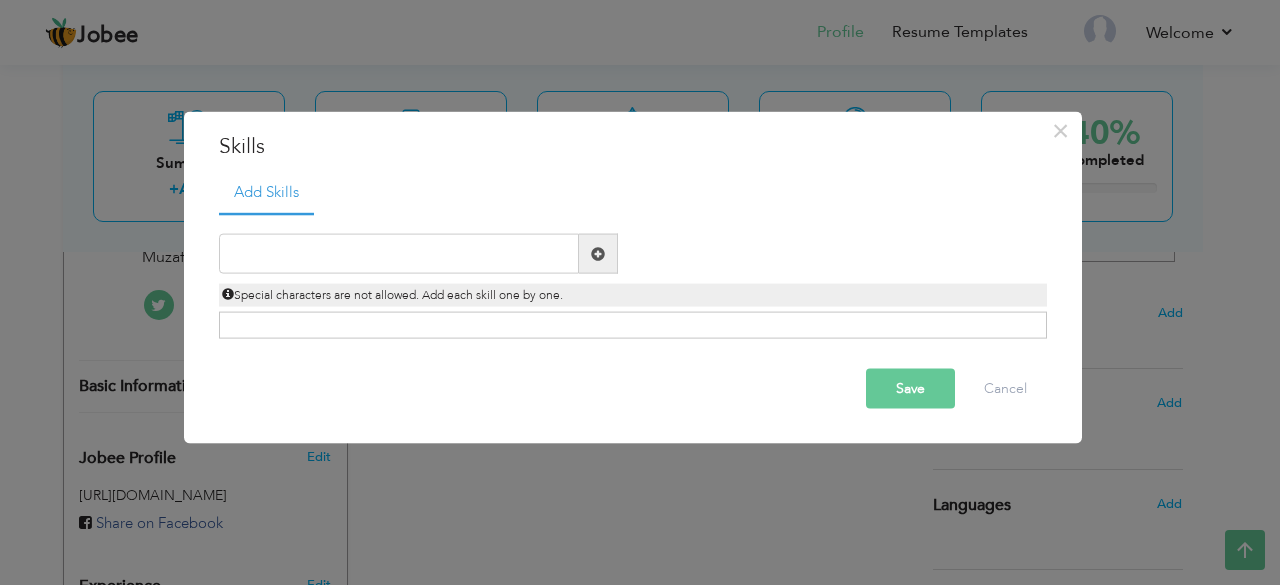 click at bounding box center (598, 253) 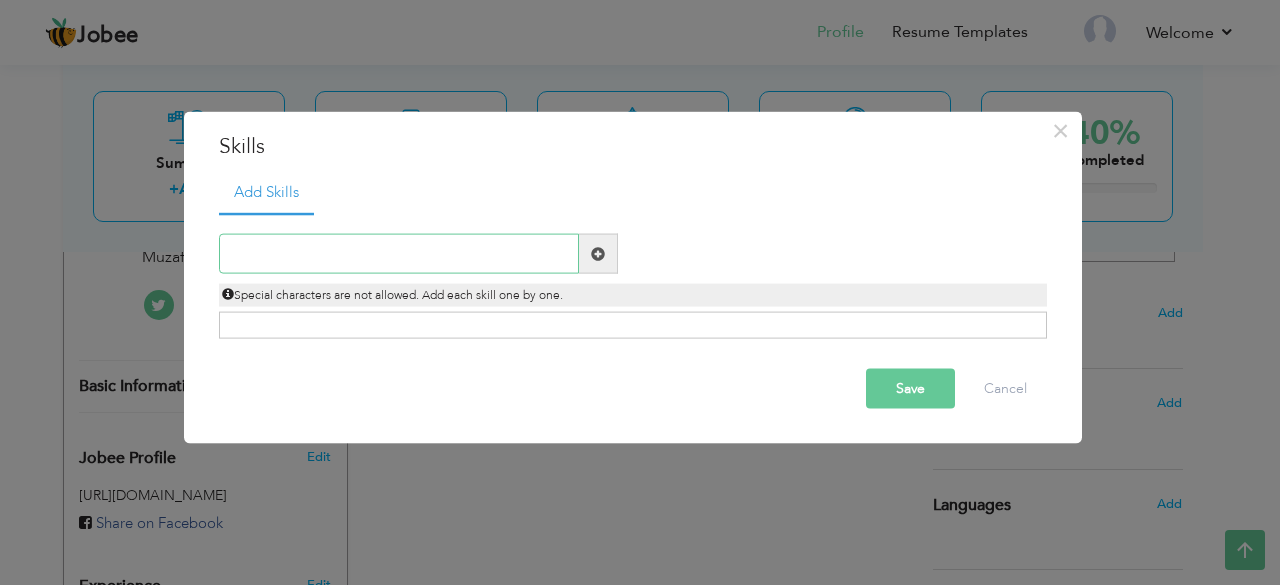 click at bounding box center (399, 254) 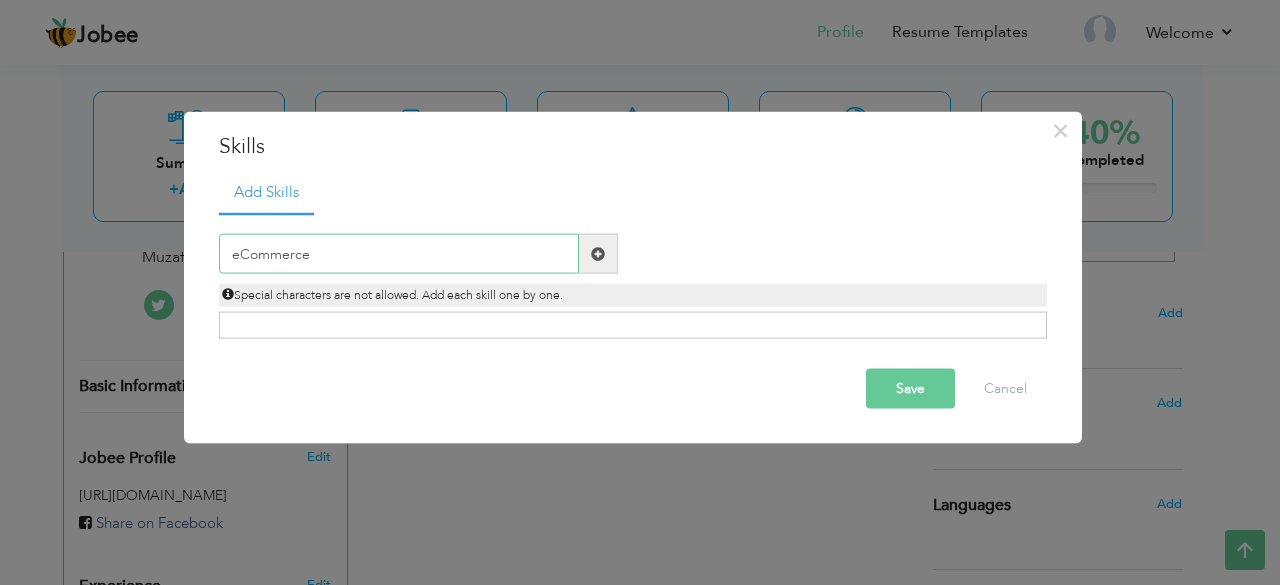type on "eCommerce" 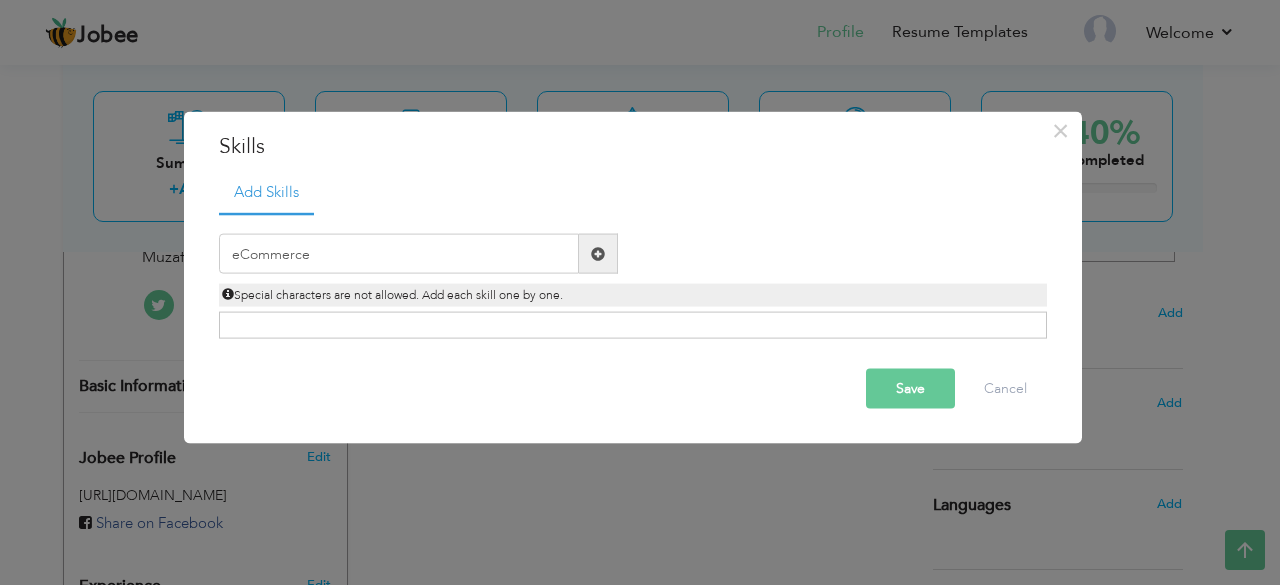 click at bounding box center [598, 254] 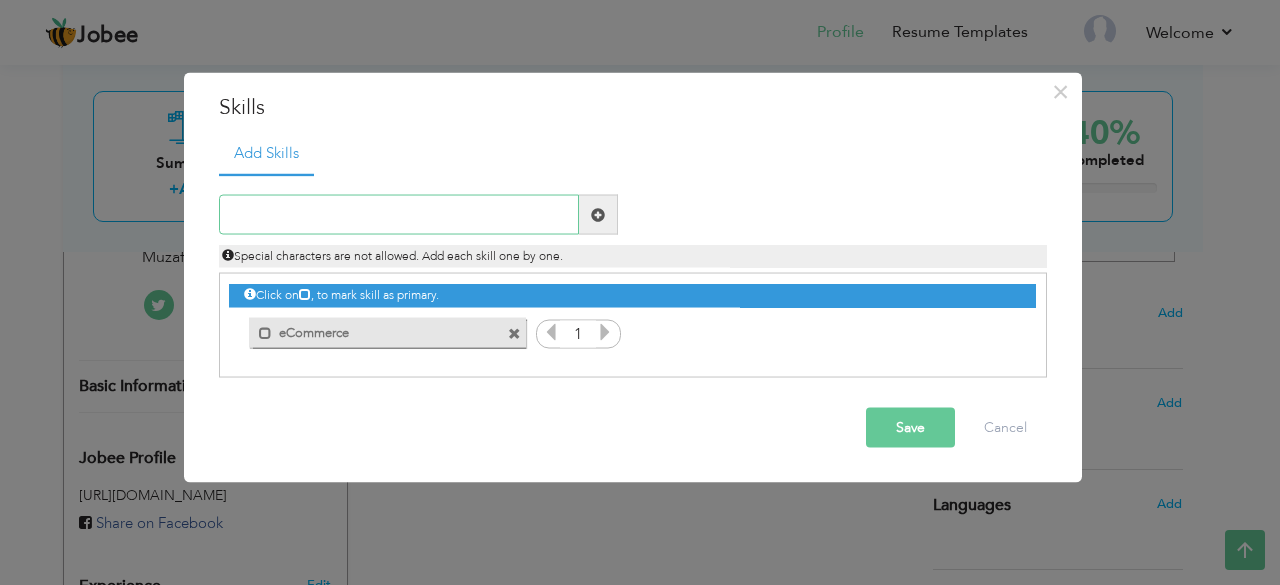 click at bounding box center (399, 215) 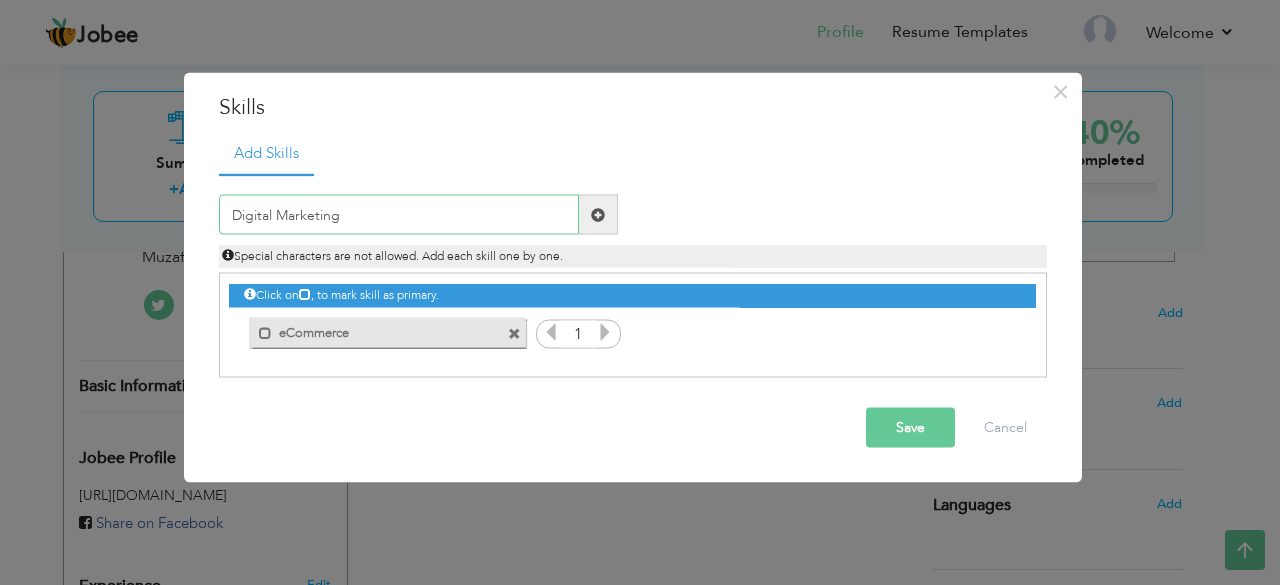 type on "Digital Marketing" 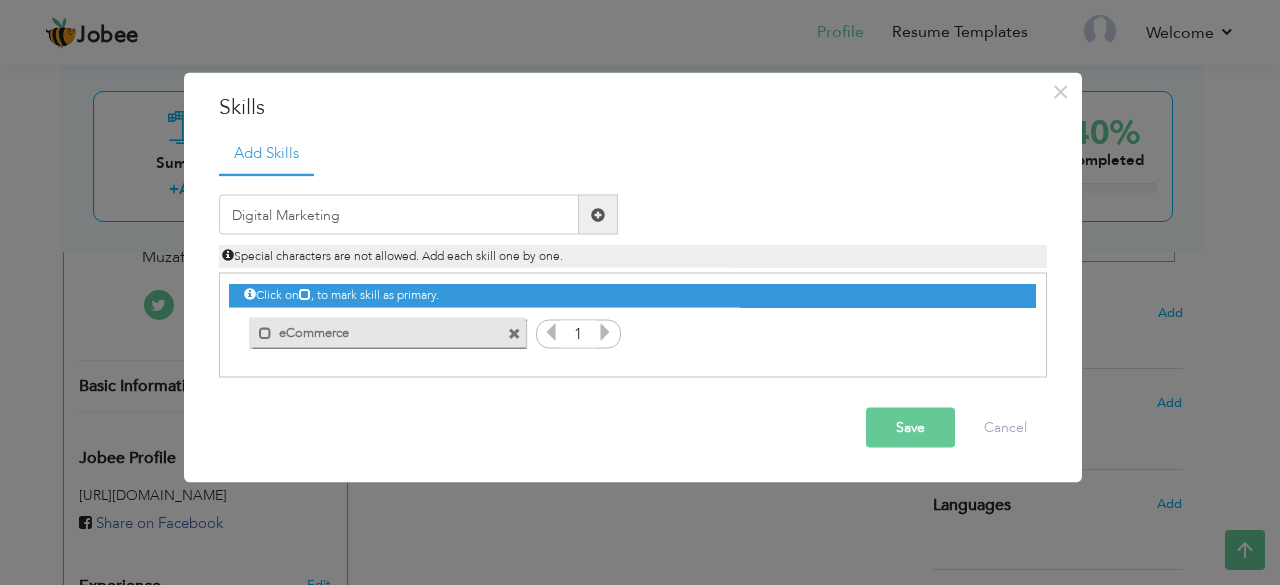 click at bounding box center [598, 215] 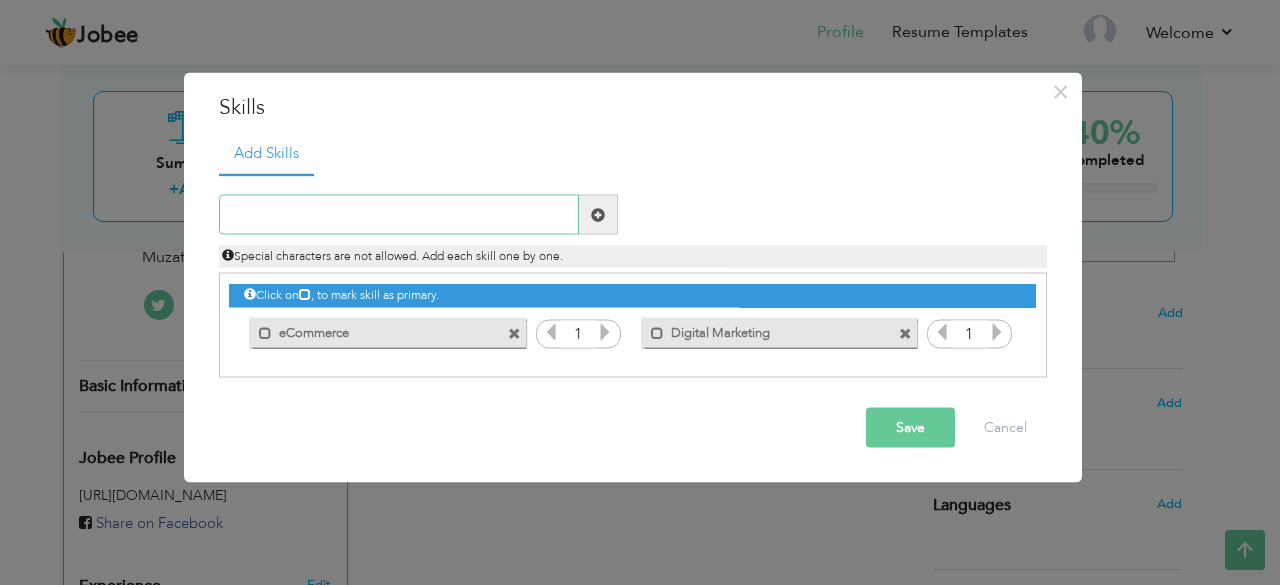 click at bounding box center (399, 215) 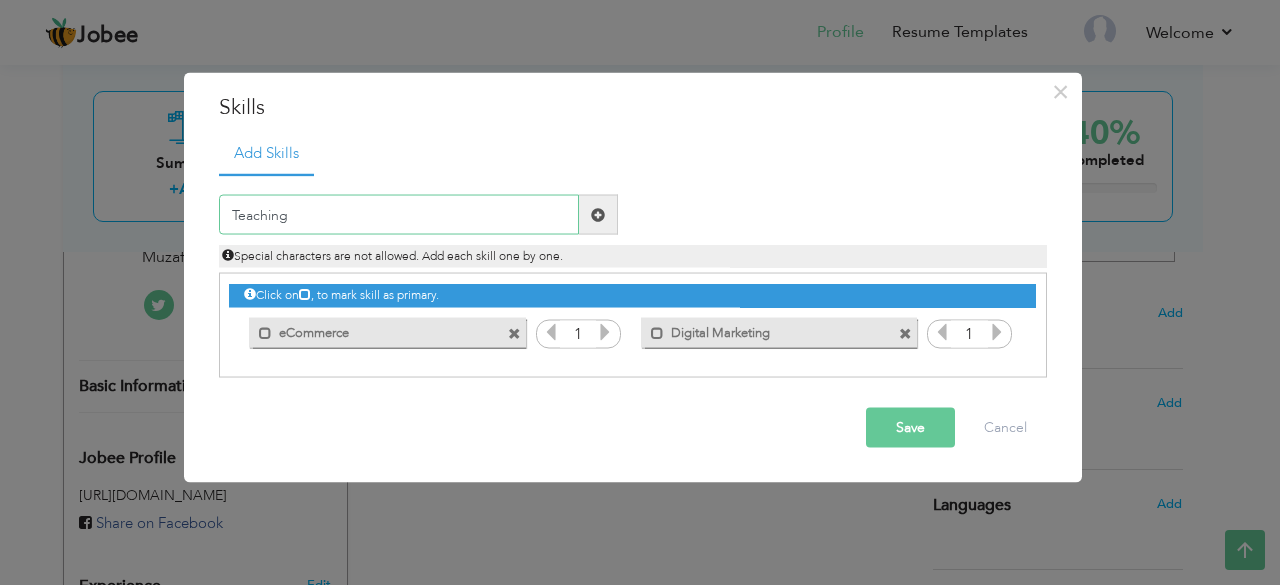 type on "Teaching" 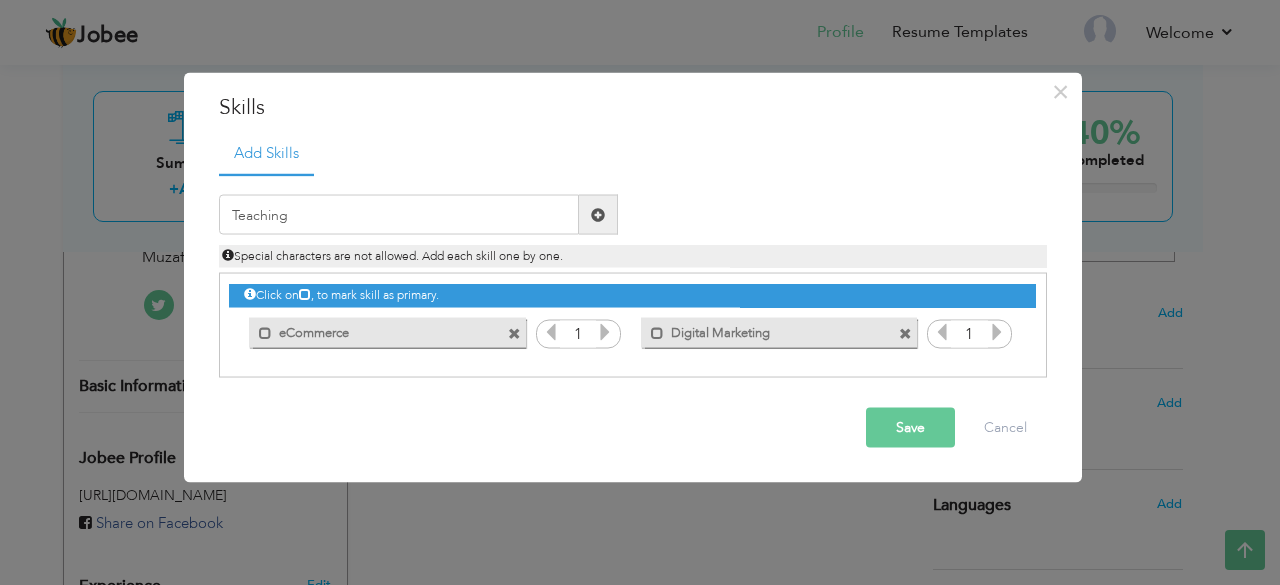 click at bounding box center (598, 214) 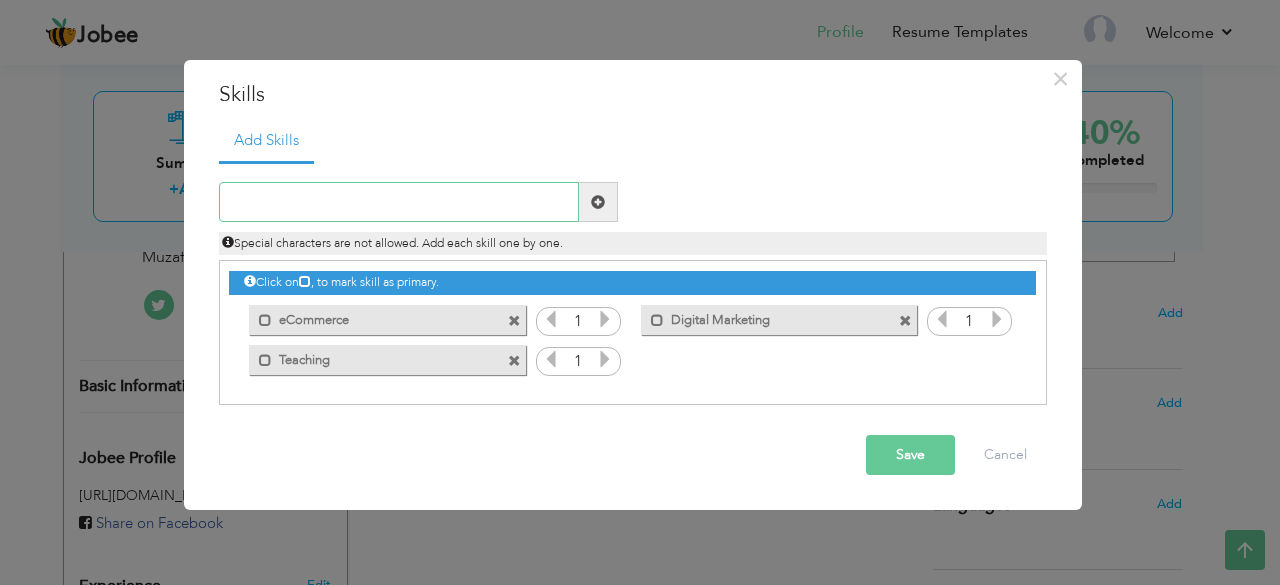 click at bounding box center (399, 202) 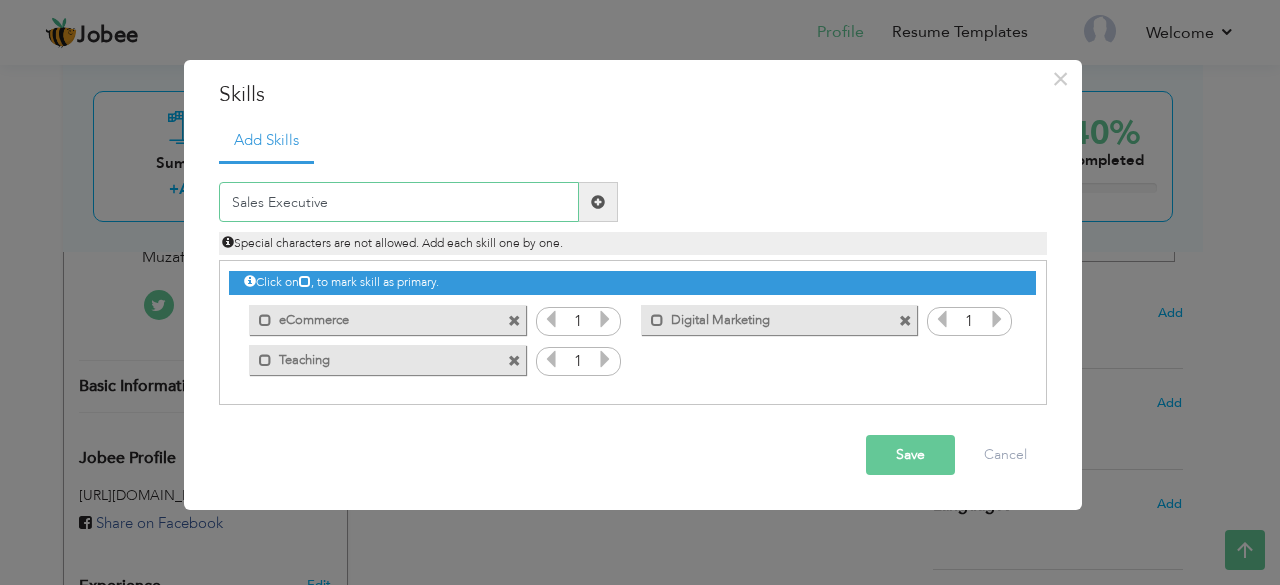 type on "Sales Executive" 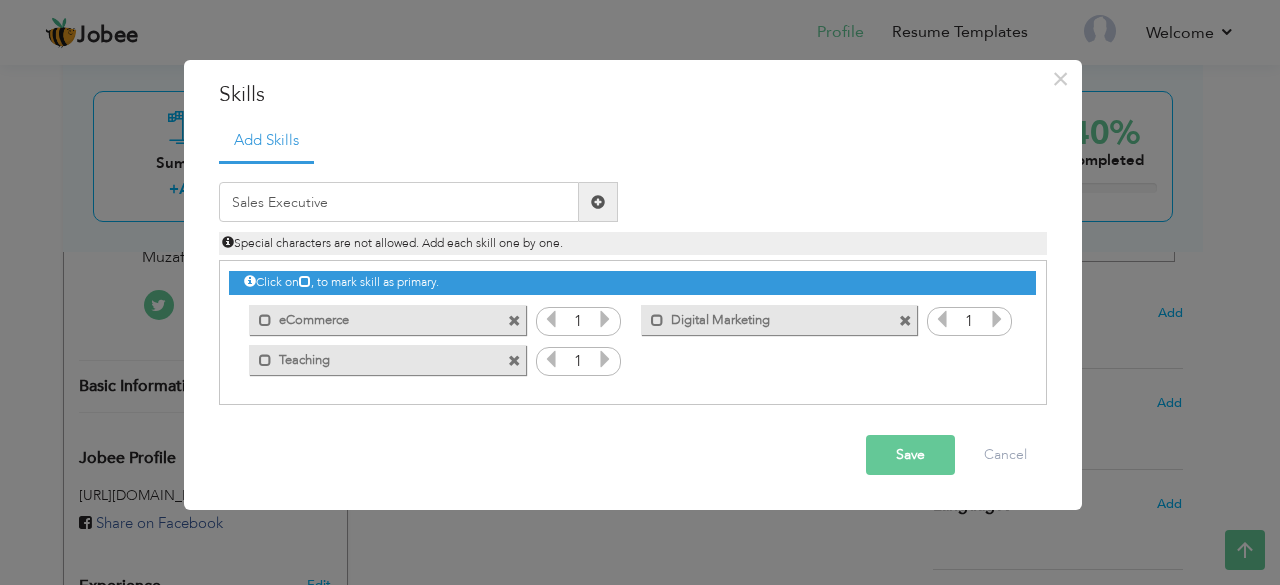 click at bounding box center (598, 202) 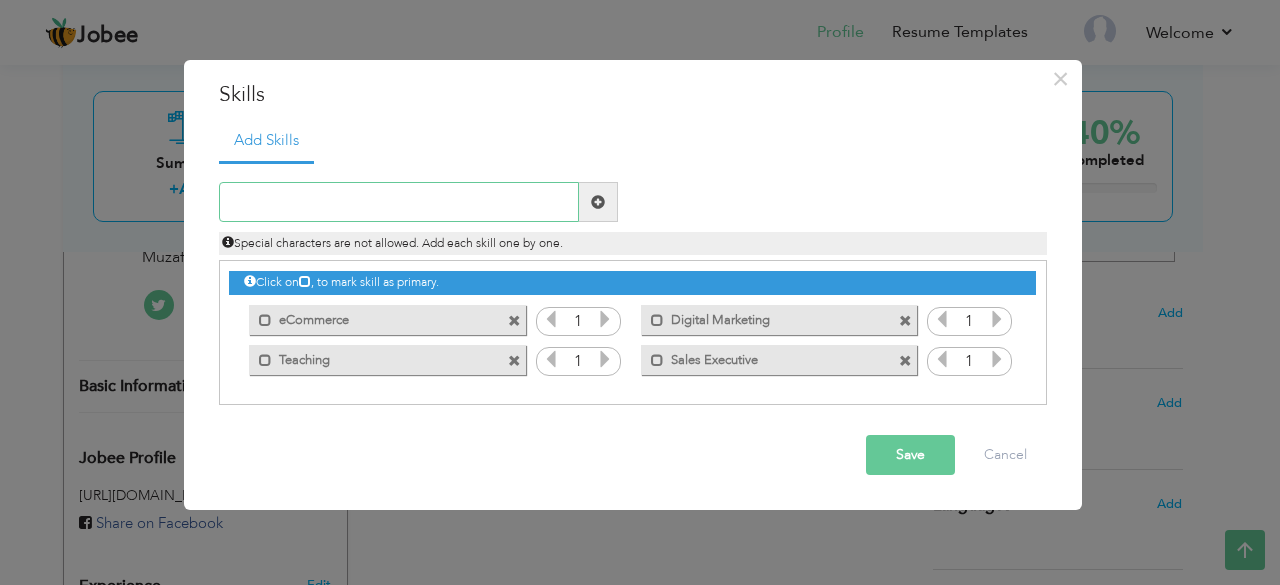 click at bounding box center [399, 202] 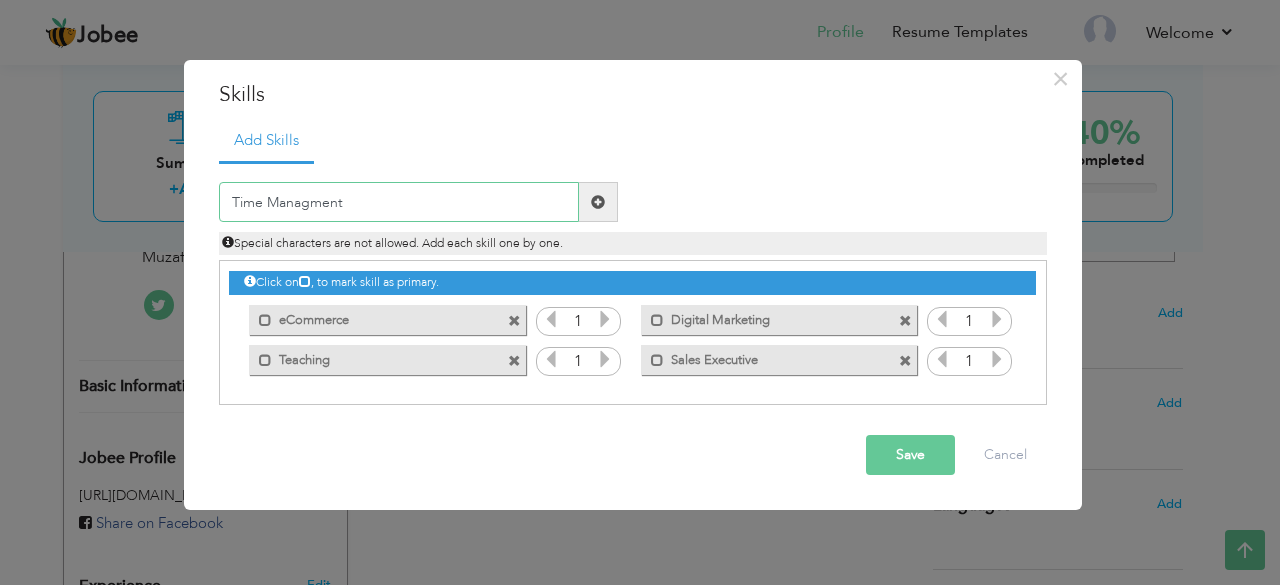 type on "Time Managment" 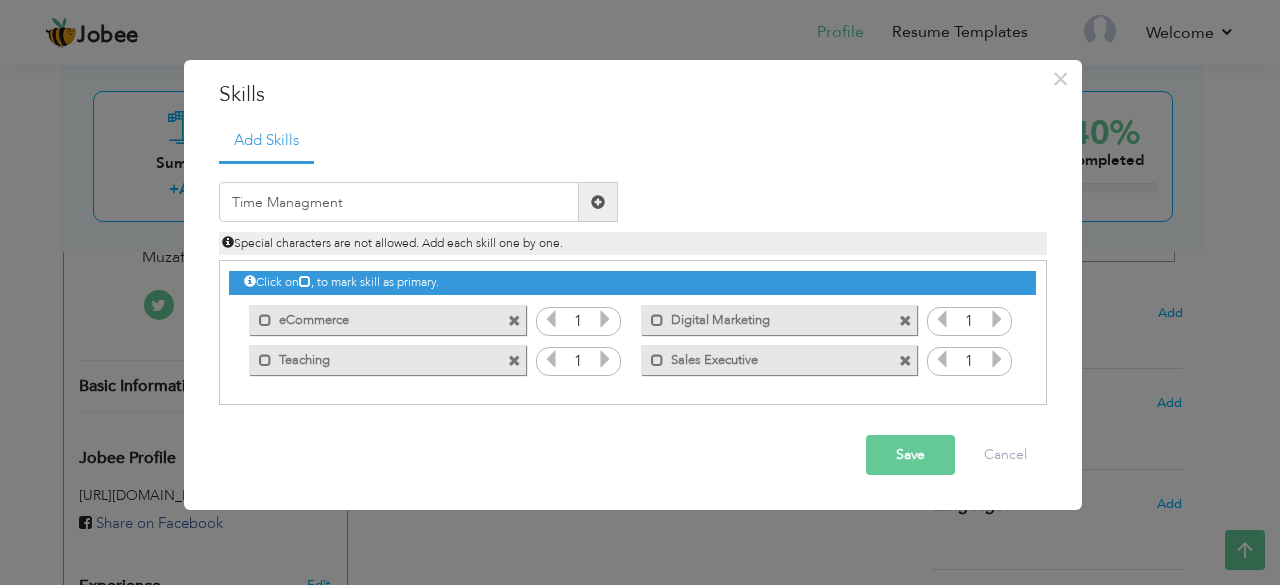 click at bounding box center [598, 202] 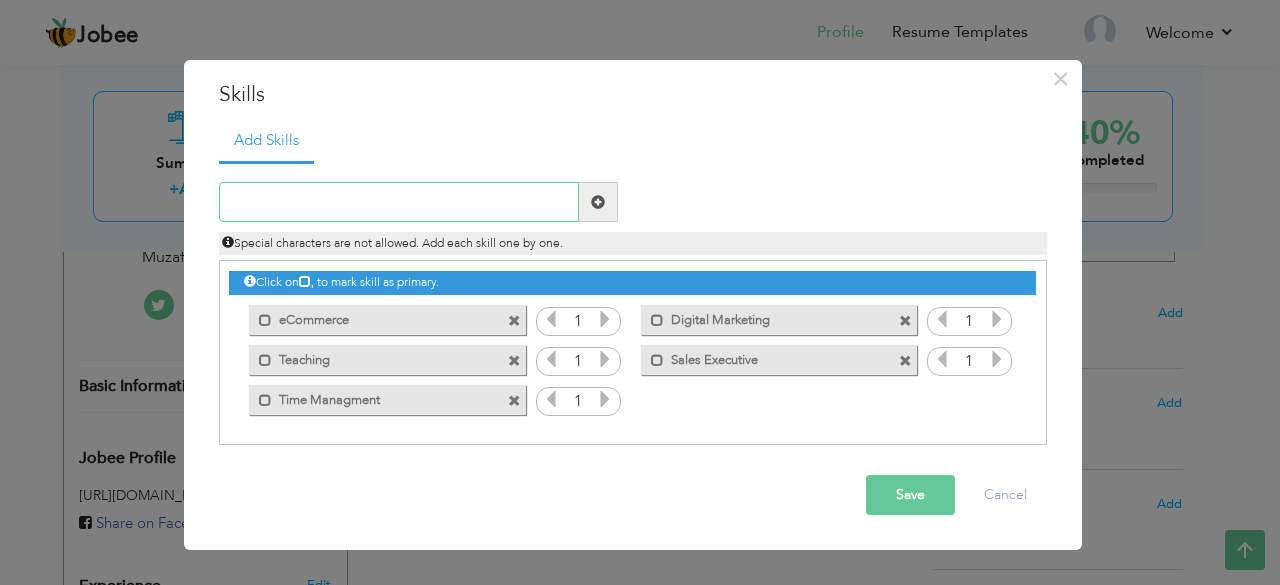 click at bounding box center (399, 202) 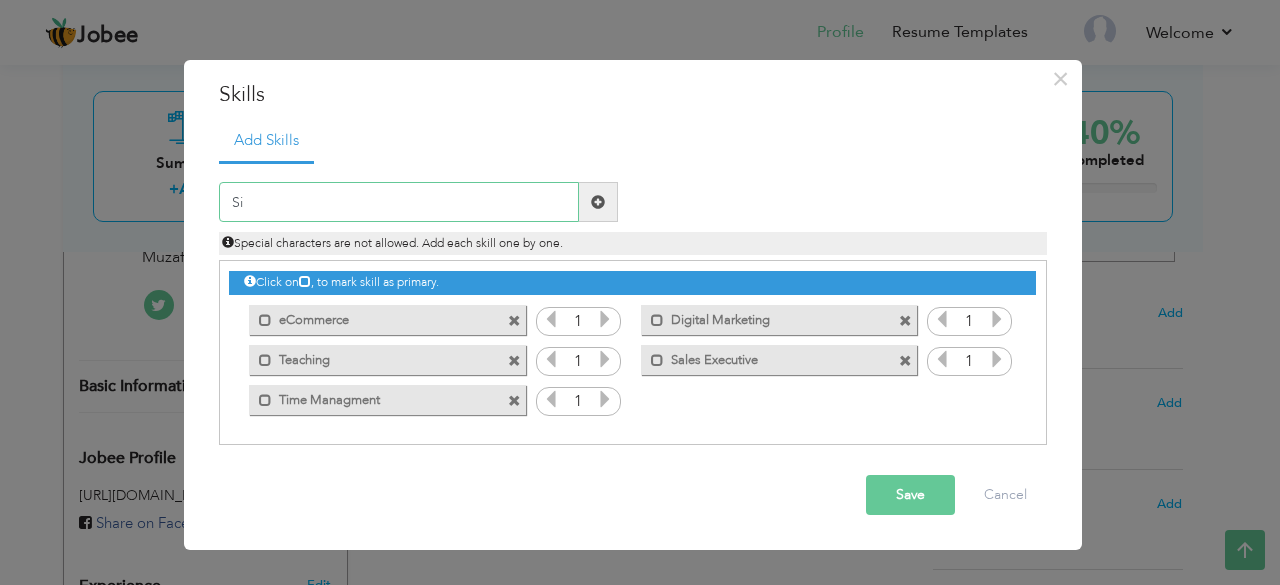 type on "S" 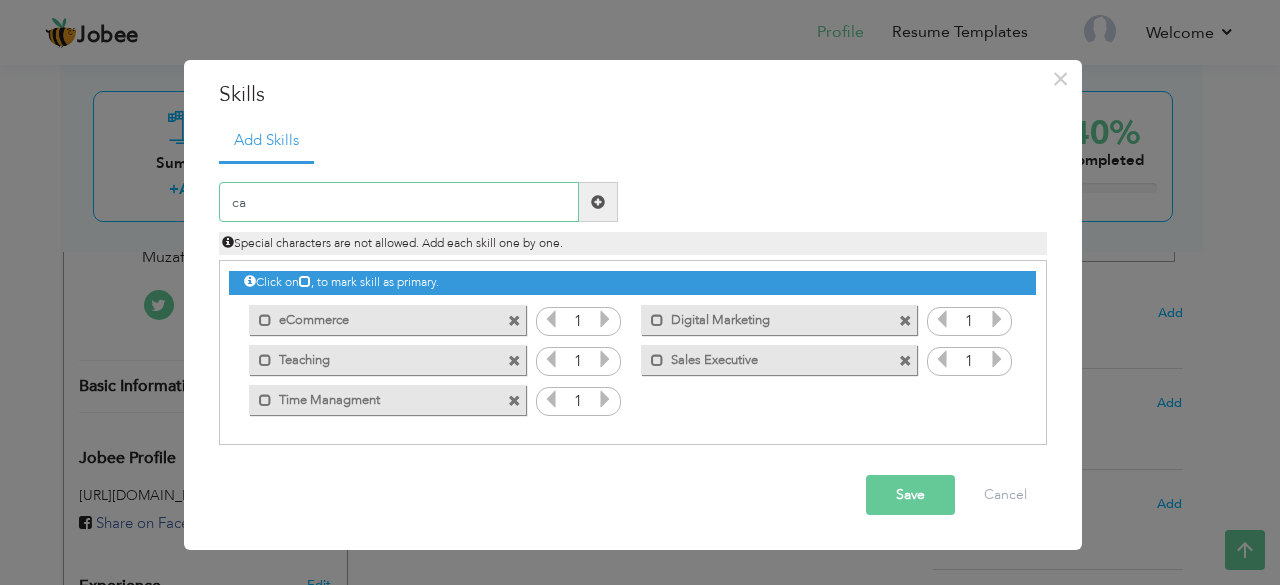 type on "c" 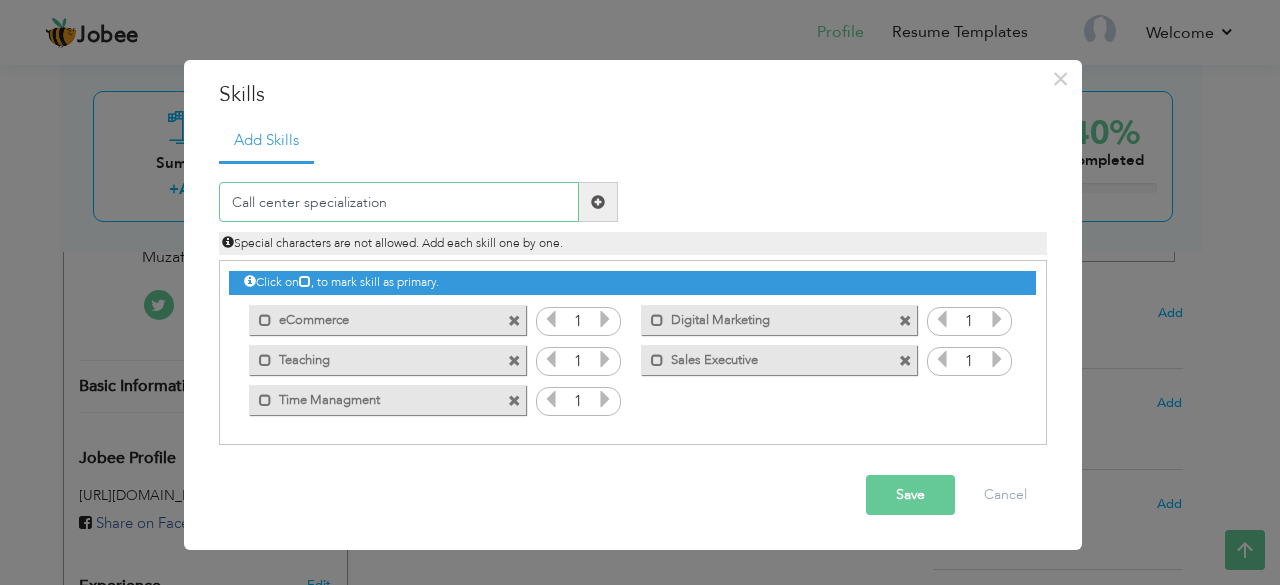 type on "Call center specialization" 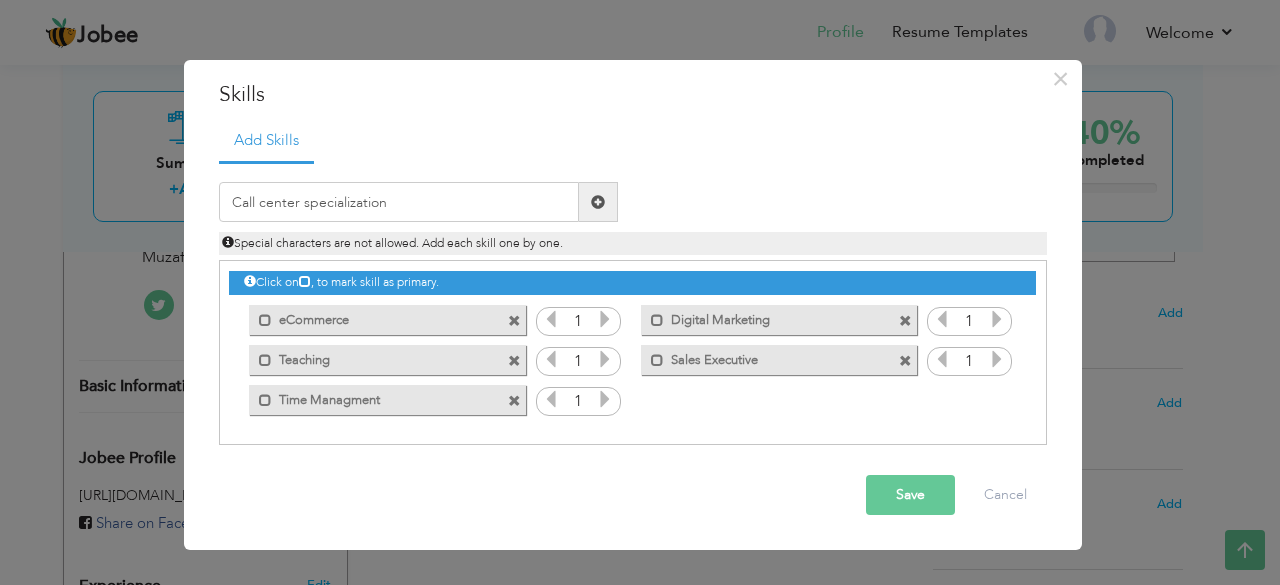 click at bounding box center [598, 202] 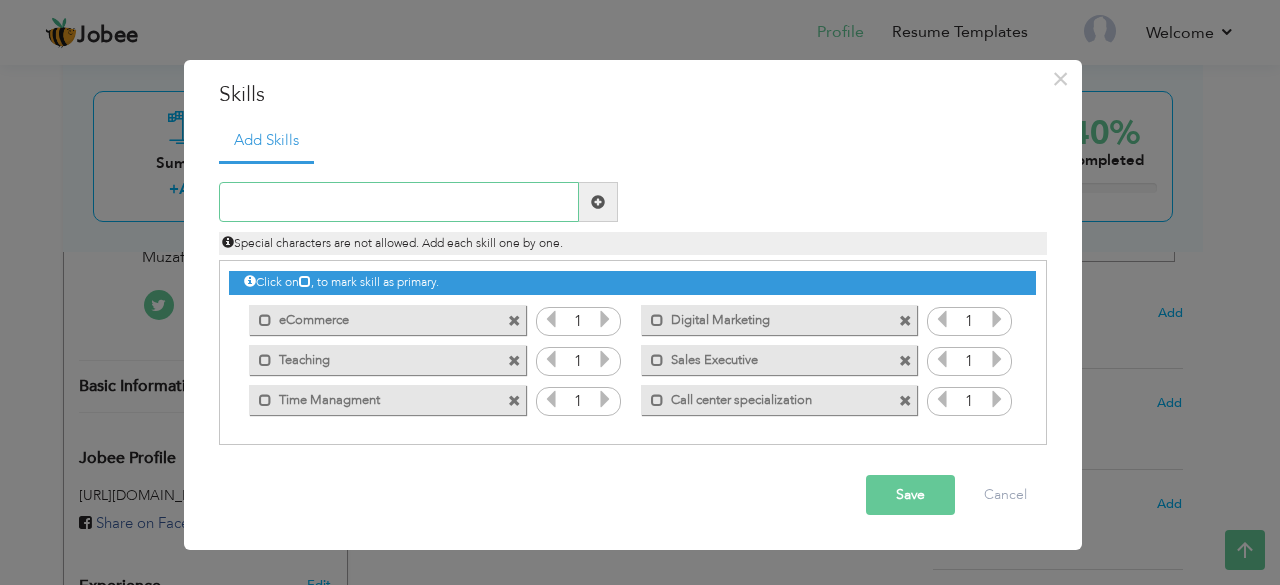 click at bounding box center (399, 202) 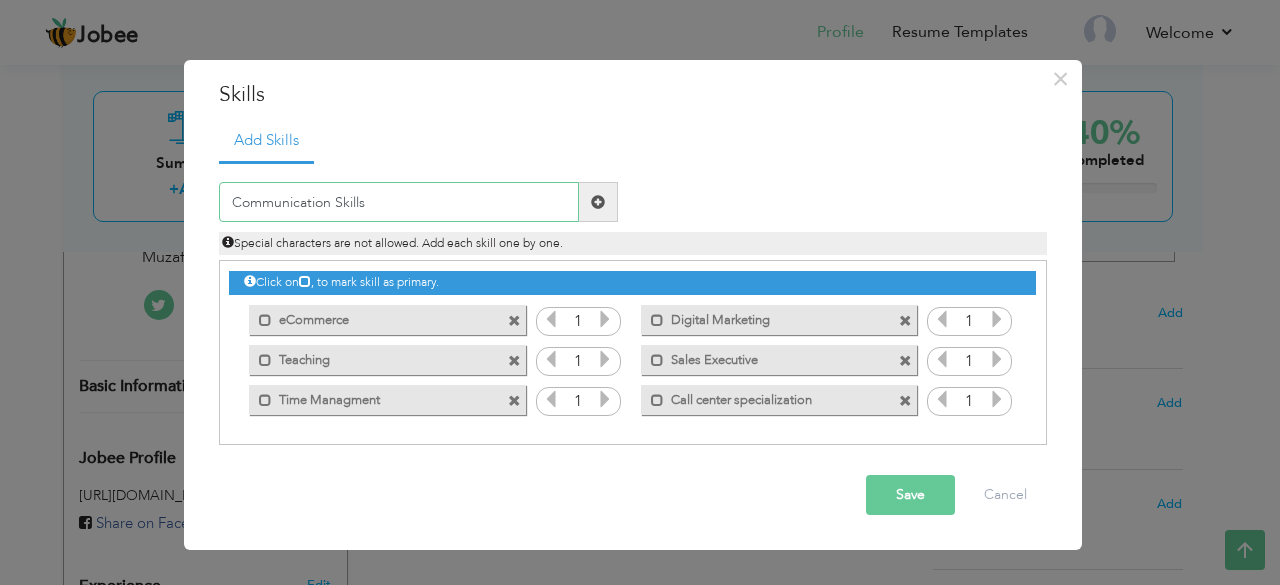 type on "Communication Skills" 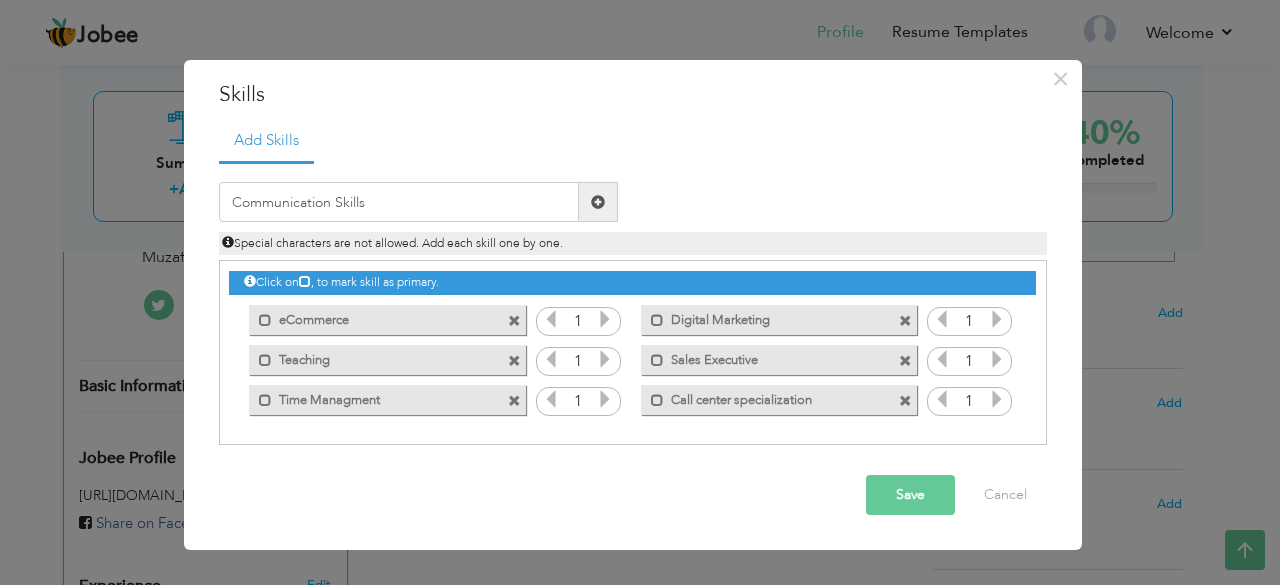 click at bounding box center (598, 202) 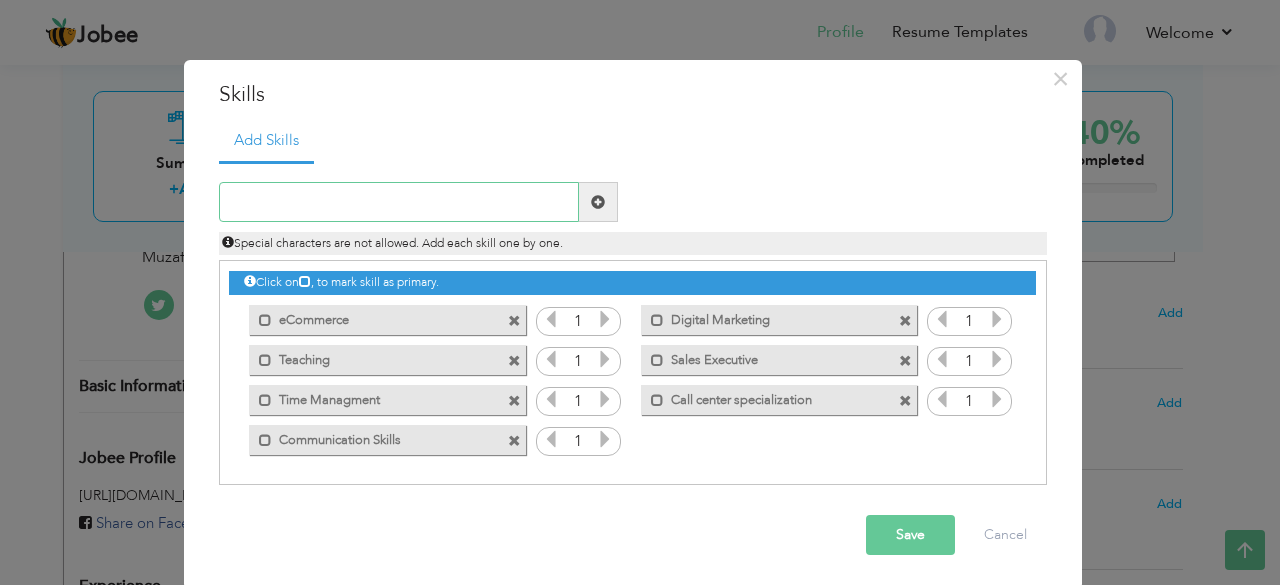 click at bounding box center [399, 202] 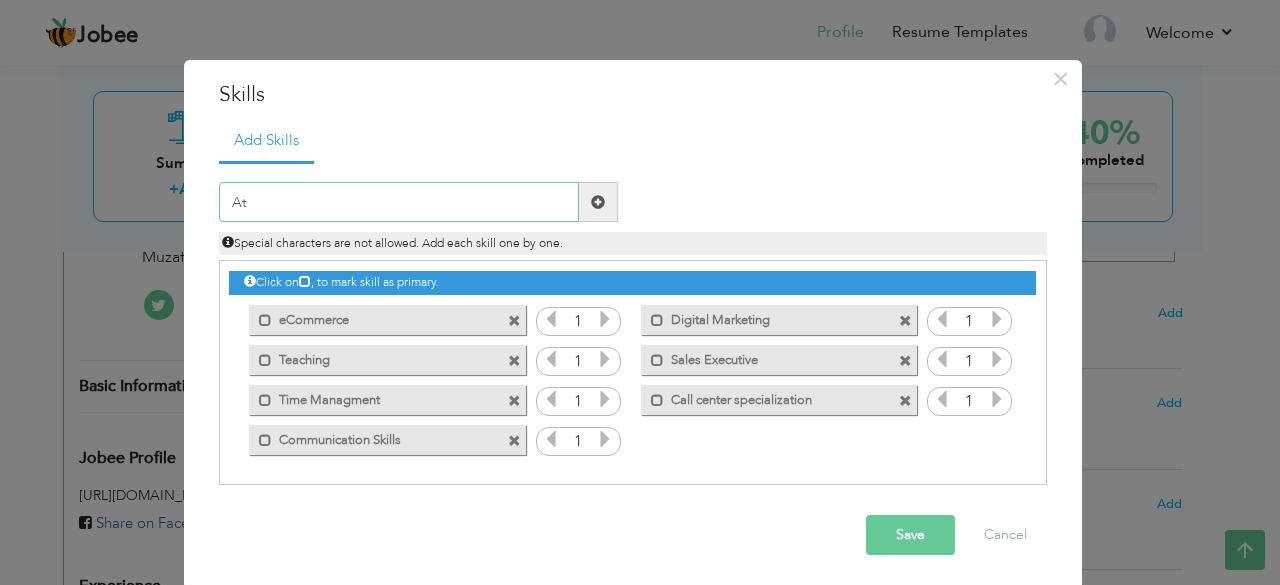 type on "A" 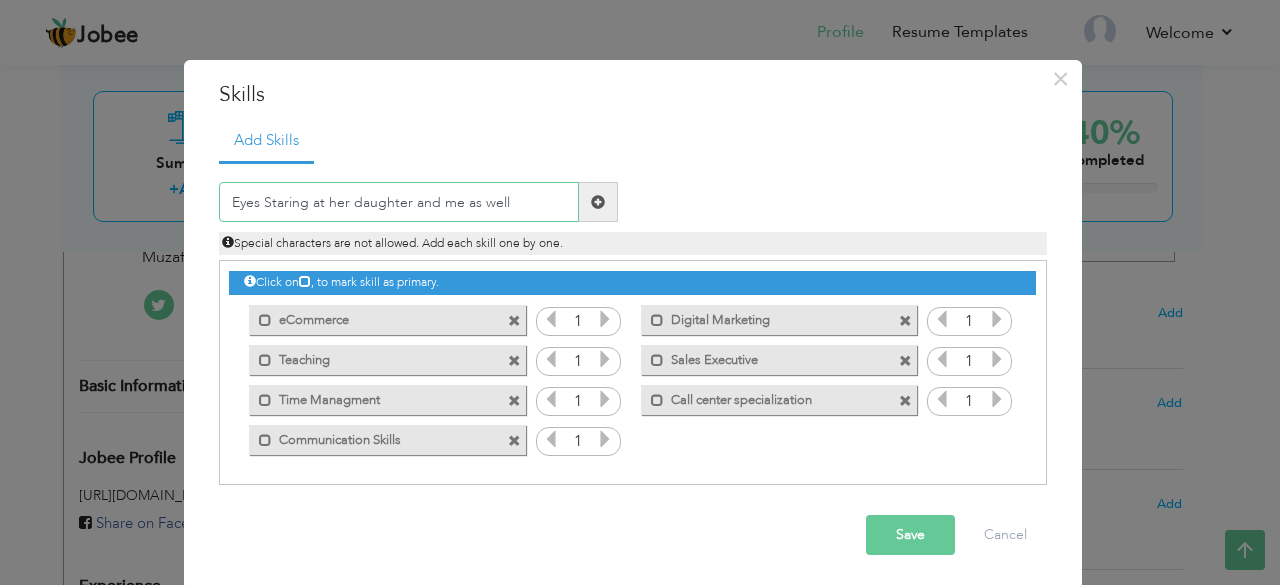 type on "Eyes Staring at her daughter and me as well" 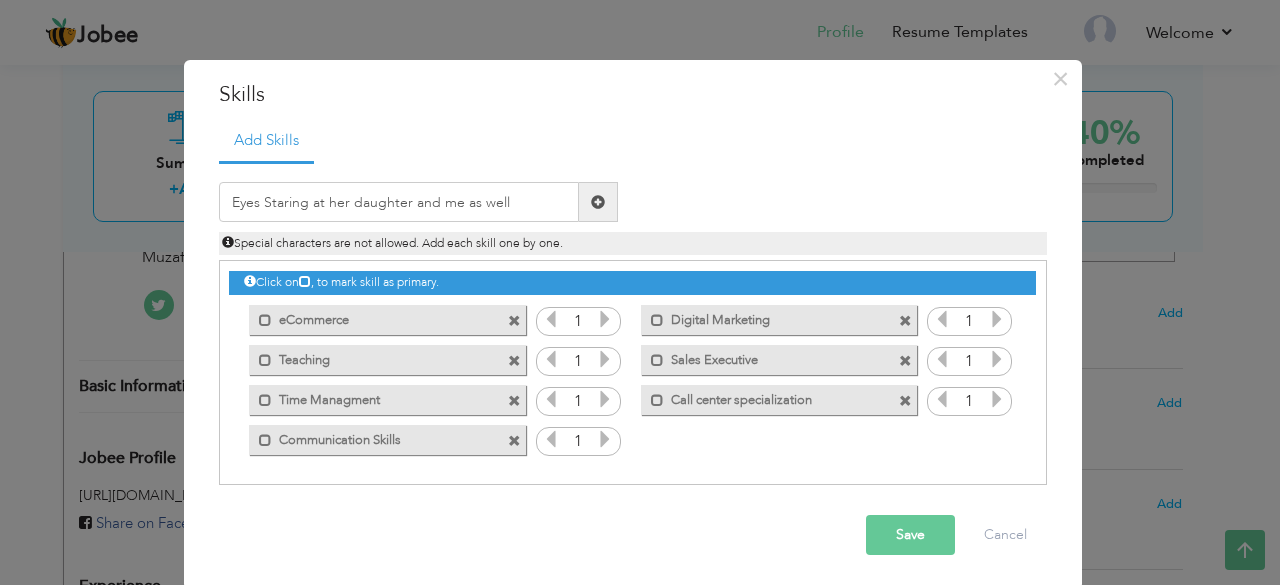 drag, startPoint x: 598, startPoint y: 203, endPoint x: 578, endPoint y: 199, distance: 20.396078 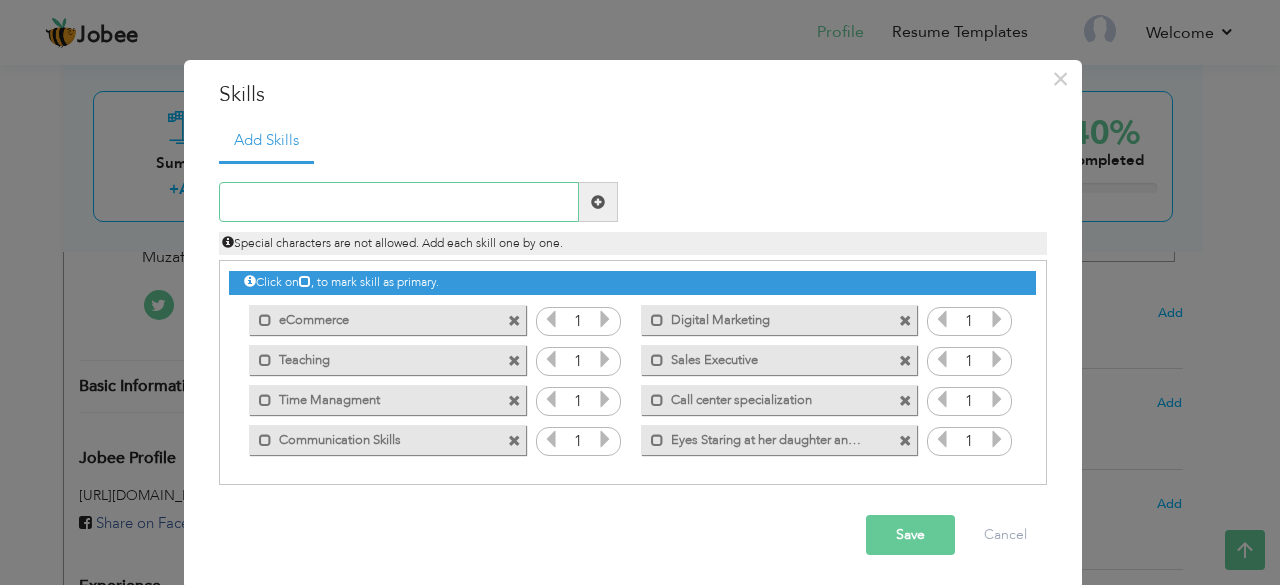 click at bounding box center (399, 202) 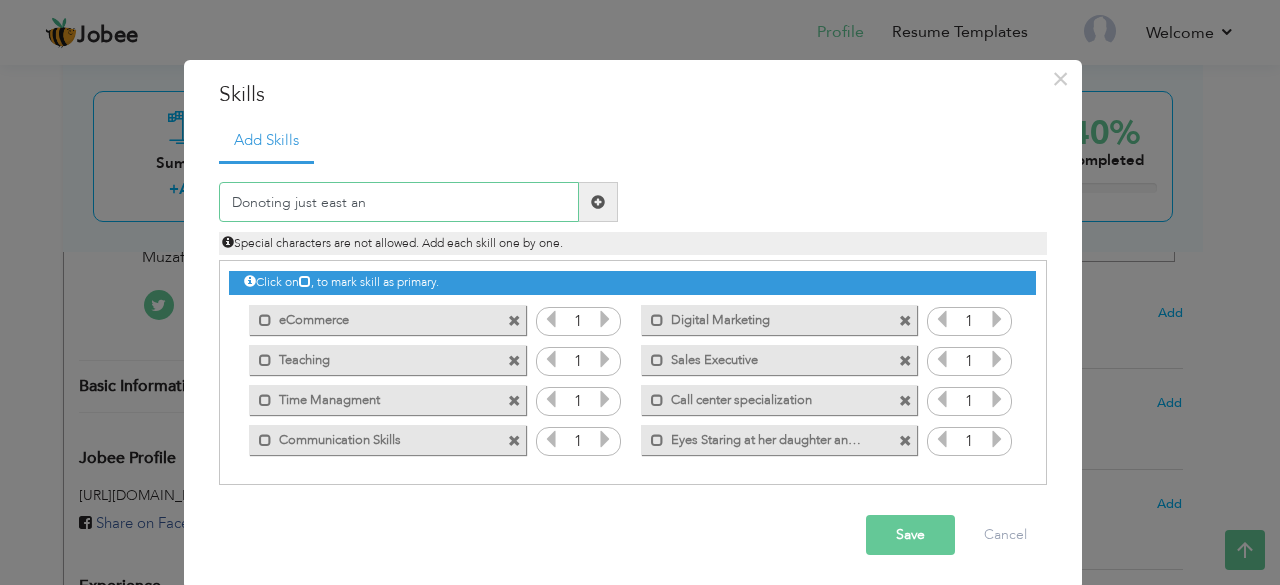 click on "Donoting just east an" at bounding box center [399, 202] 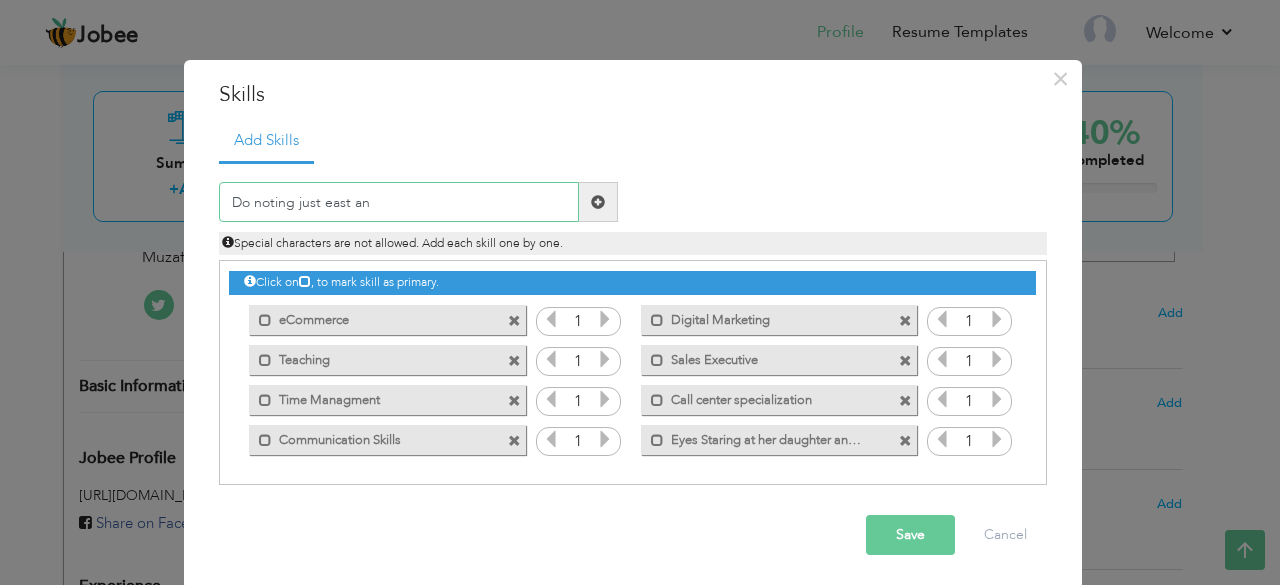 click on "Do noting just east an" at bounding box center [399, 202] 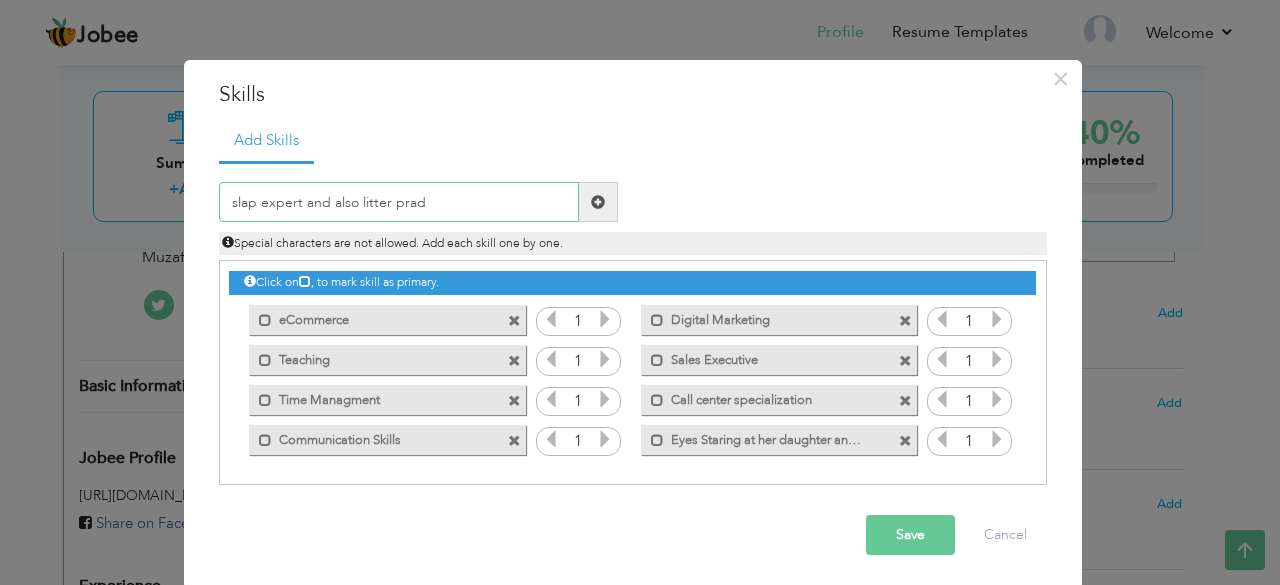 type on "slap expert and also litter prade" 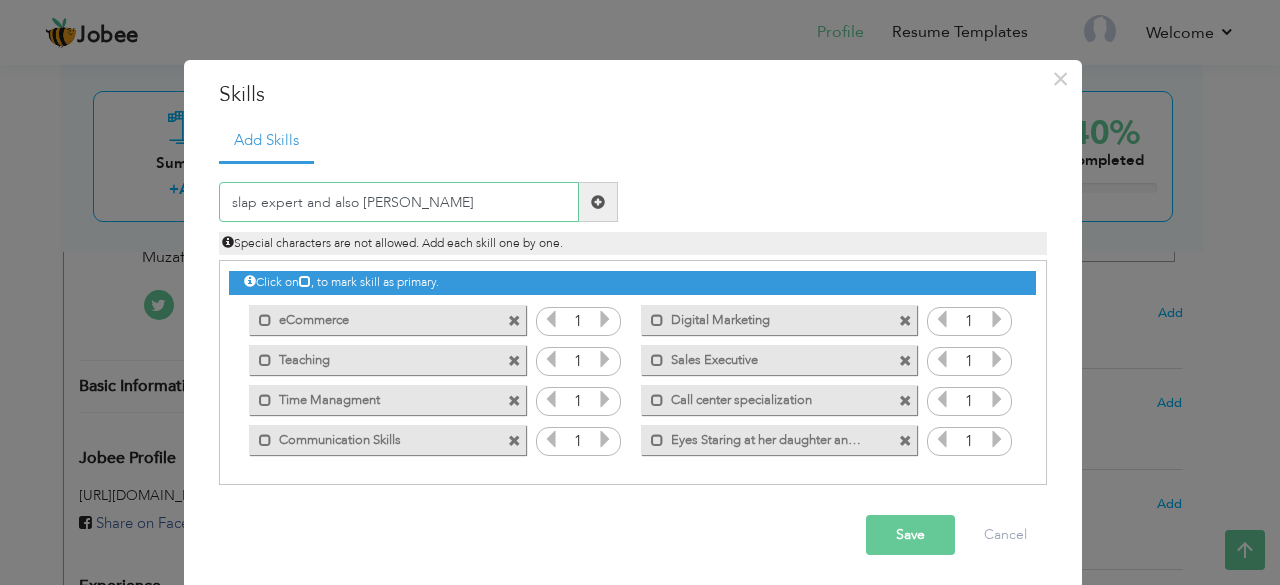 type 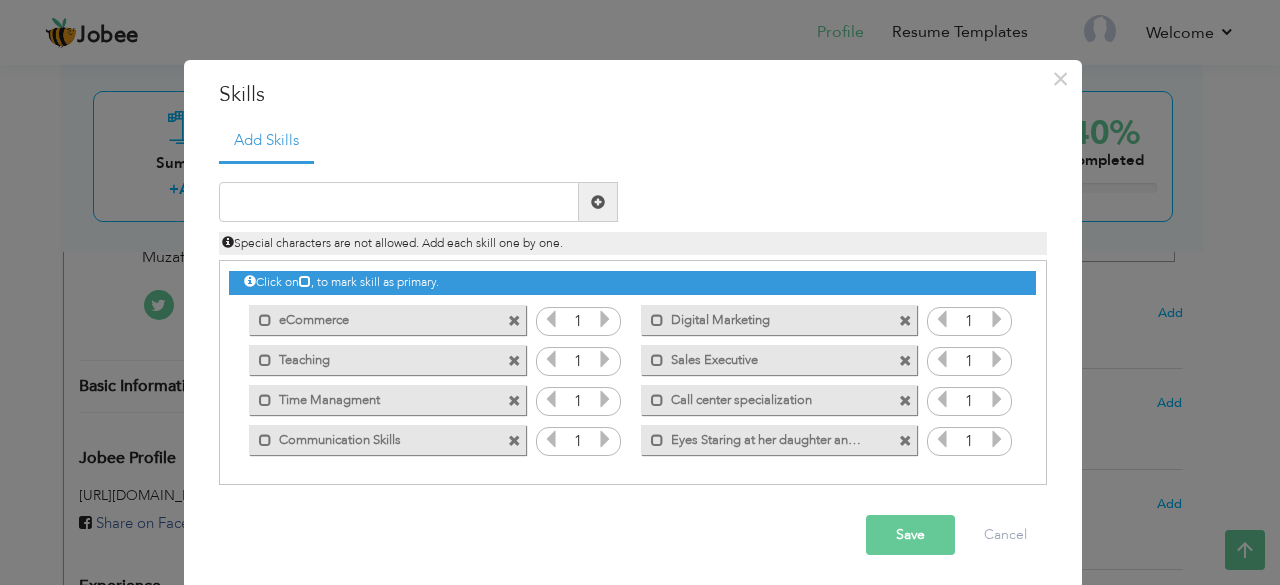 click at bounding box center [905, 441] 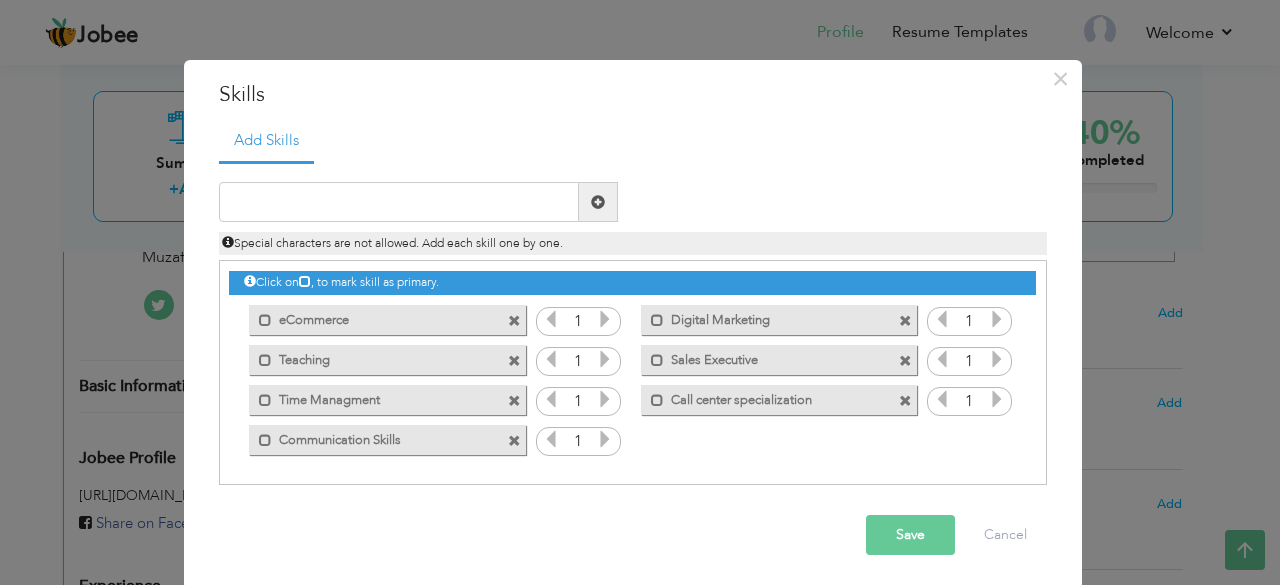 click on "Save" at bounding box center [910, 535] 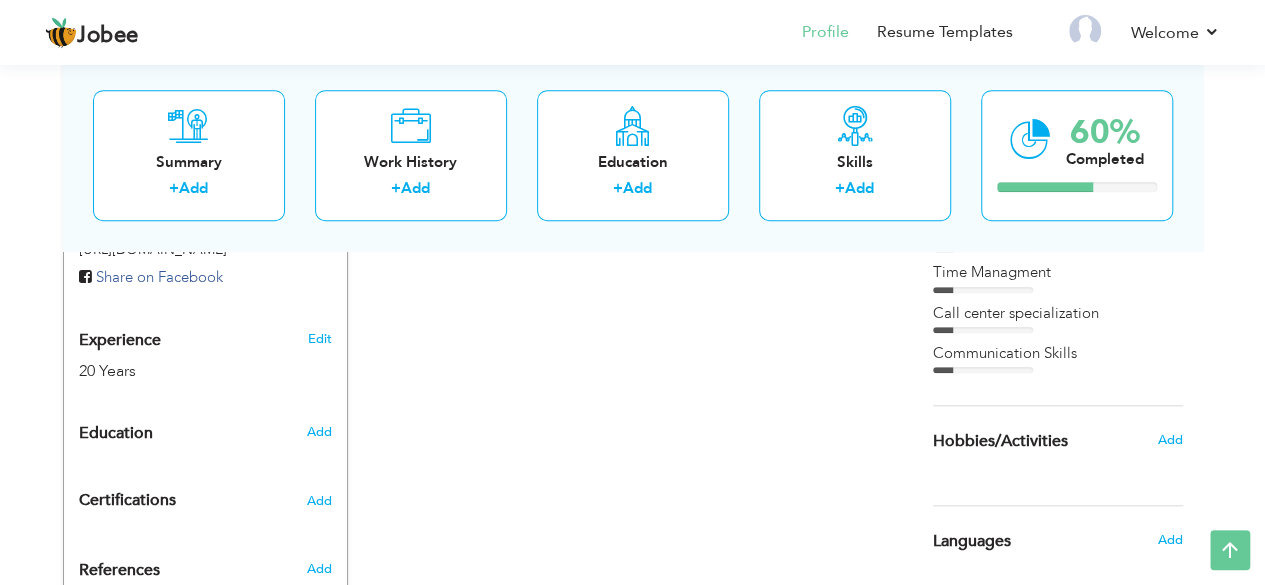 scroll, scrollTop: 712, scrollLeft: 0, axis: vertical 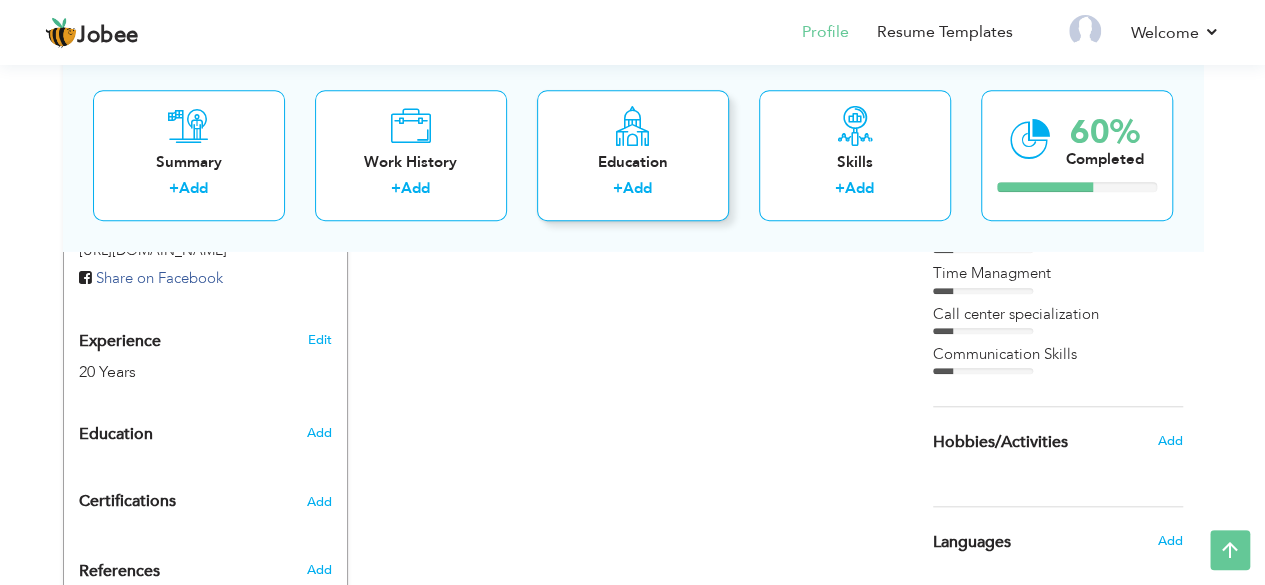 click on "+  Add" at bounding box center [633, 192] 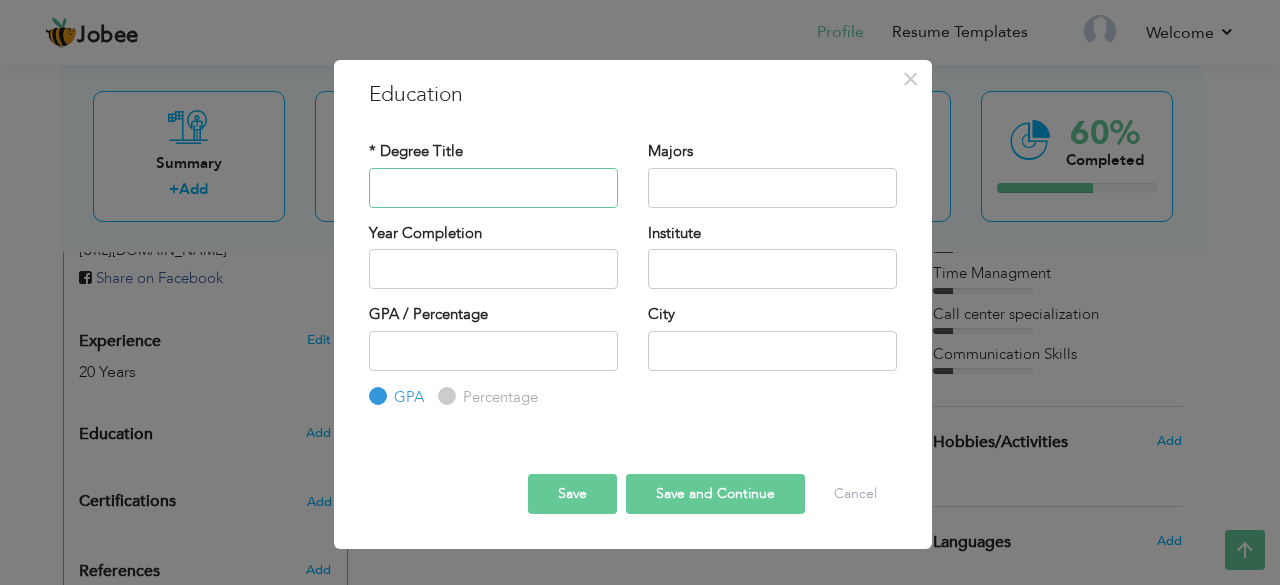 click at bounding box center (493, 188) 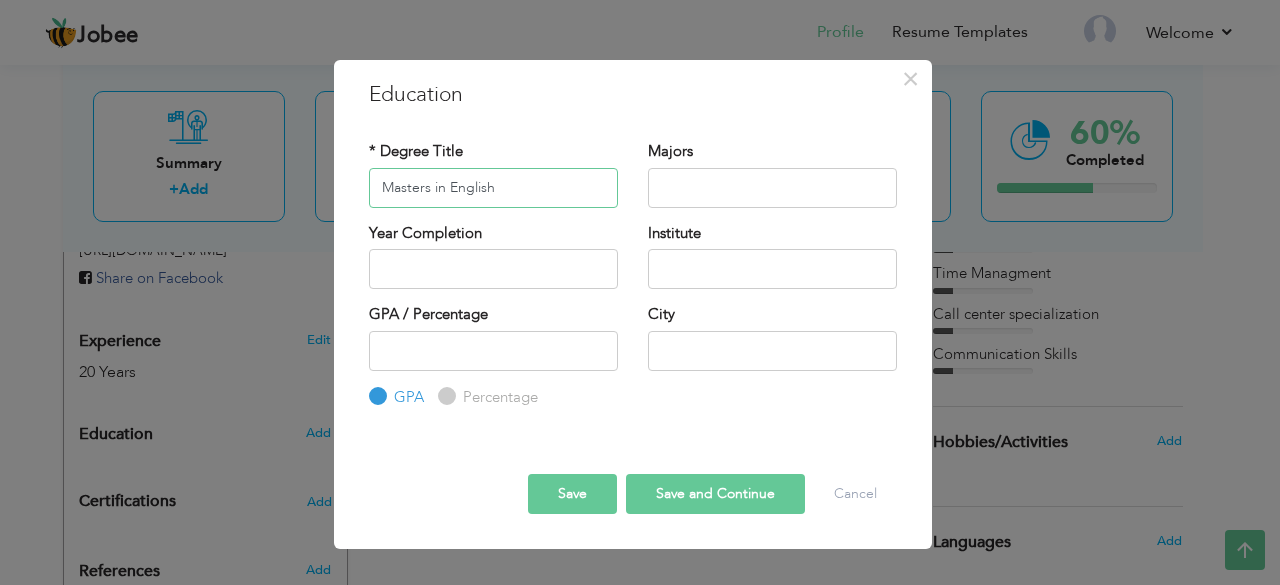 type on "Masters in English" 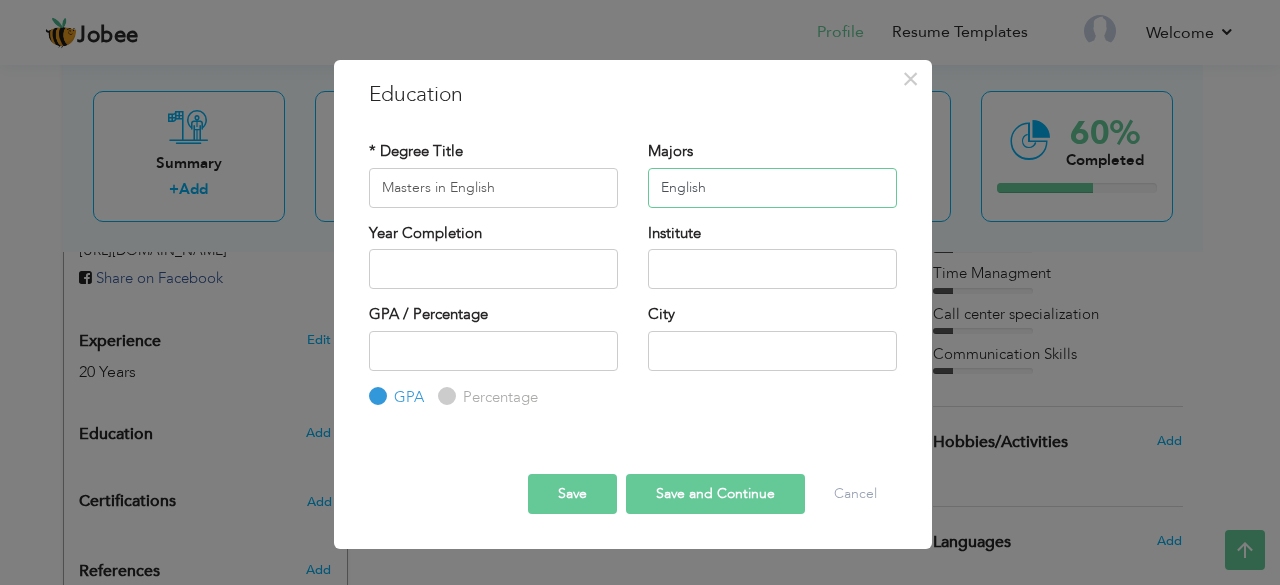 type on "English" 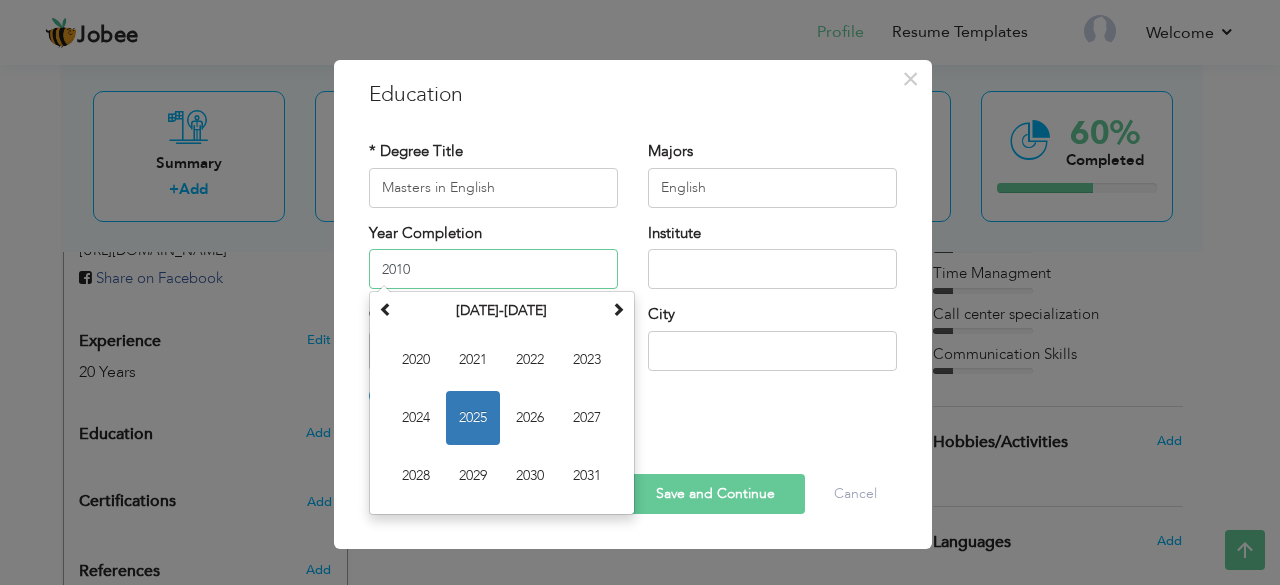 type on "2010" 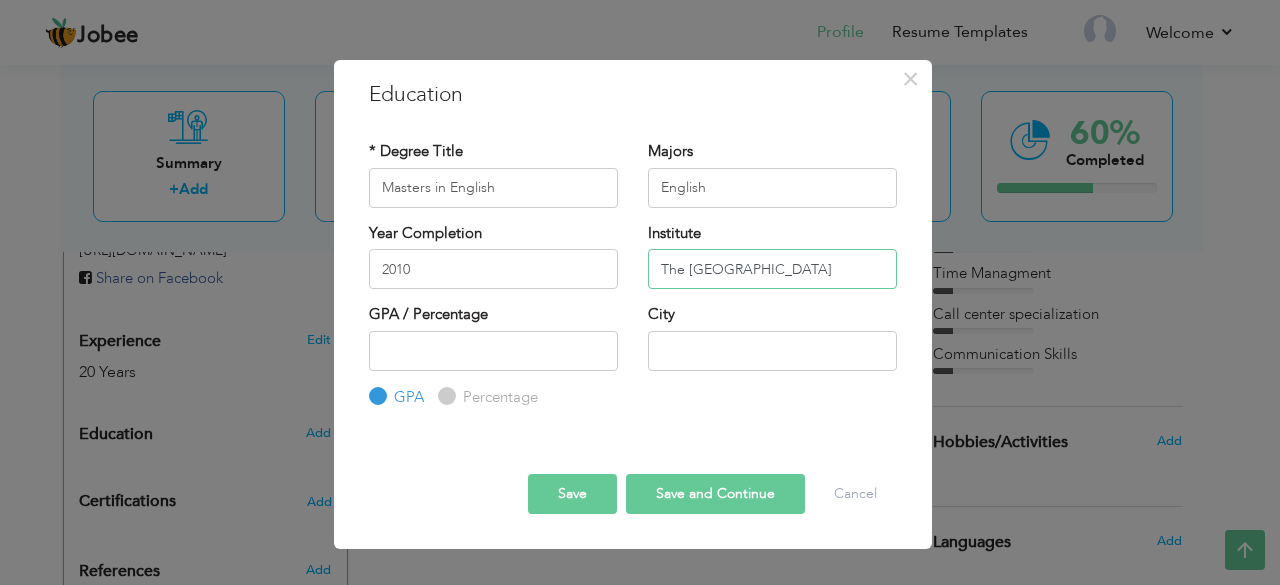 type on "The Punjab University" 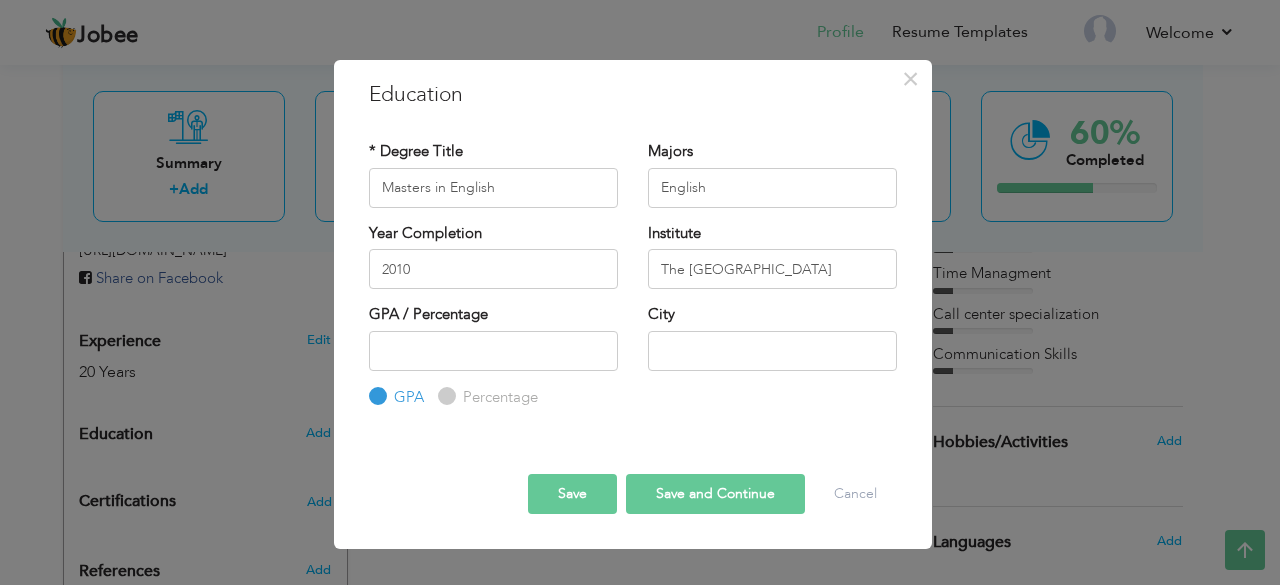 click on "Percentage" at bounding box center (444, 396) 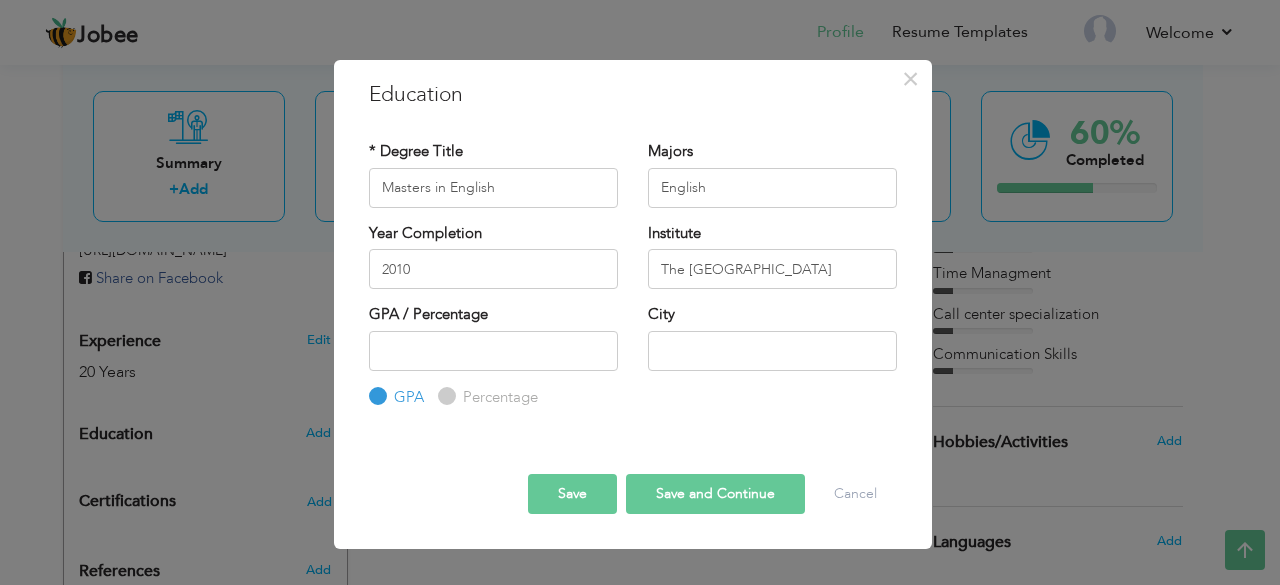 radio on "true" 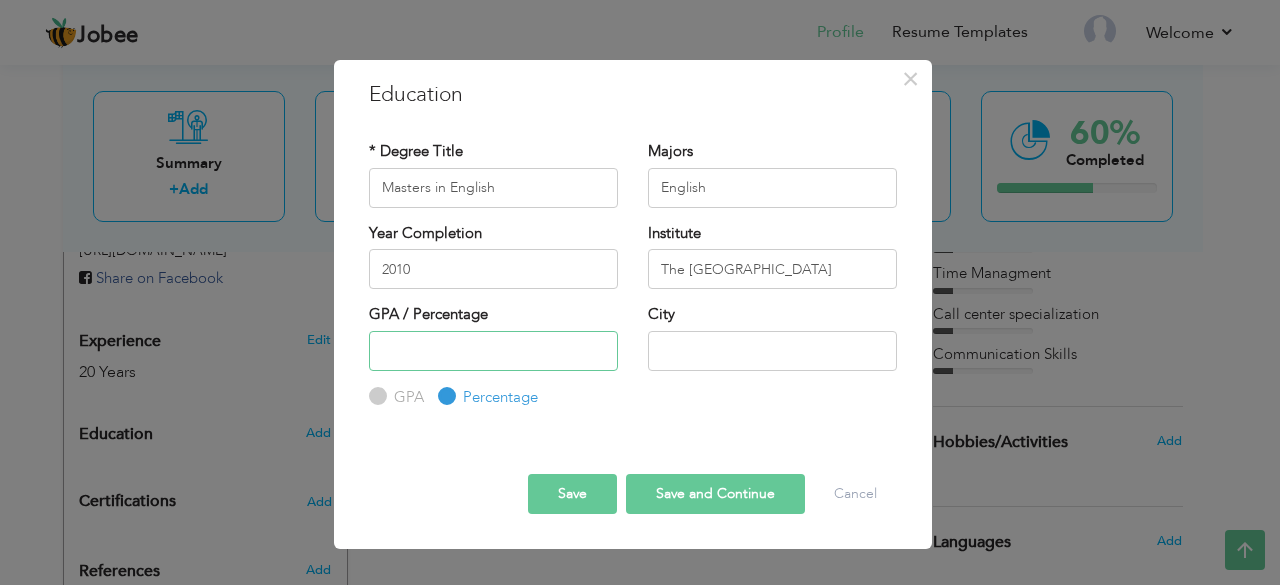 click at bounding box center [493, 351] 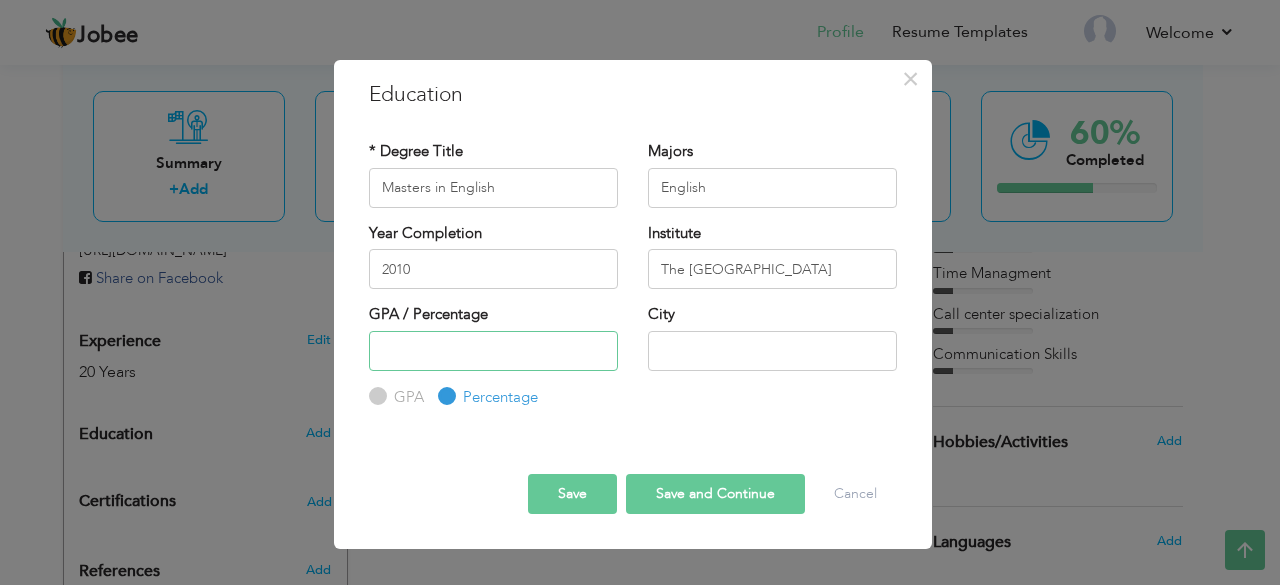 click at bounding box center [493, 351] 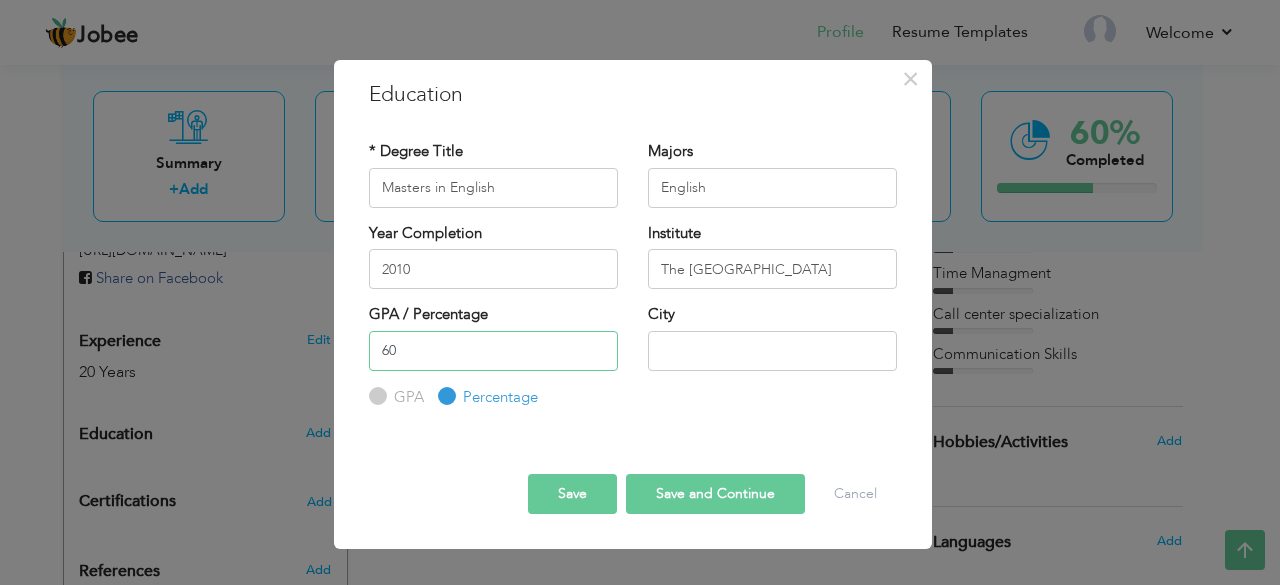 type on "60" 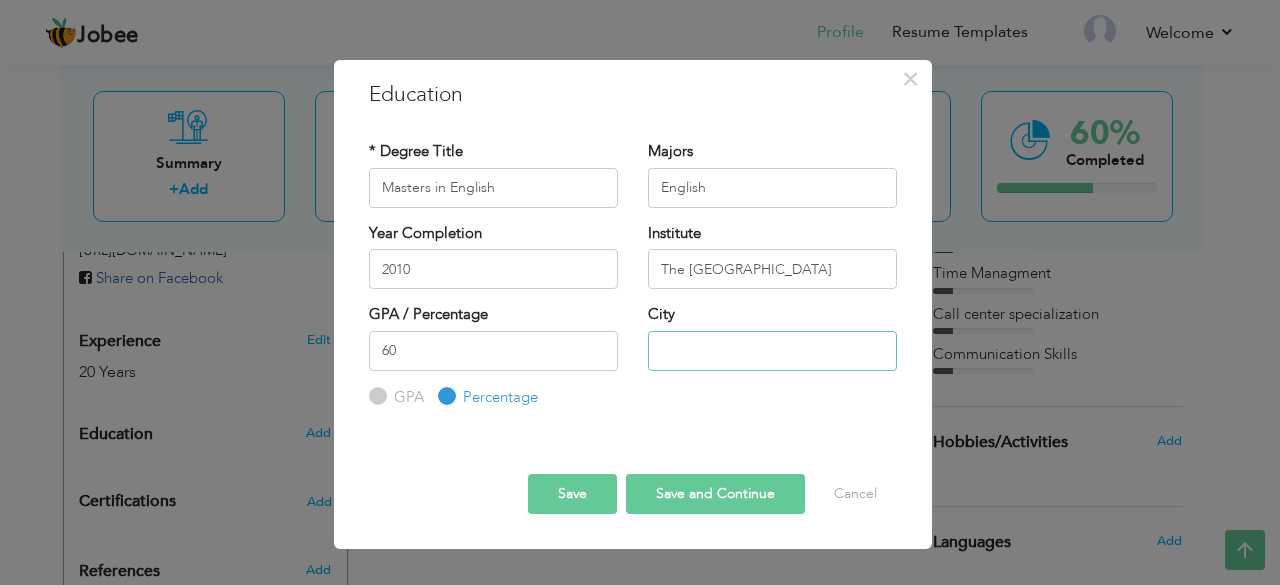click at bounding box center [772, 351] 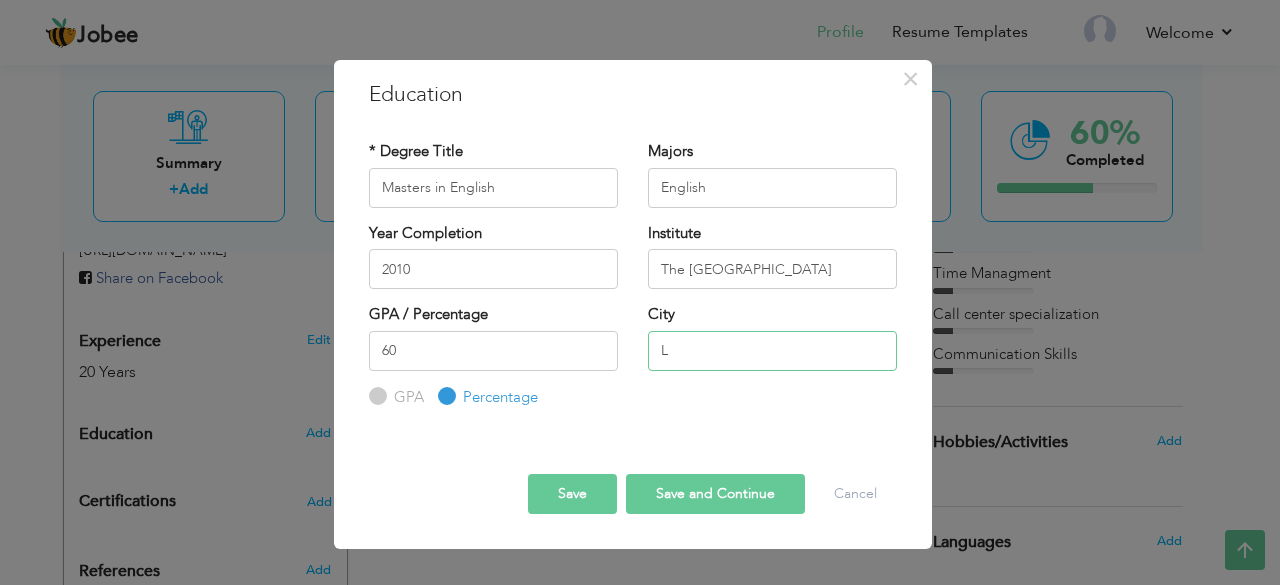 type on "[GEOGRAPHIC_DATA]" 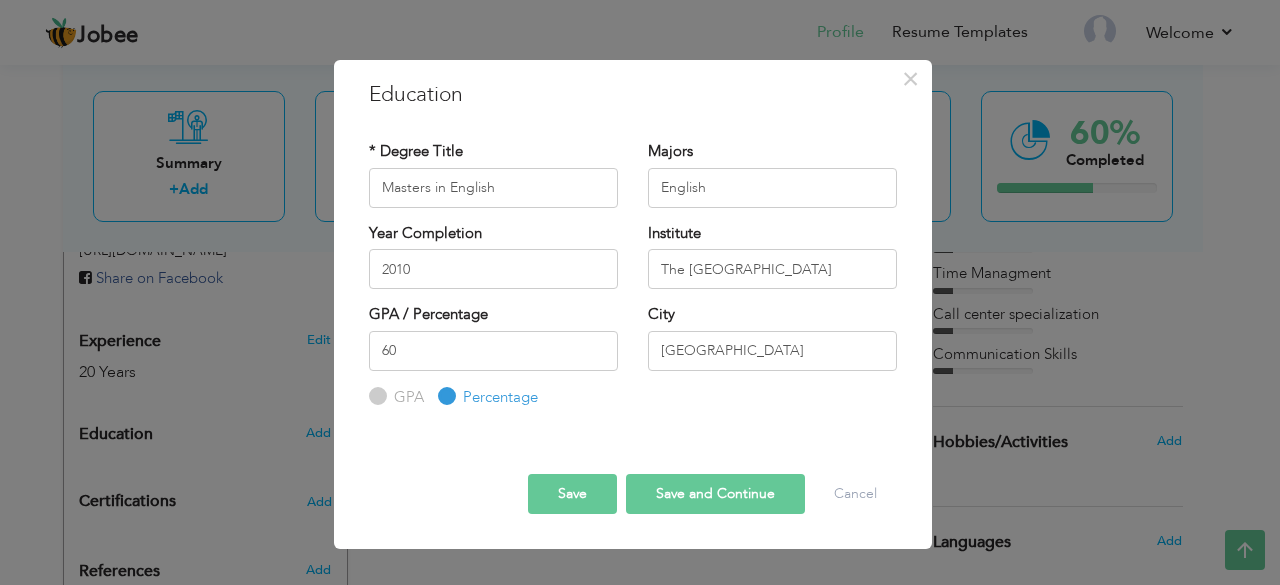 click on "Save and Continue" at bounding box center [715, 494] 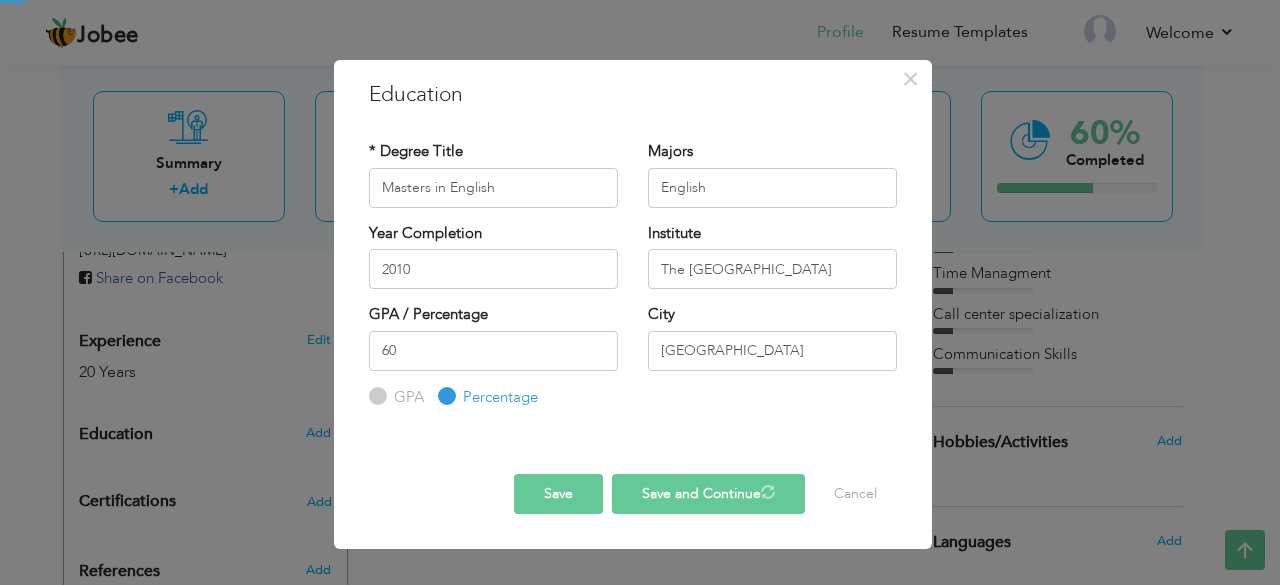 type 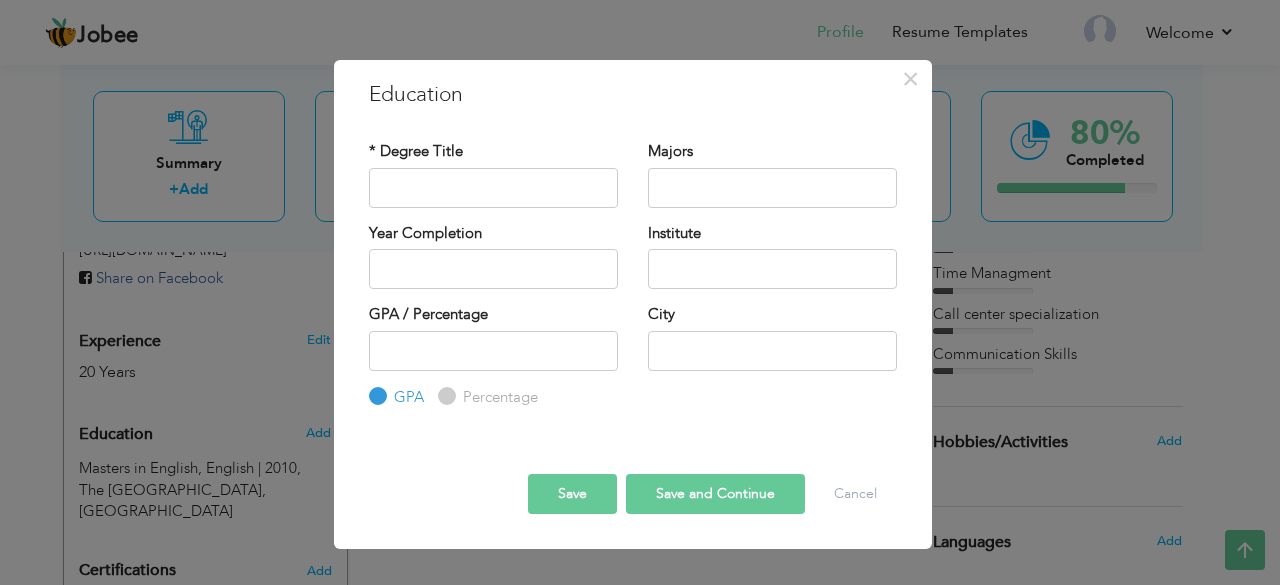 click on "Save" at bounding box center [572, 494] 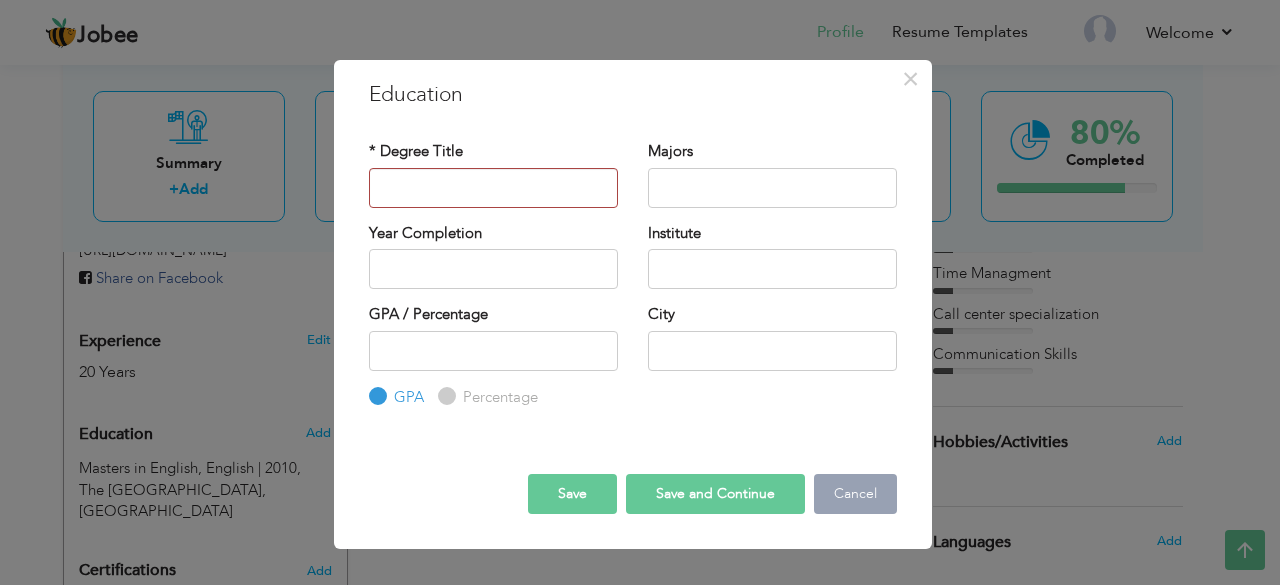 click on "Cancel" at bounding box center [855, 494] 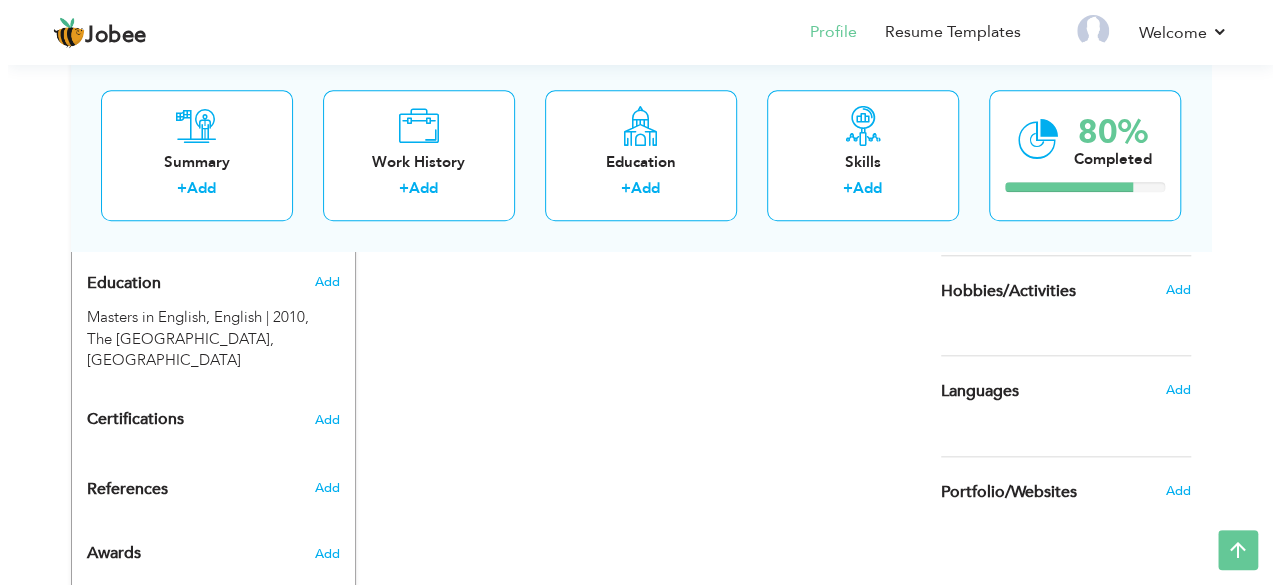 scroll, scrollTop: 864, scrollLeft: 0, axis: vertical 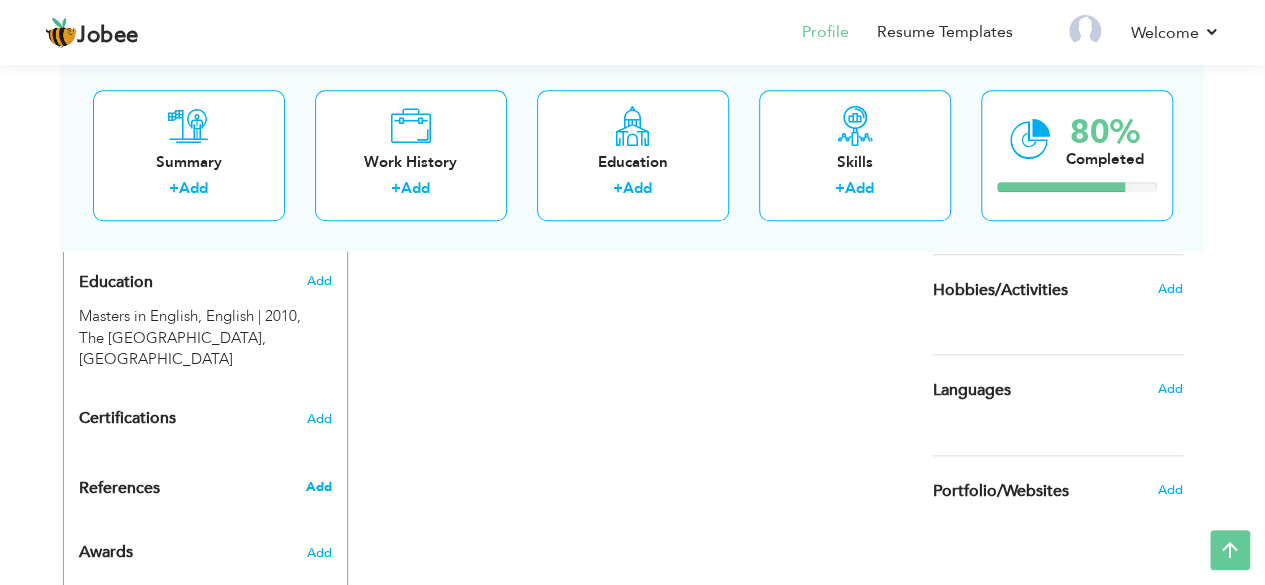 click on "Add" at bounding box center (318, 487) 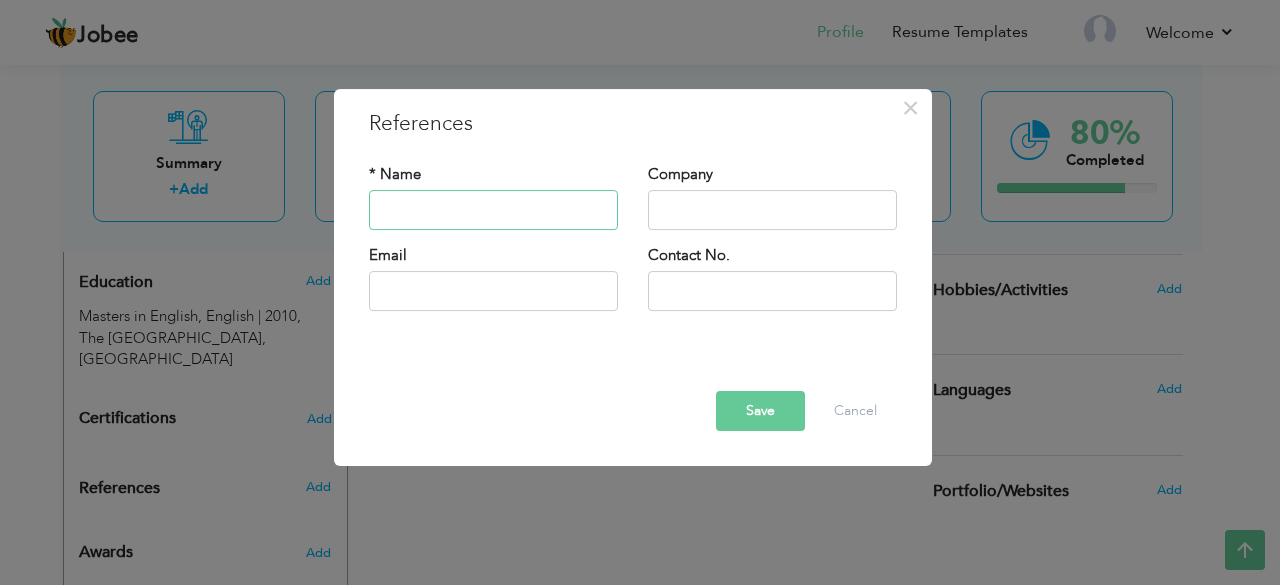 click at bounding box center [493, 210] 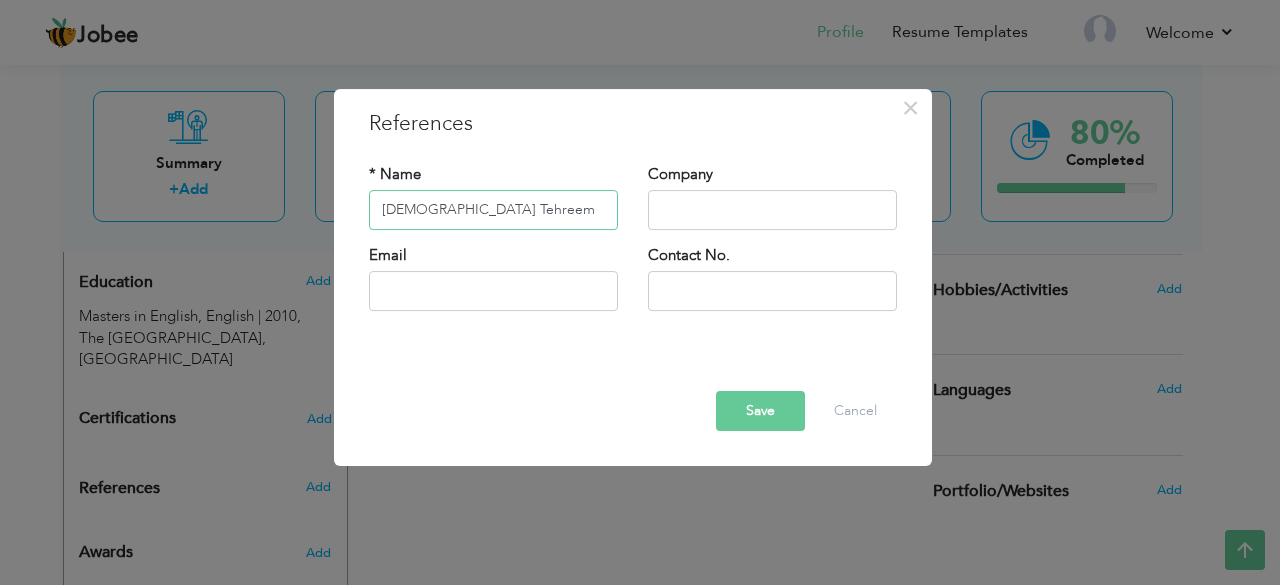 type on "Aqsa Tehreem" 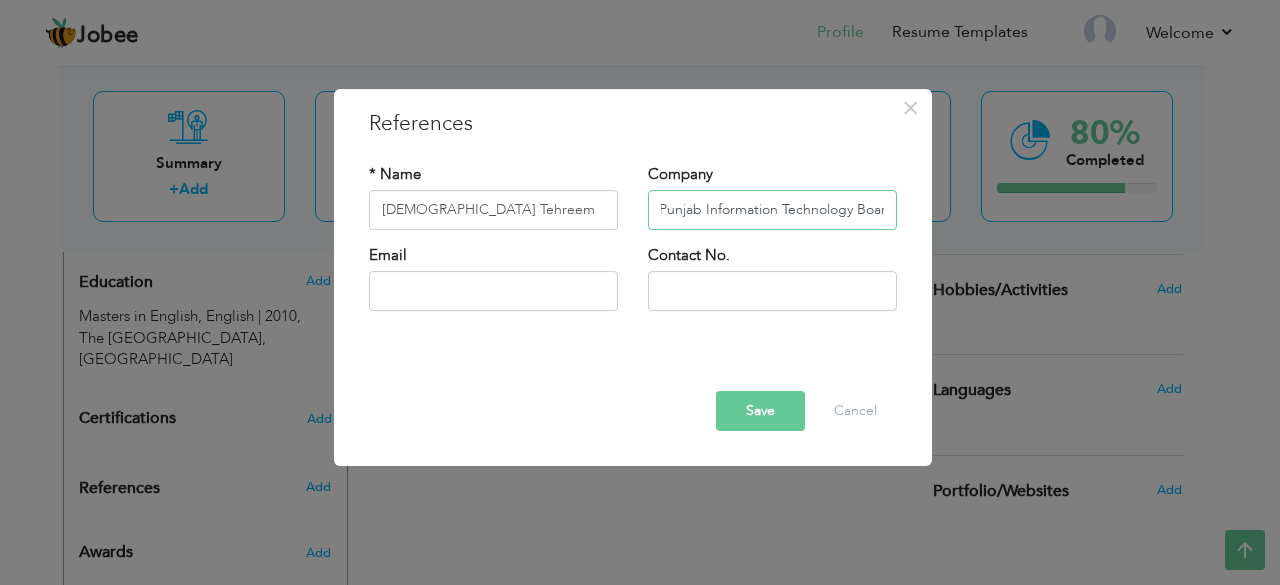 scroll, scrollTop: 0, scrollLeft: 10, axis: horizontal 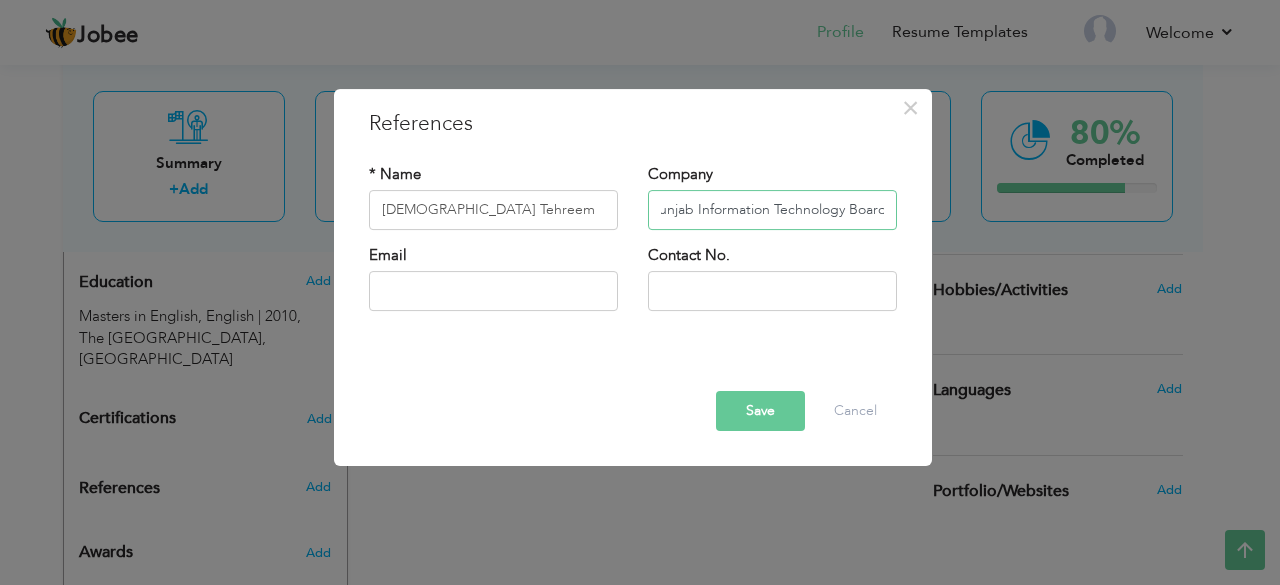 type on "Punjab Information Technology Board" 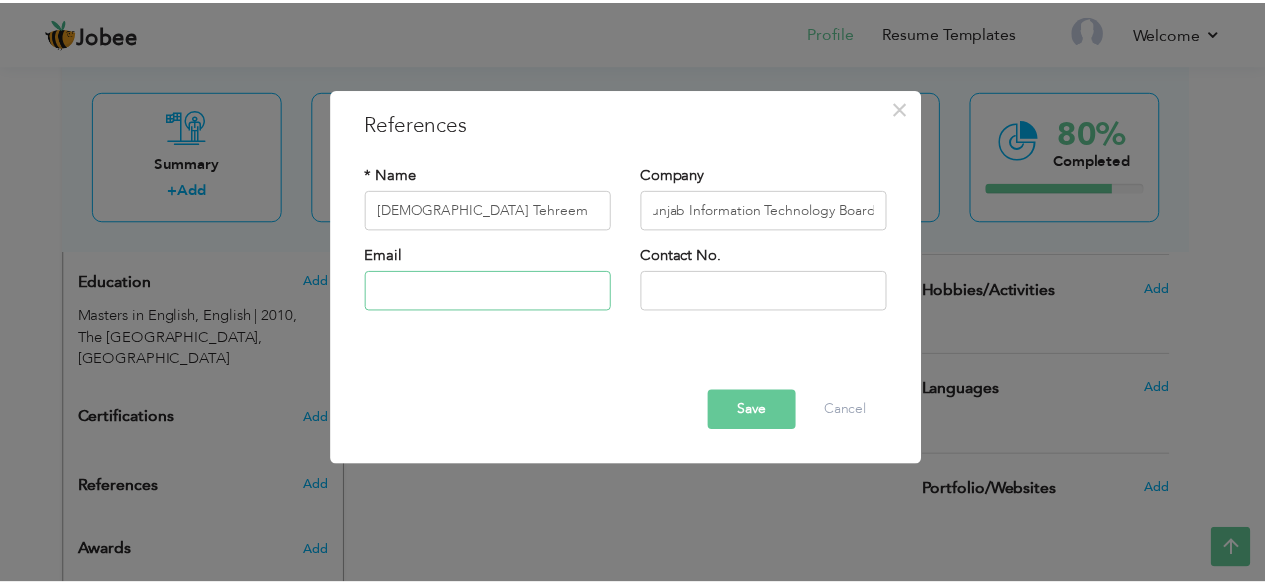 scroll, scrollTop: 0, scrollLeft: 0, axis: both 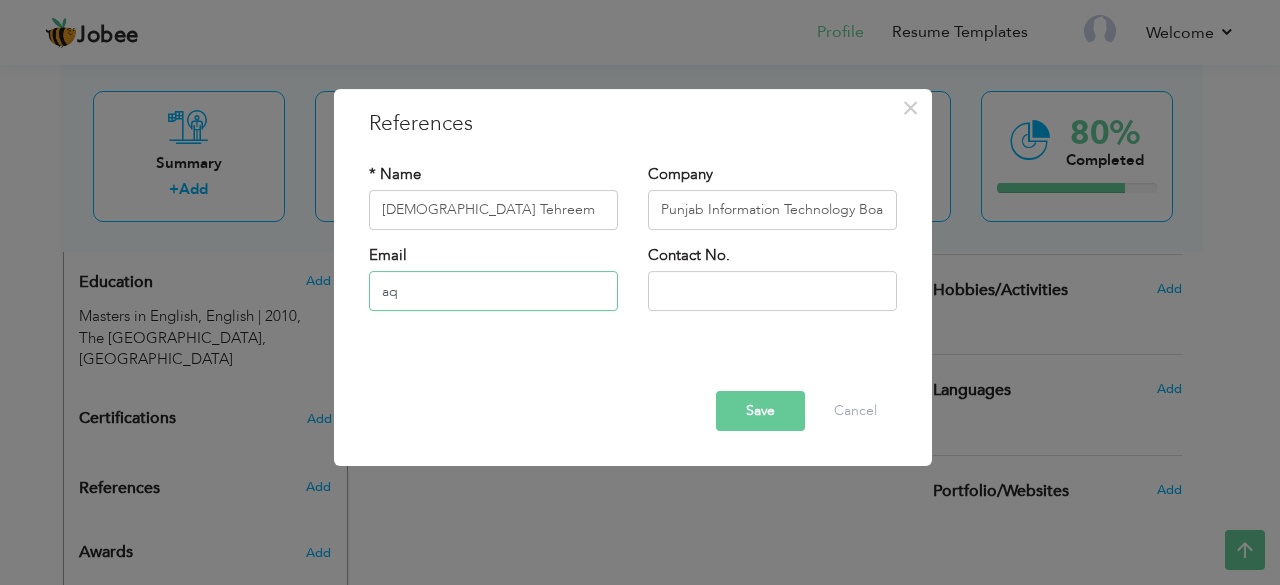 type on "a" 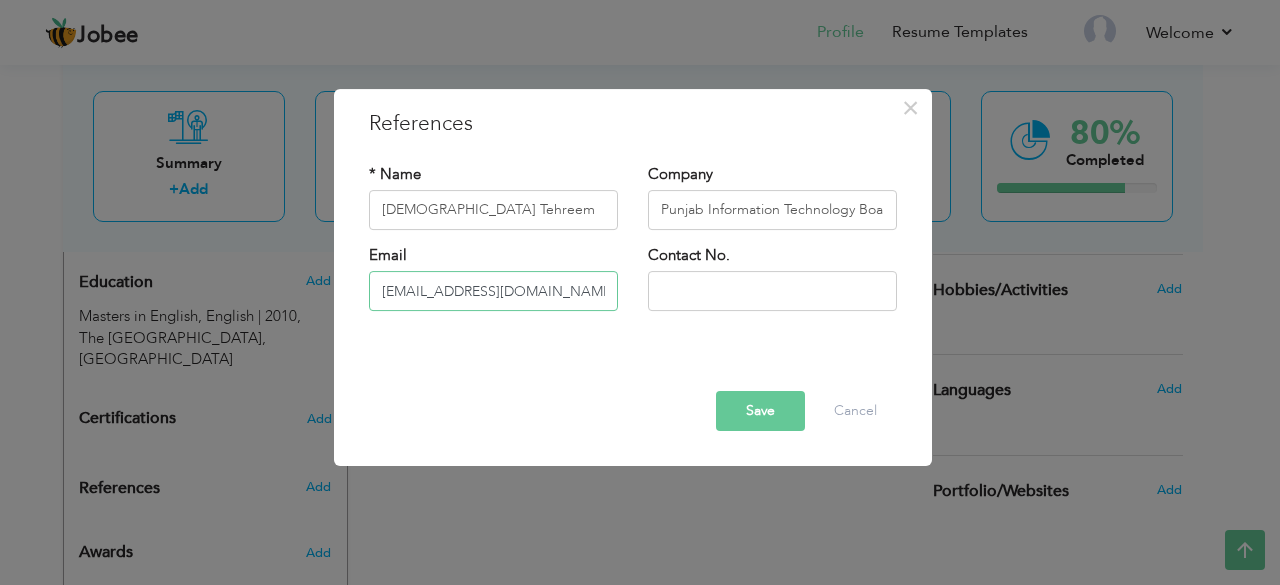 type on "[EMAIL_ADDRESS][DOMAIN_NAME]" 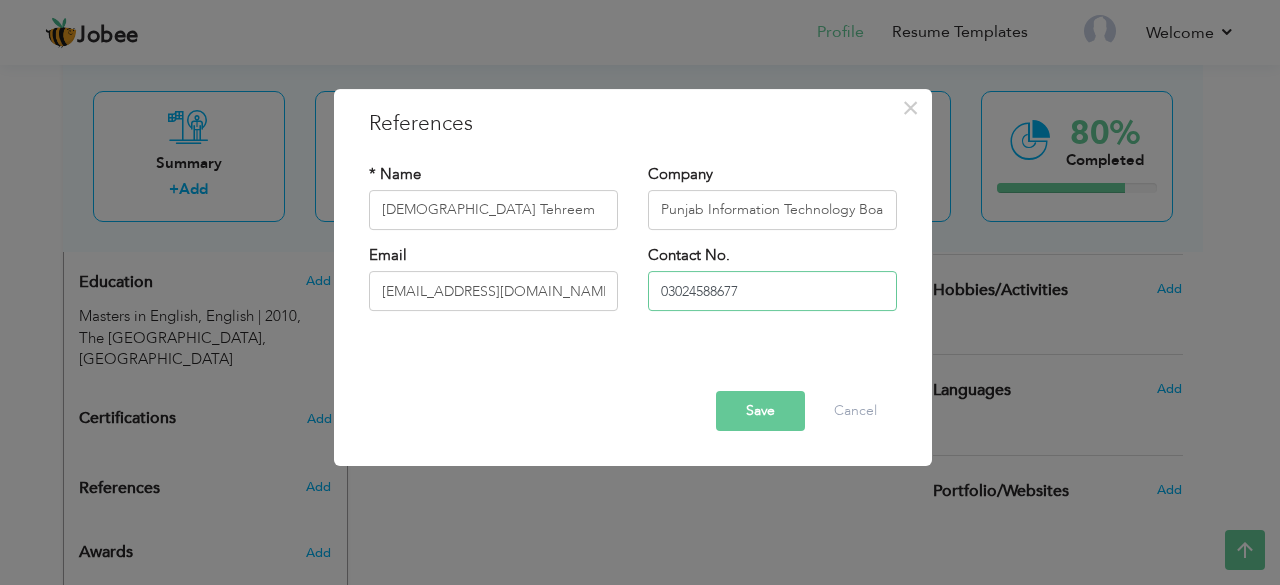 type on "03024588677" 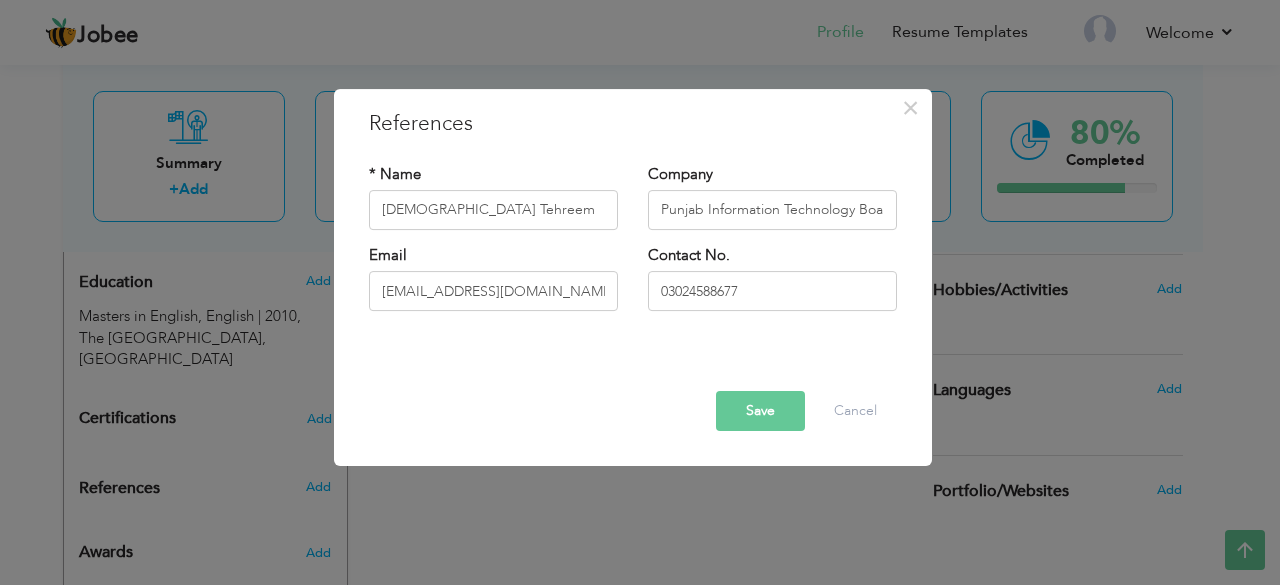 click on "Save" at bounding box center [760, 411] 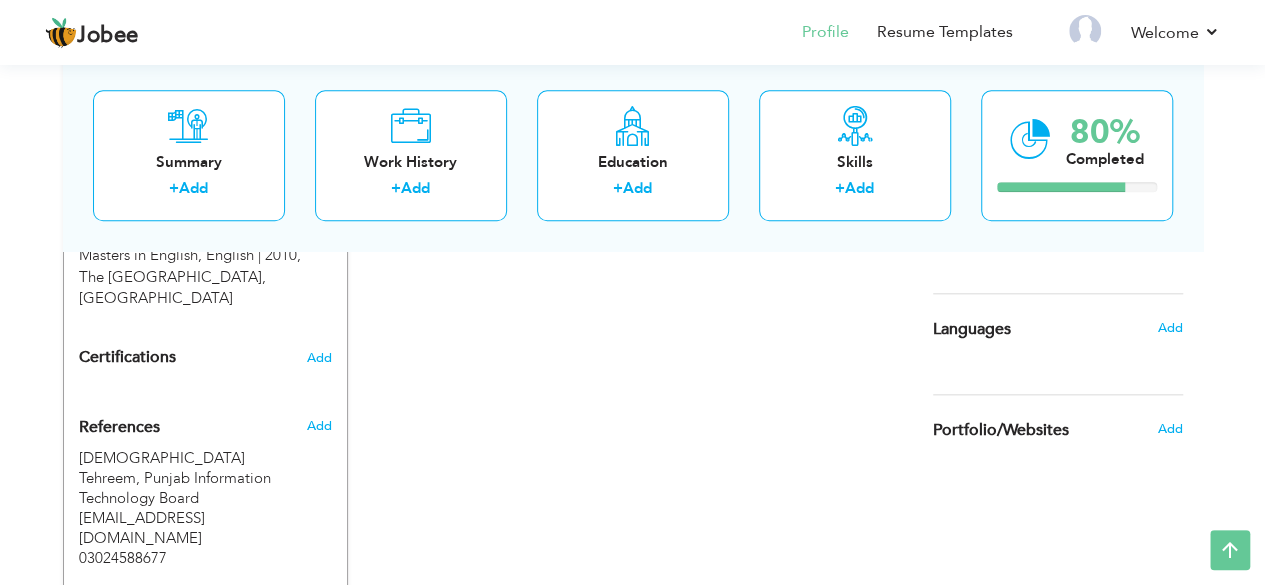 scroll, scrollTop: 986, scrollLeft: 0, axis: vertical 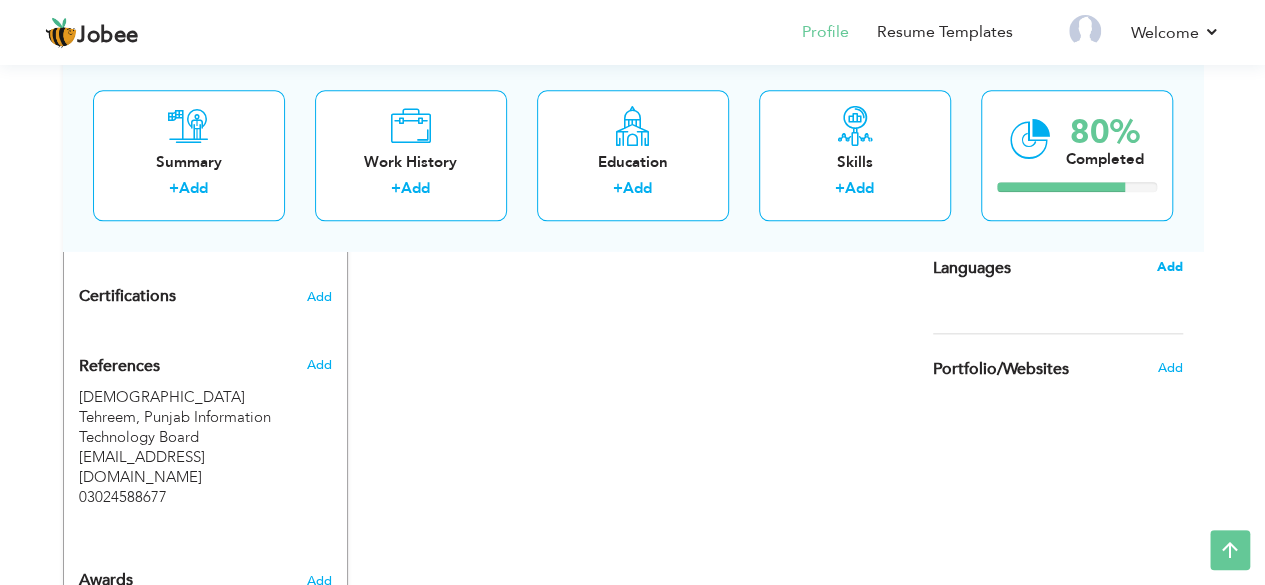 click on "Add" at bounding box center [1169, 267] 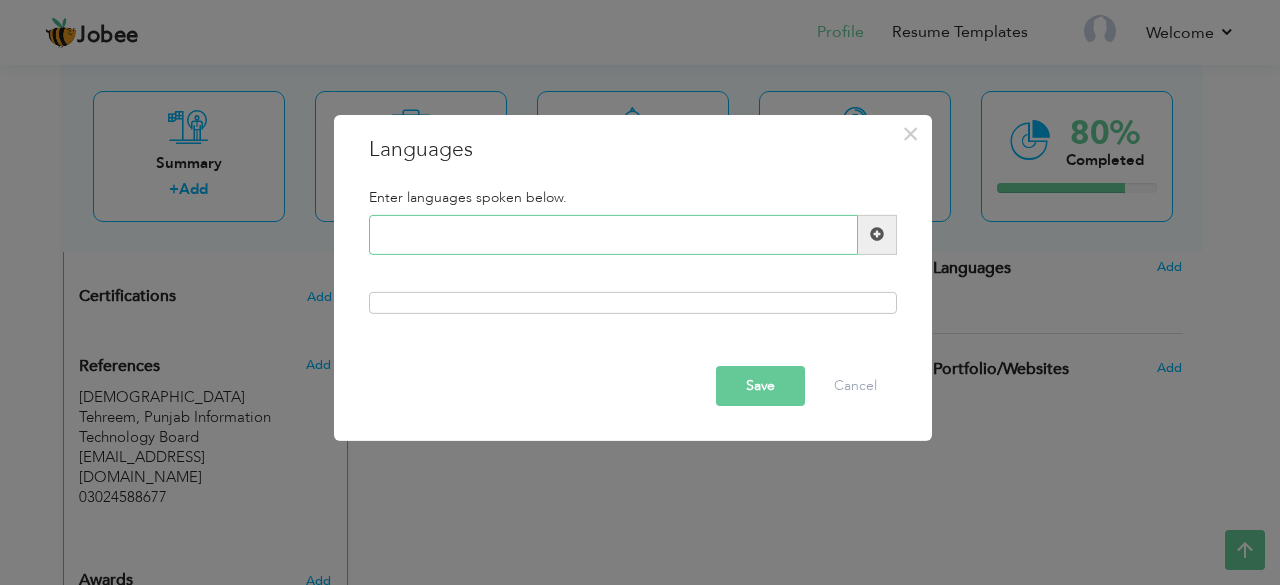 click at bounding box center [613, 235] 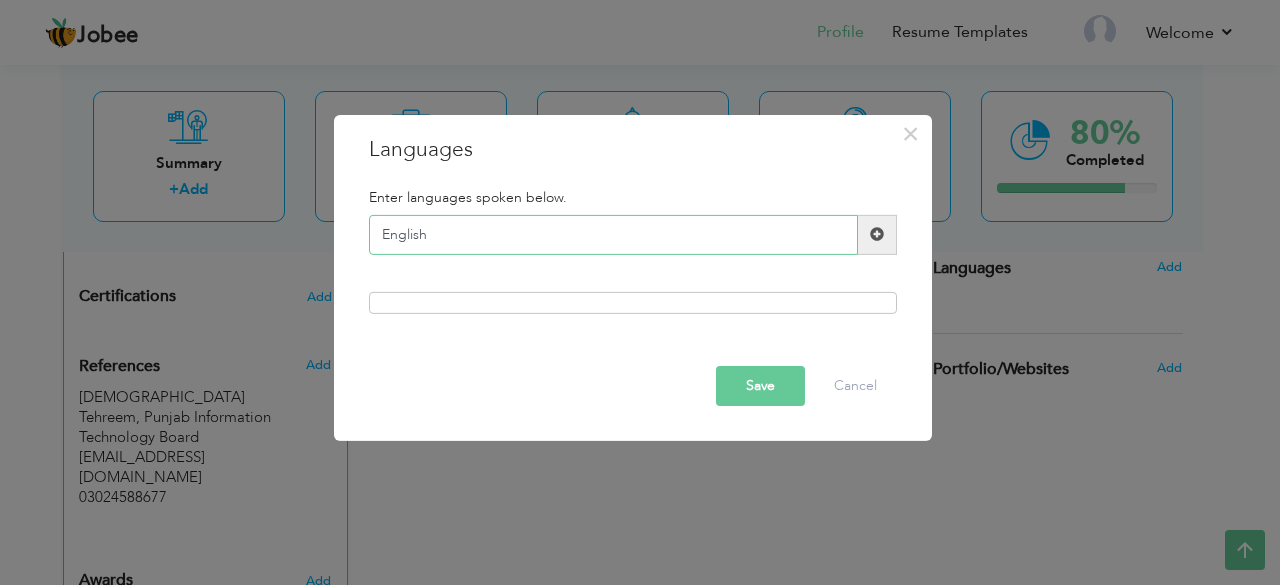 type on "English" 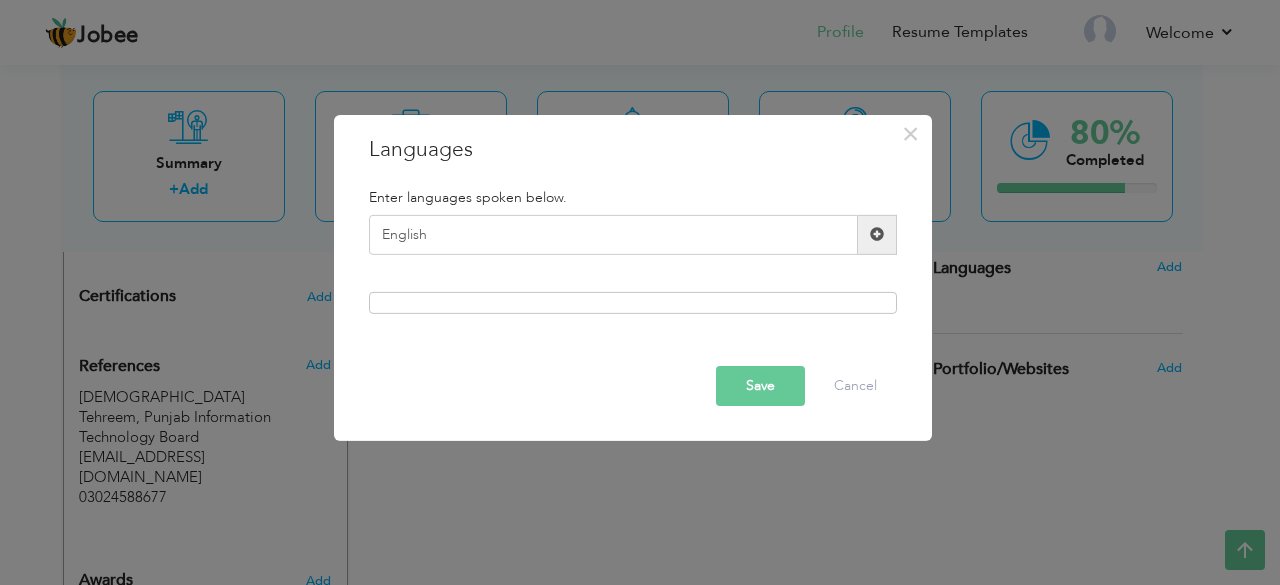 click at bounding box center [877, 235] 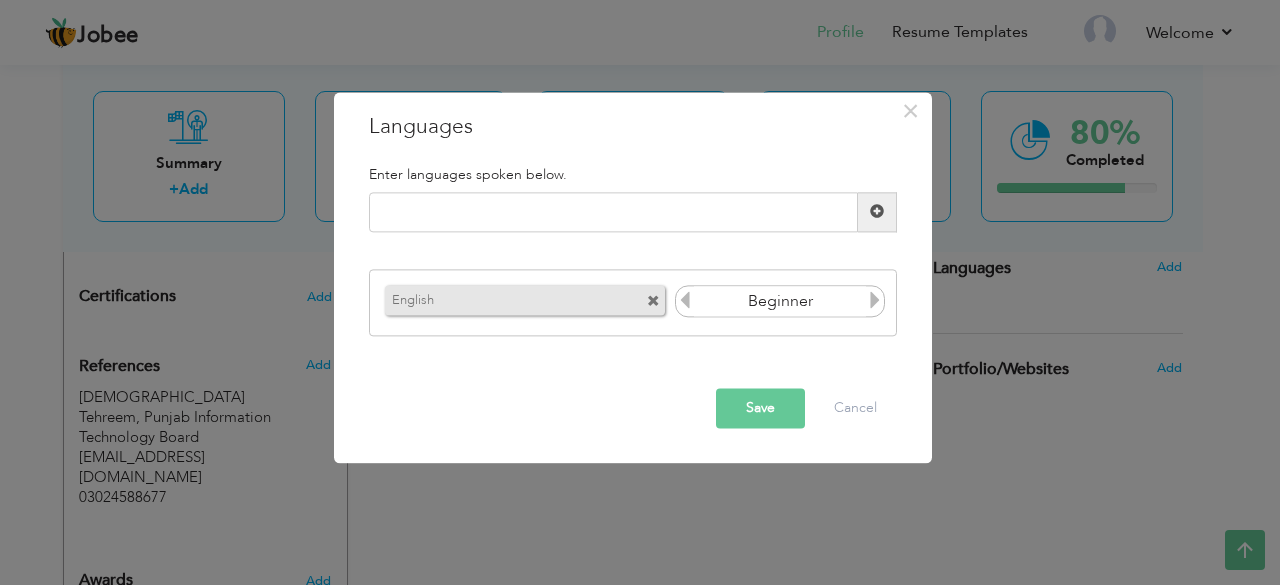 click at bounding box center [875, 301] 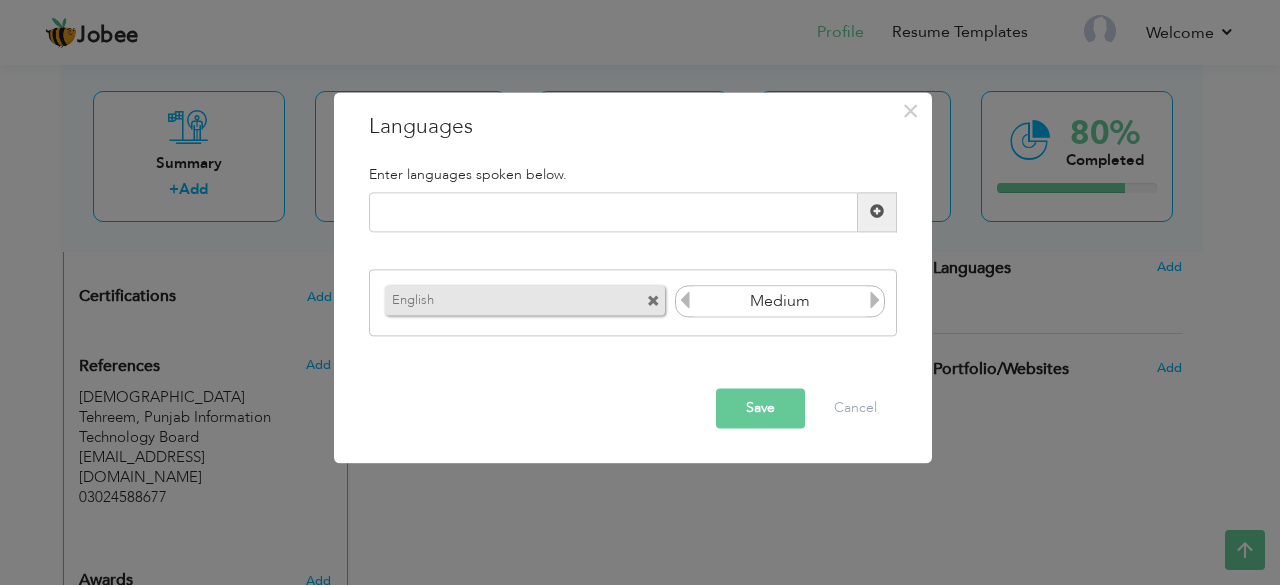 click at bounding box center (875, 301) 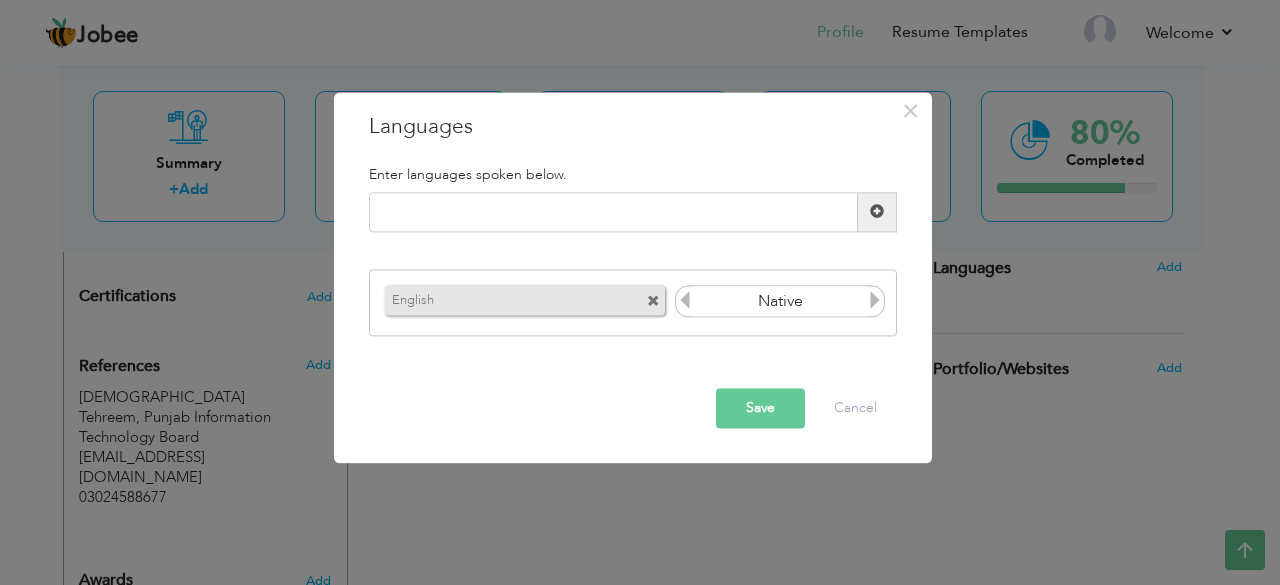 click at bounding box center [875, 301] 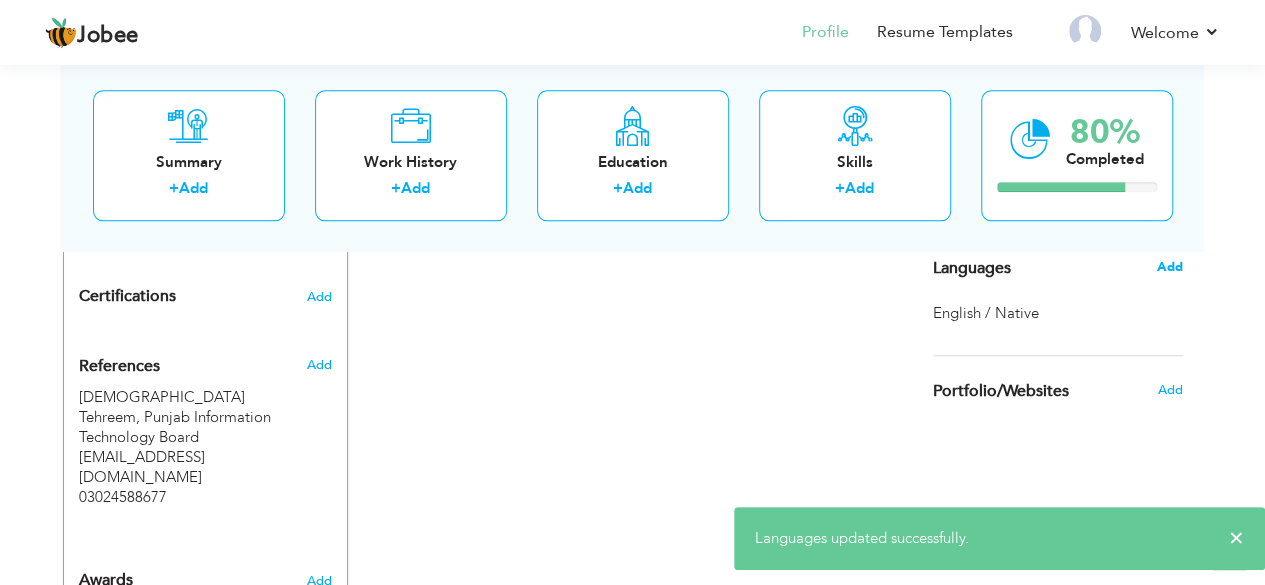 click on "Add" at bounding box center [1169, 267] 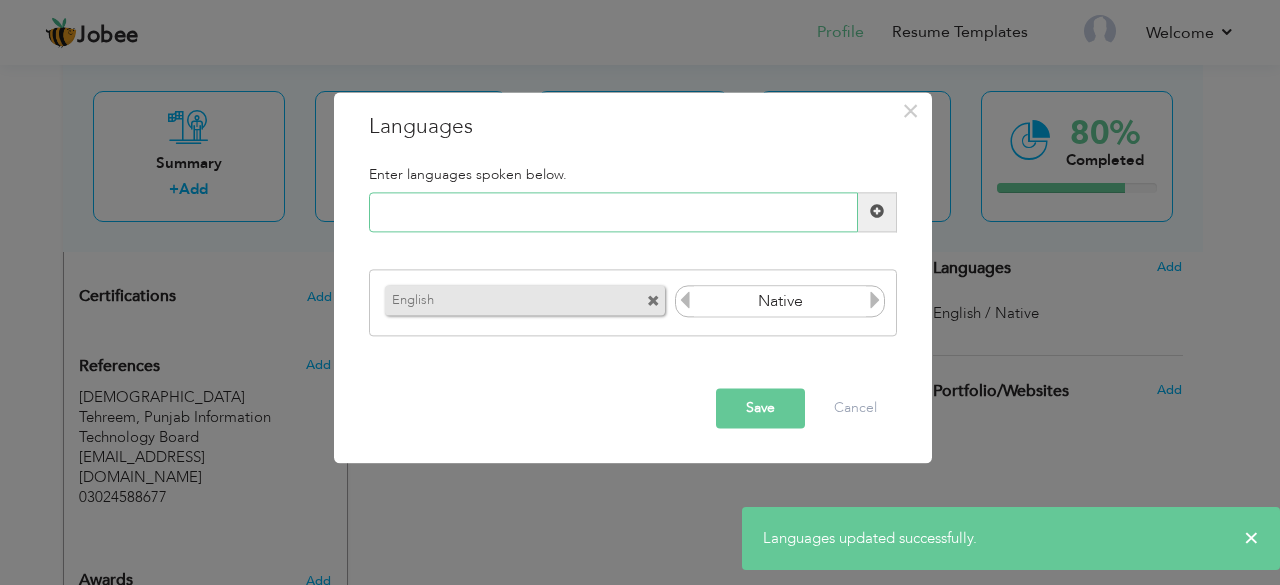 click at bounding box center [613, 212] 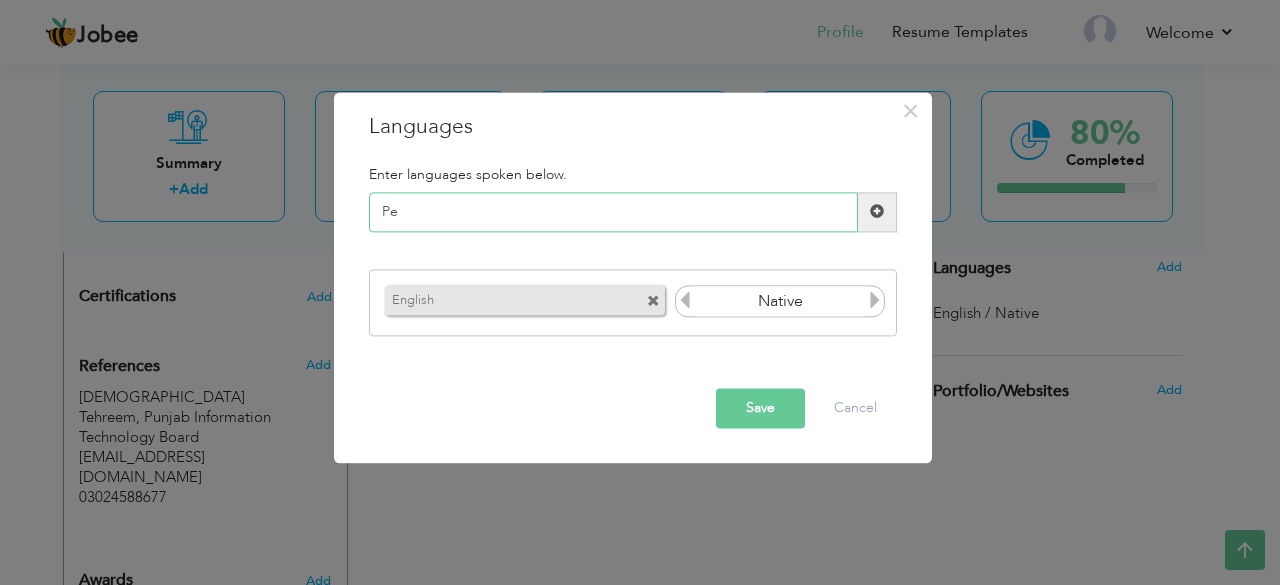 type on "P" 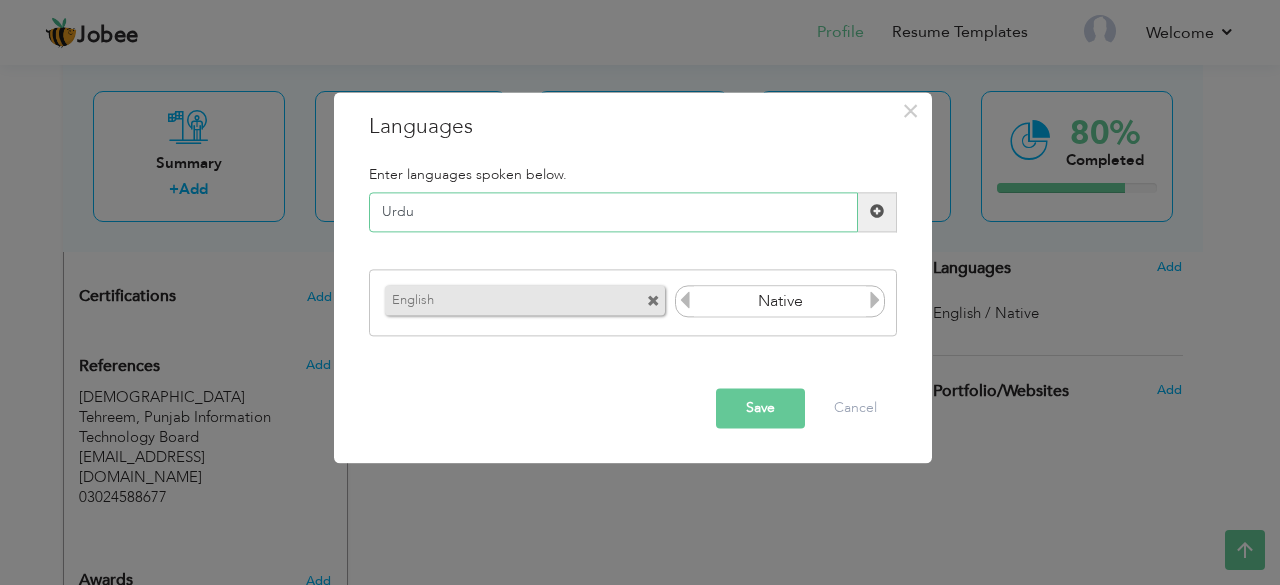 type on "Urdu" 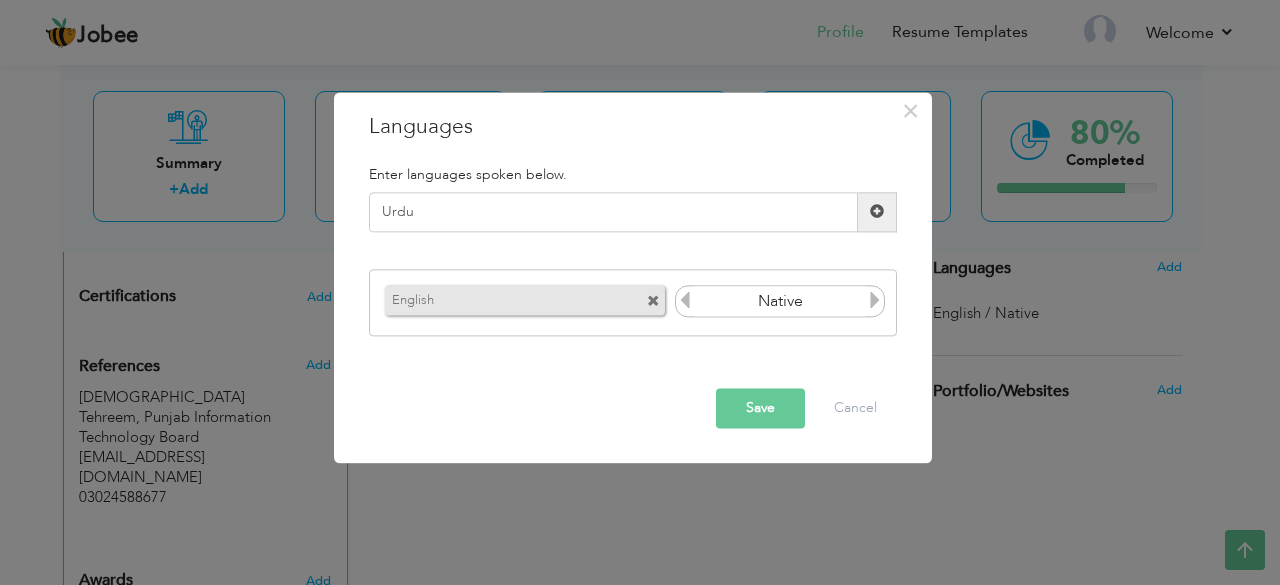 click on "Save" at bounding box center (760, 408) 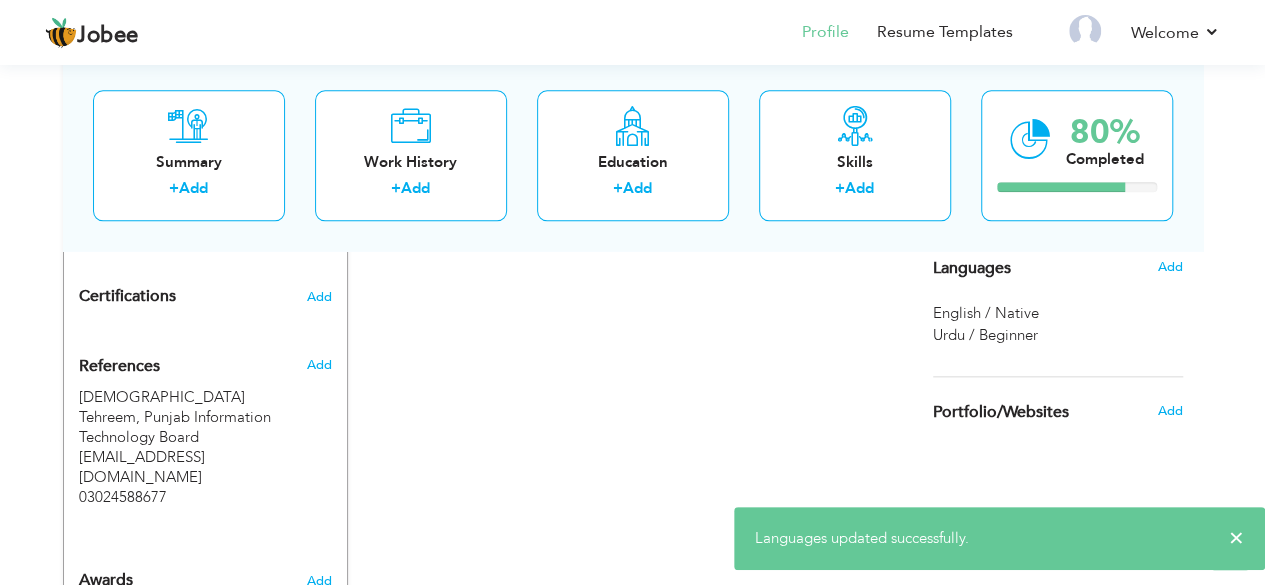 click on "Urdu / Beginner" at bounding box center (985, 335) 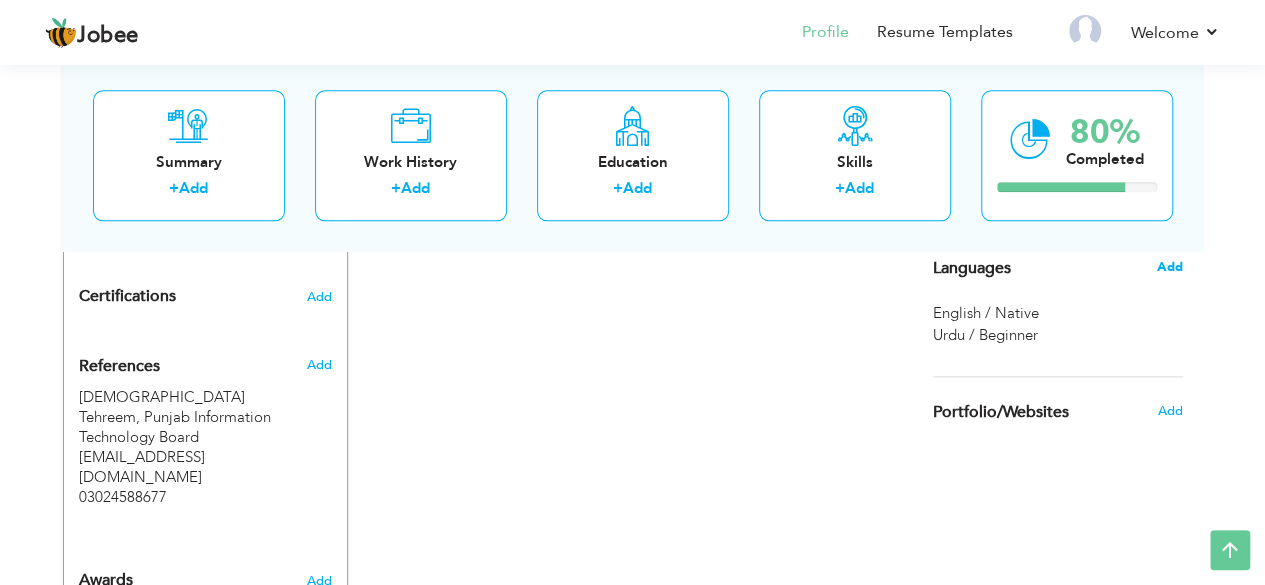 click on "Add" at bounding box center (1169, 267) 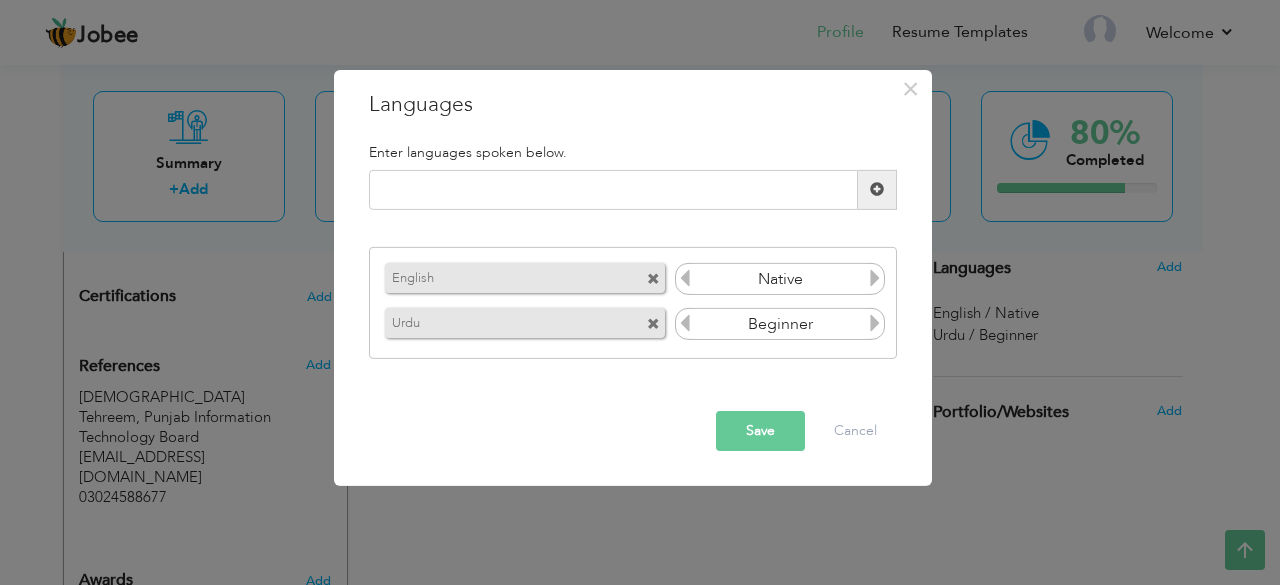 click at bounding box center (875, 323) 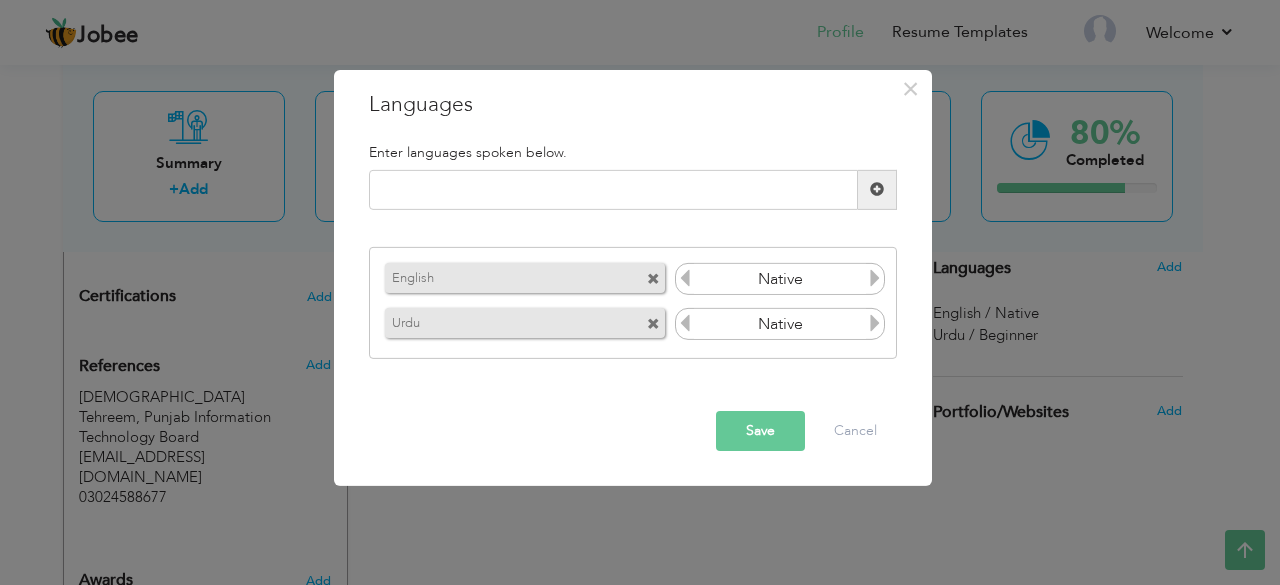 click at bounding box center [875, 323] 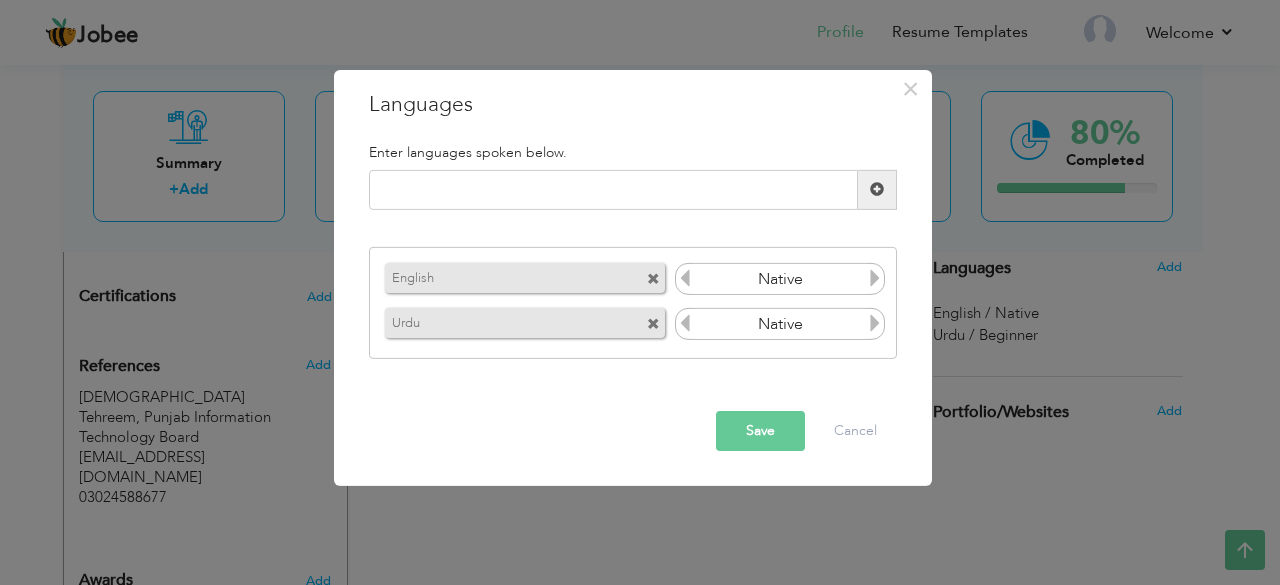 click on "Save" at bounding box center [760, 431] 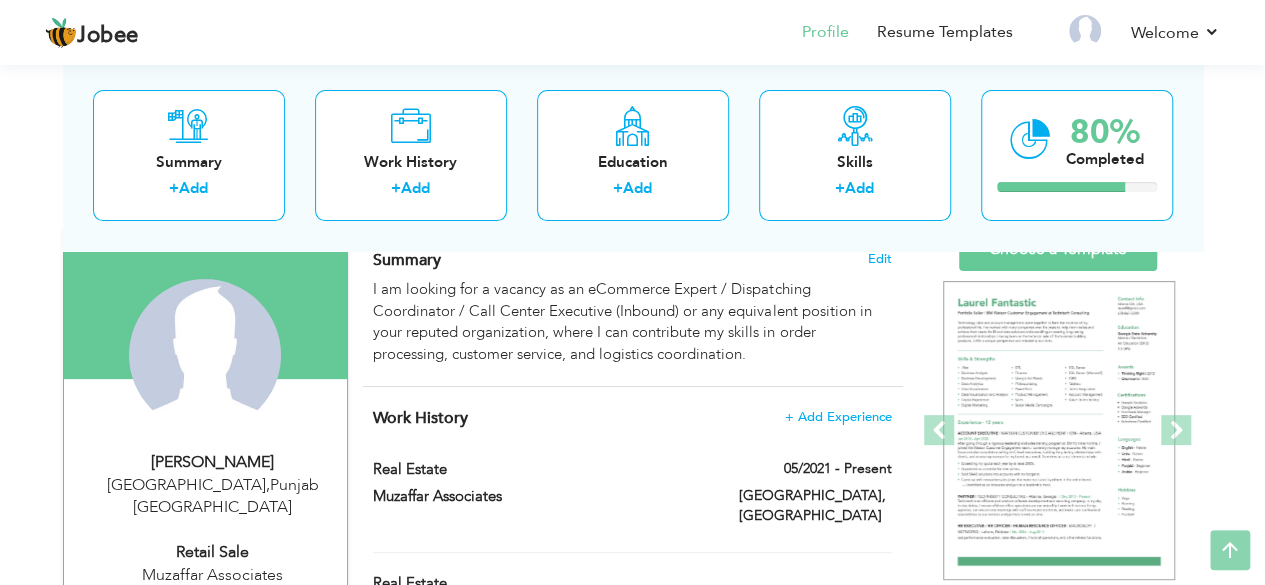 scroll, scrollTop: 153, scrollLeft: 0, axis: vertical 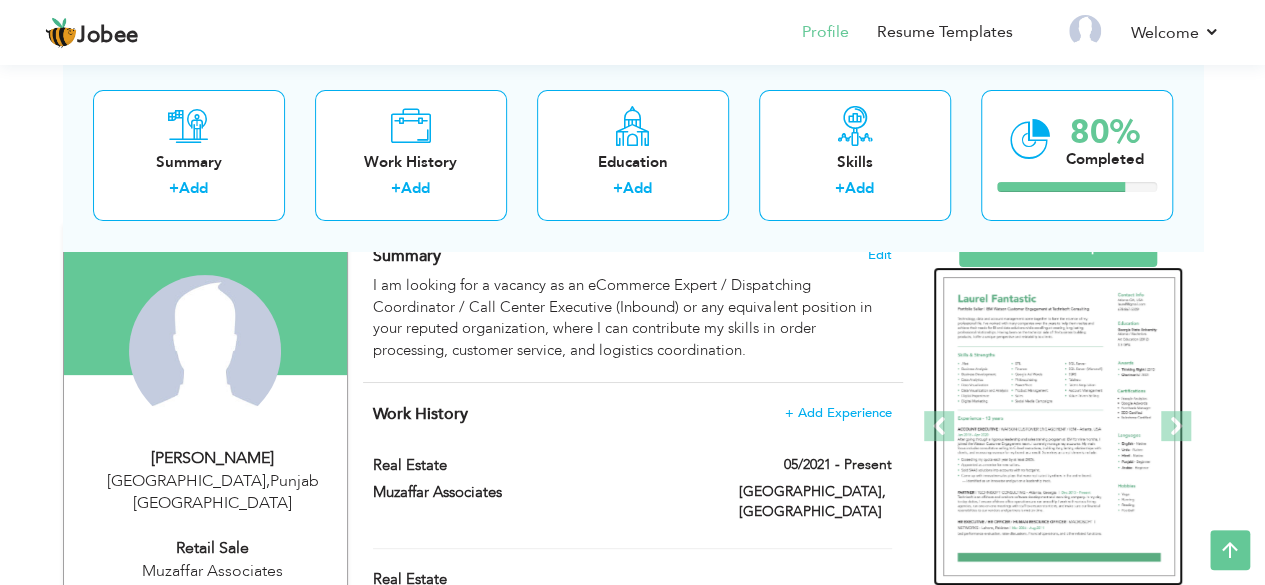 click at bounding box center [1059, 427] 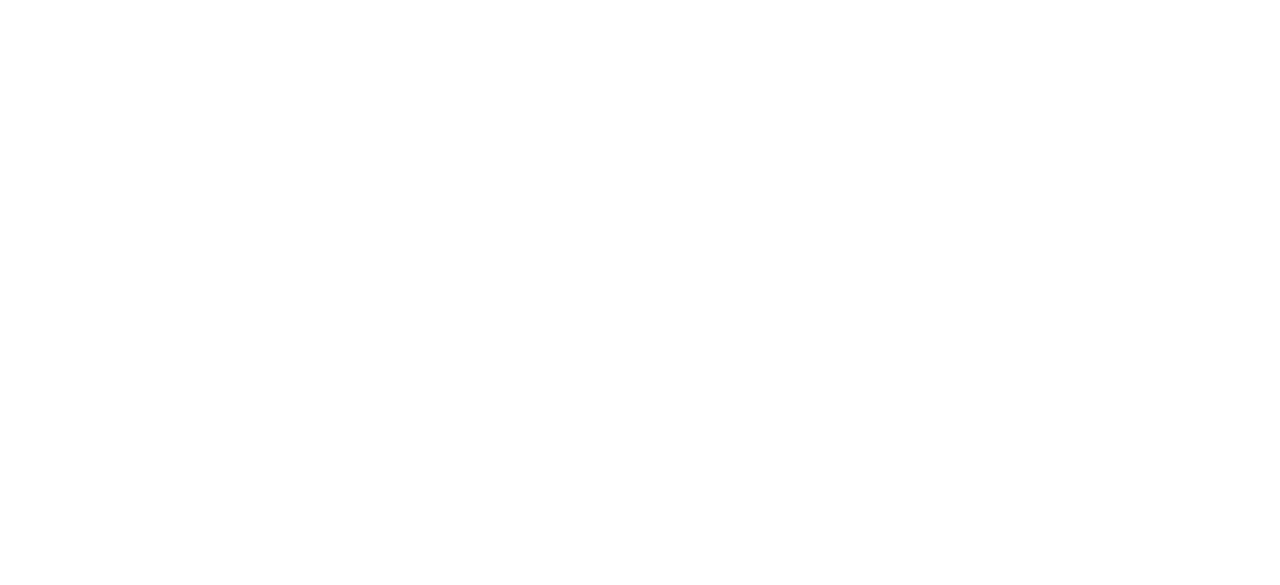 scroll, scrollTop: 0, scrollLeft: 0, axis: both 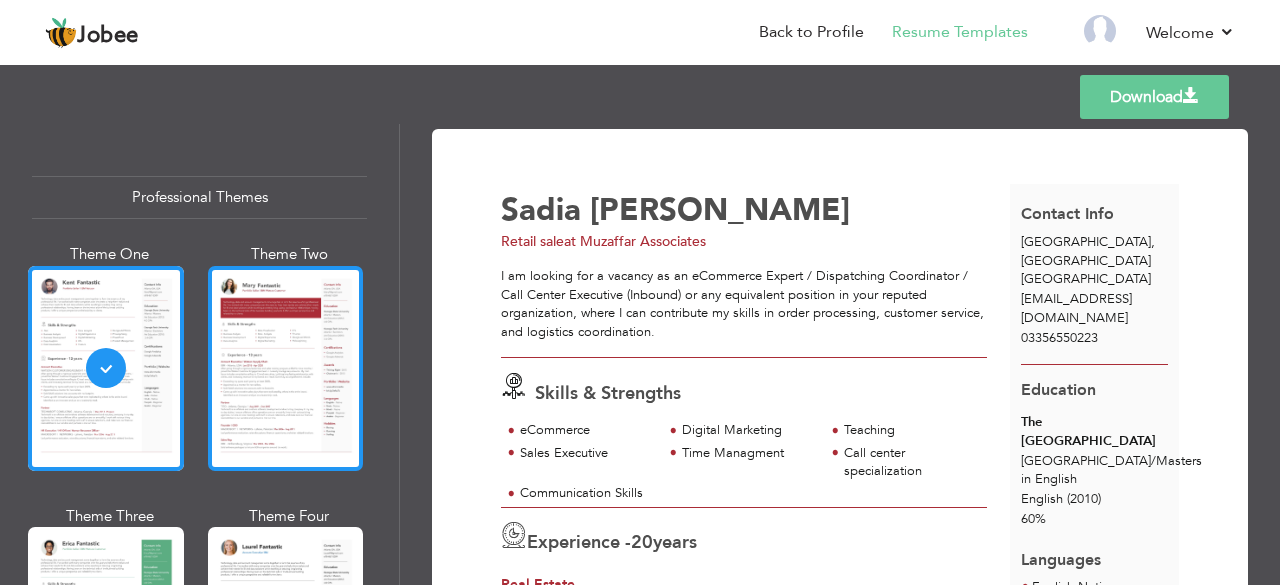 click at bounding box center (286, 368) 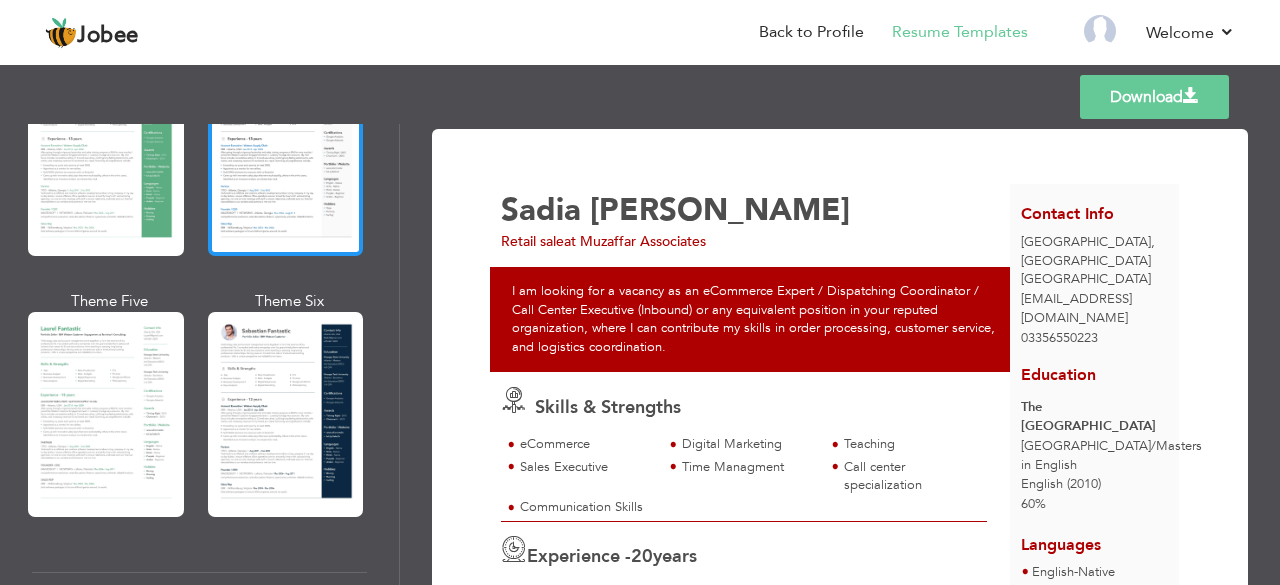 scroll, scrollTop: 477, scrollLeft: 0, axis: vertical 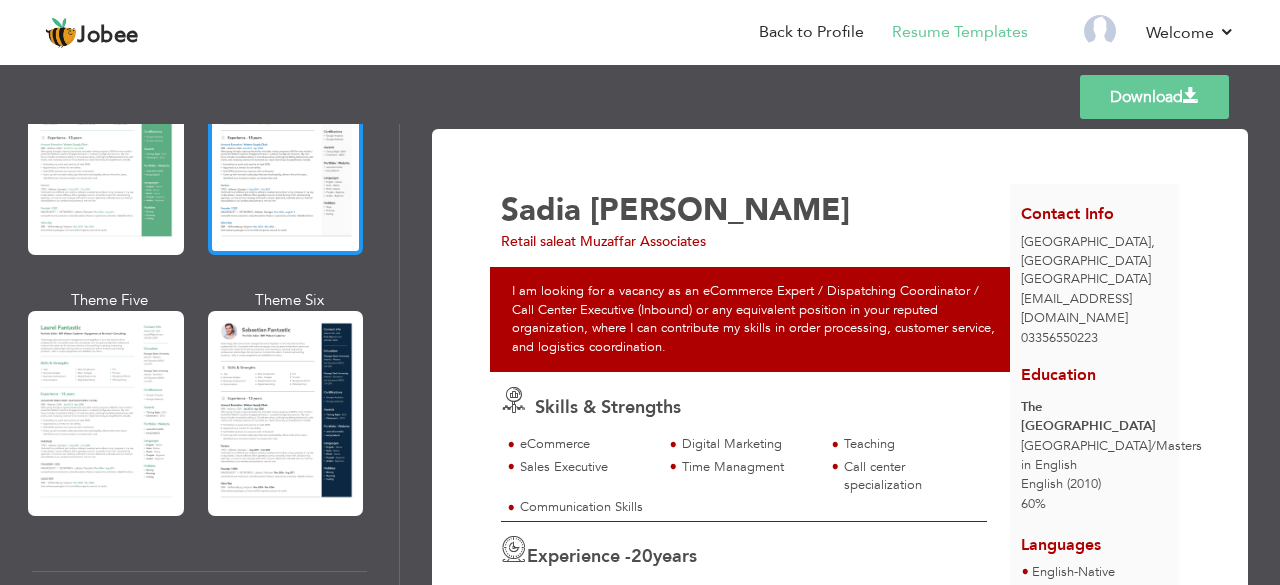 click at bounding box center [286, 413] 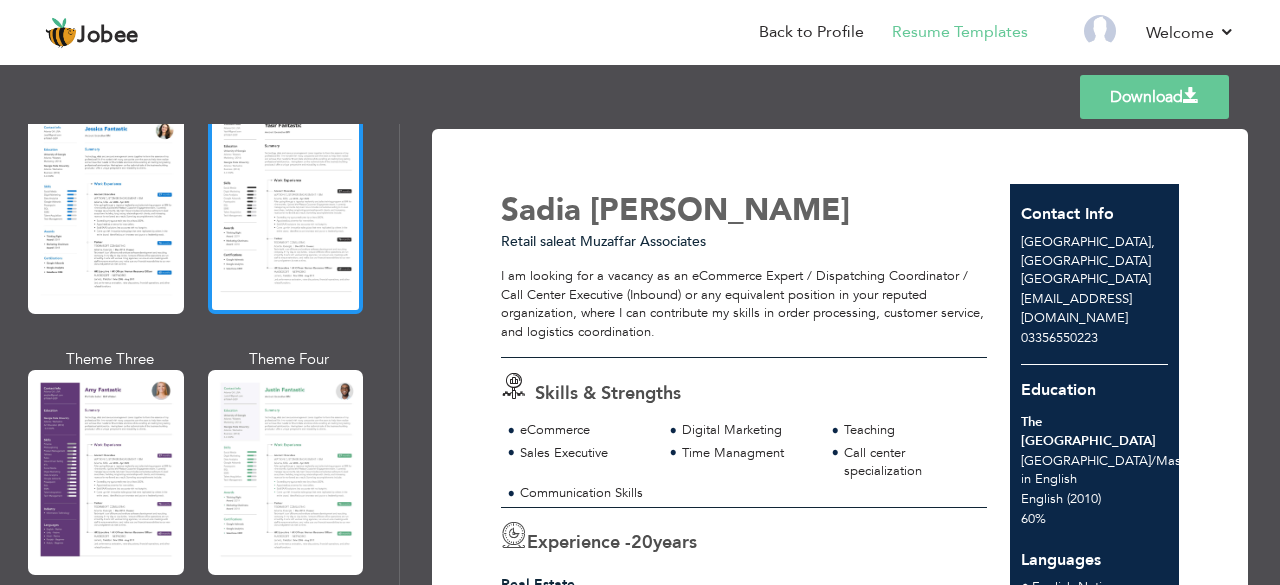 scroll, scrollTop: 1626, scrollLeft: 0, axis: vertical 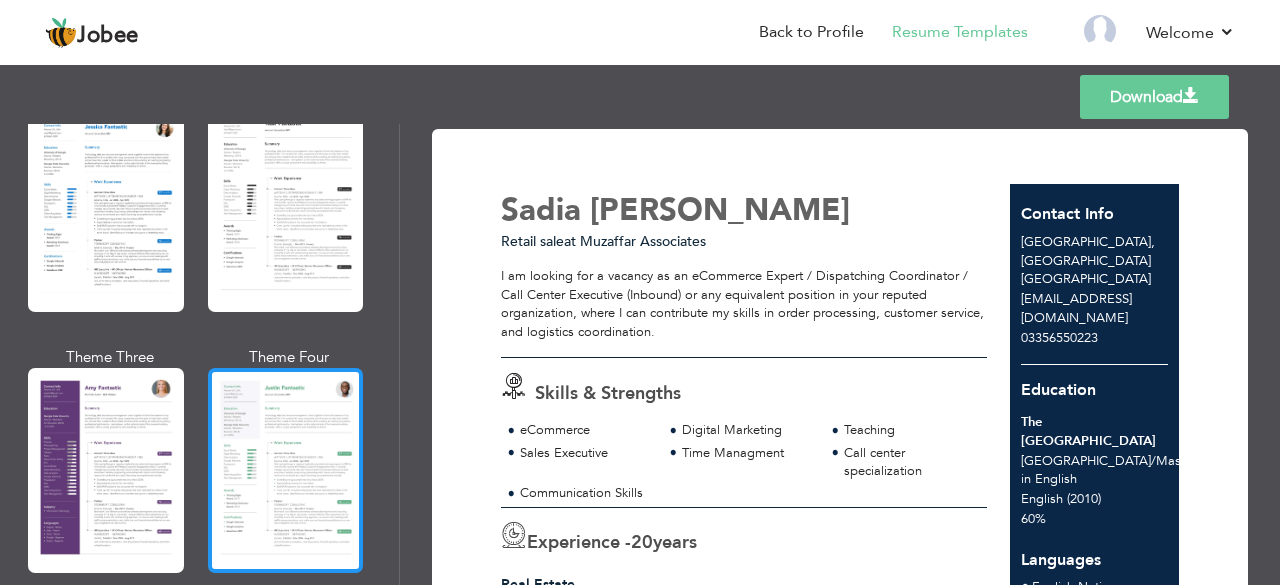 click at bounding box center (286, 470) 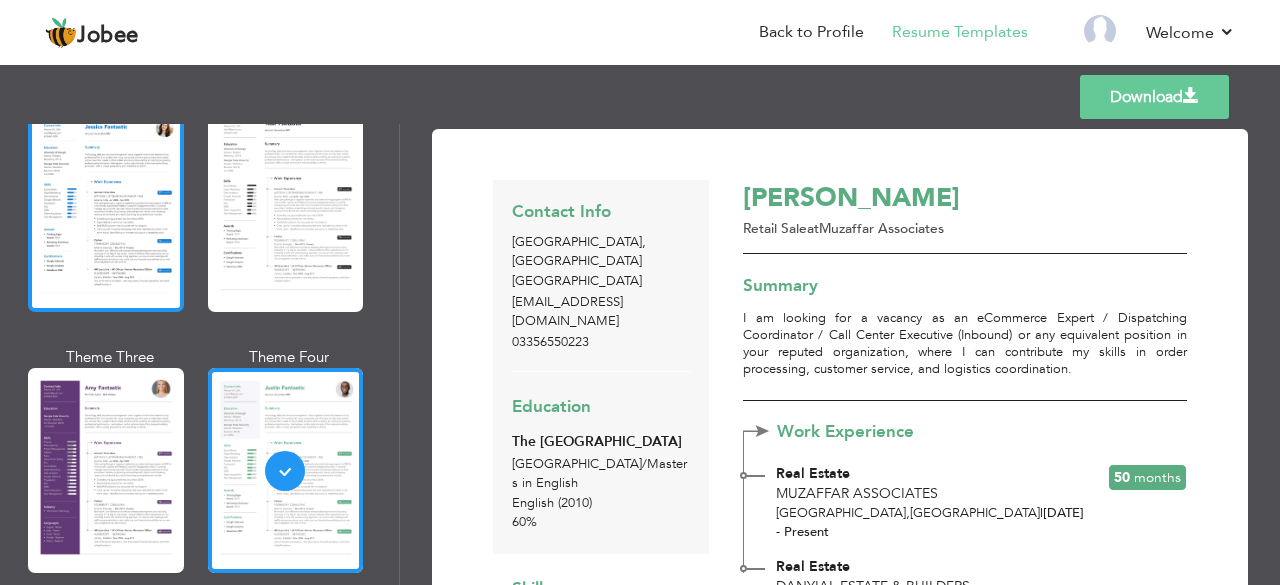 click at bounding box center [106, 209] 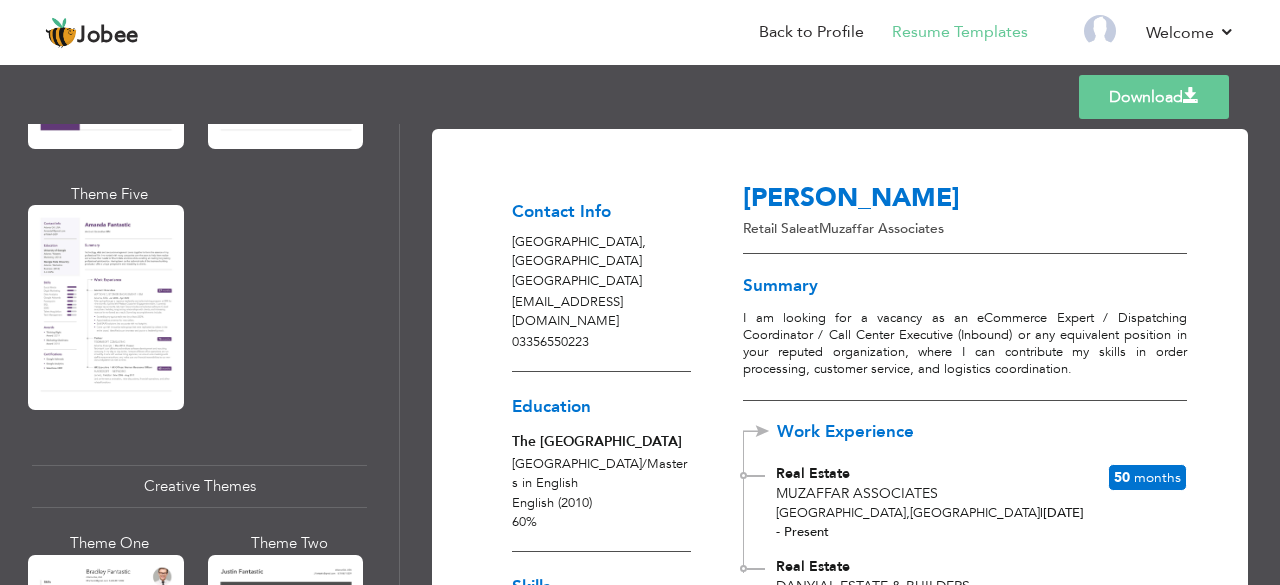scroll, scrollTop: 2051, scrollLeft: 0, axis: vertical 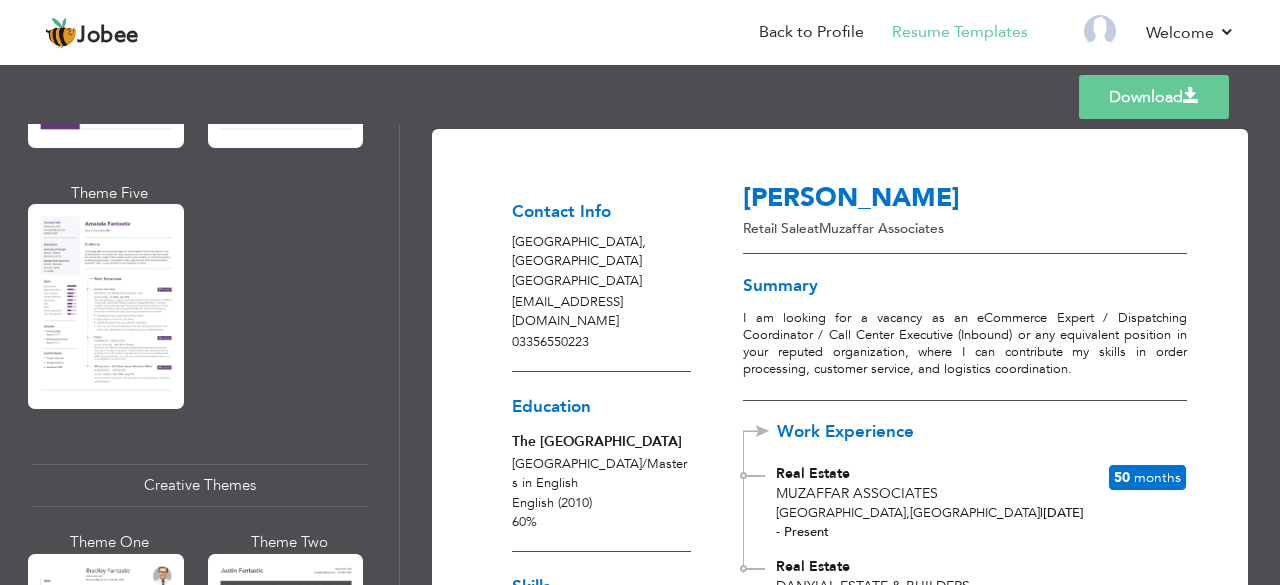 click at bounding box center [106, 306] 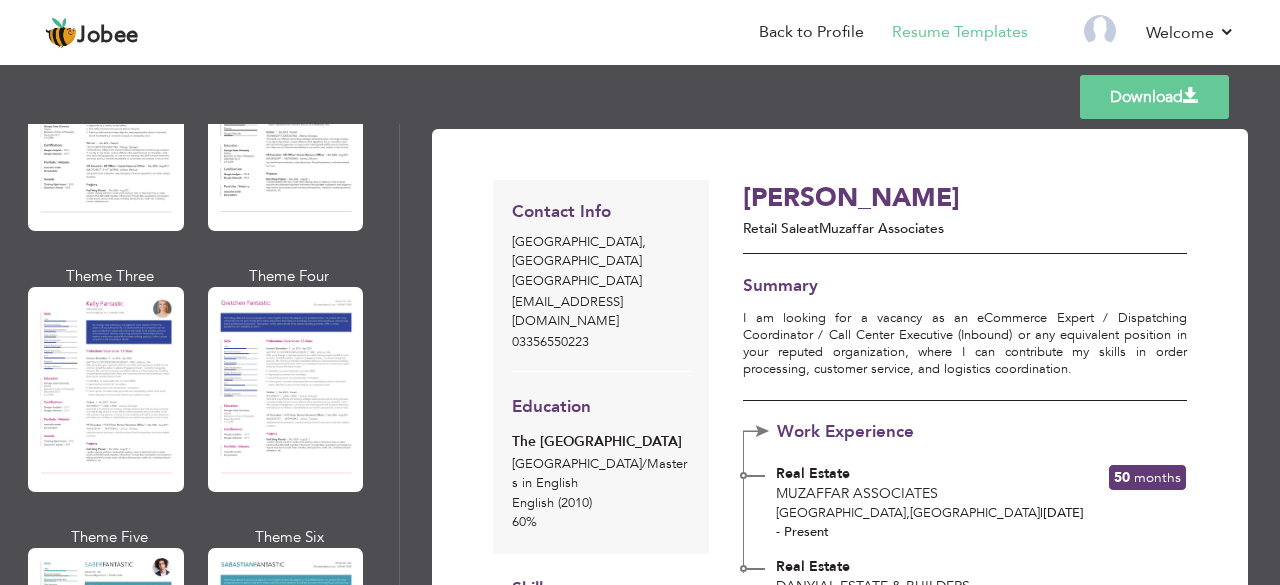 scroll, scrollTop: 2585, scrollLeft: 0, axis: vertical 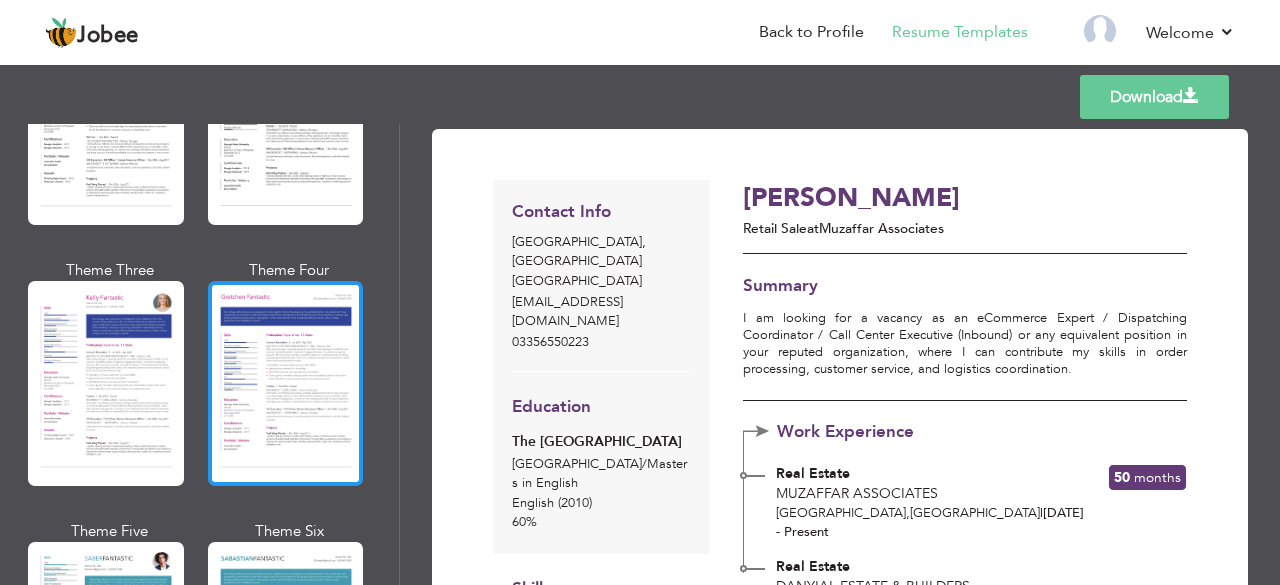 click at bounding box center (286, 383) 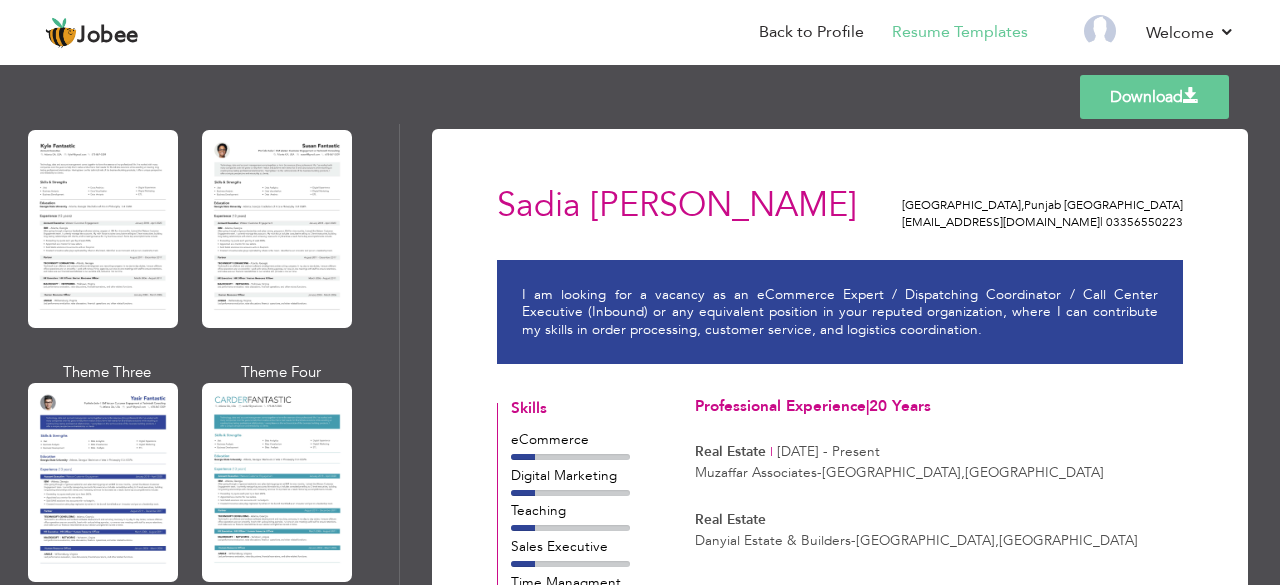 scroll, scrollTop: 3616, scrollLeft: 0, axis: vertical 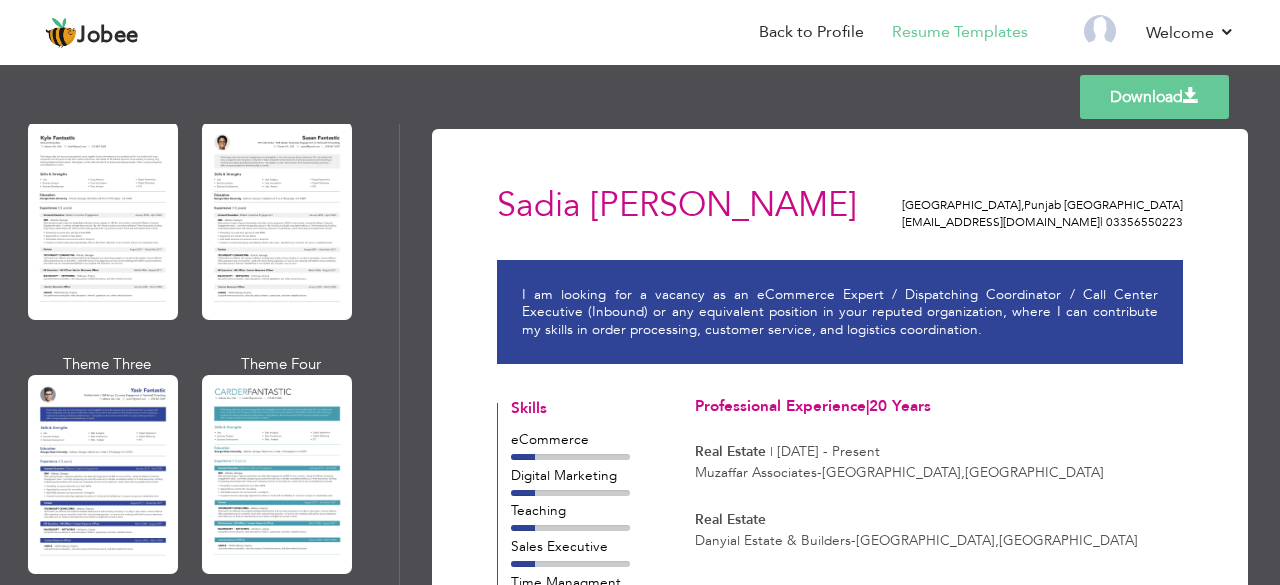 click at bounding box center (277, 474) 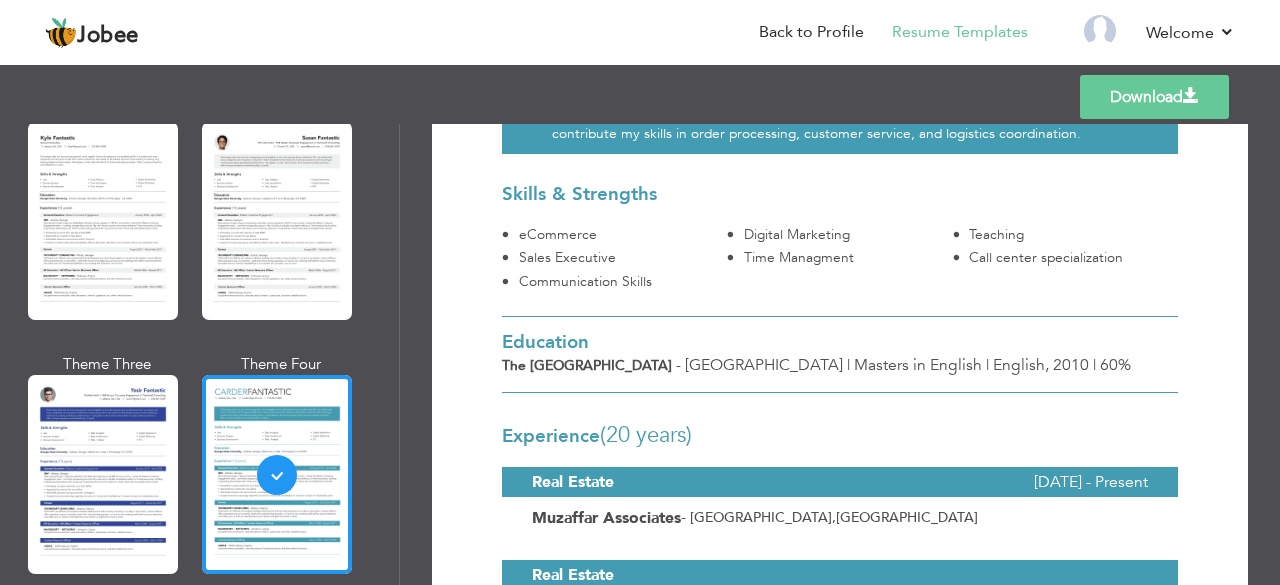 scroll, scrollTop: 0, scrollLeft: 0, axis: both 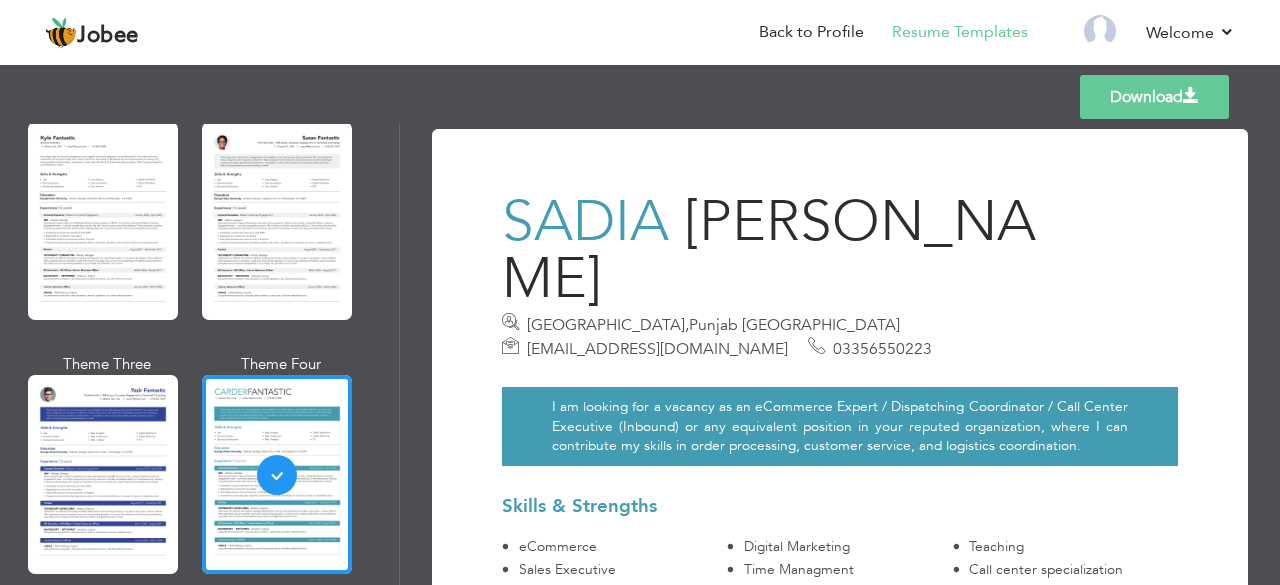 click on "Download" at bounding box center [1154, 97] 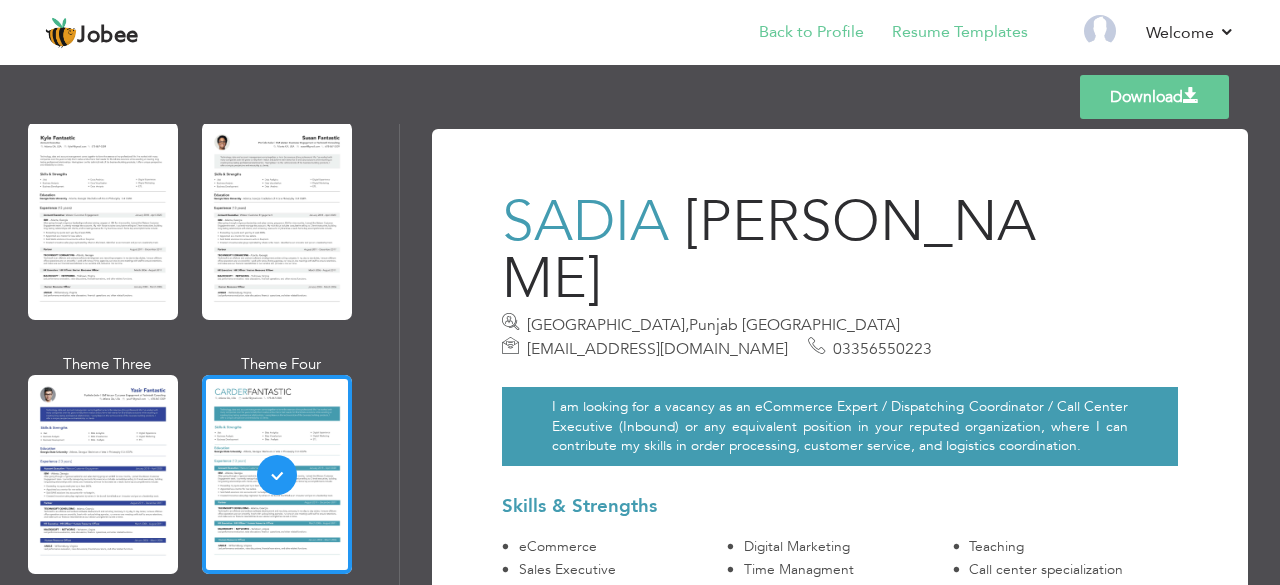 click on "Back to Profile" at bounding box center (797, 34) 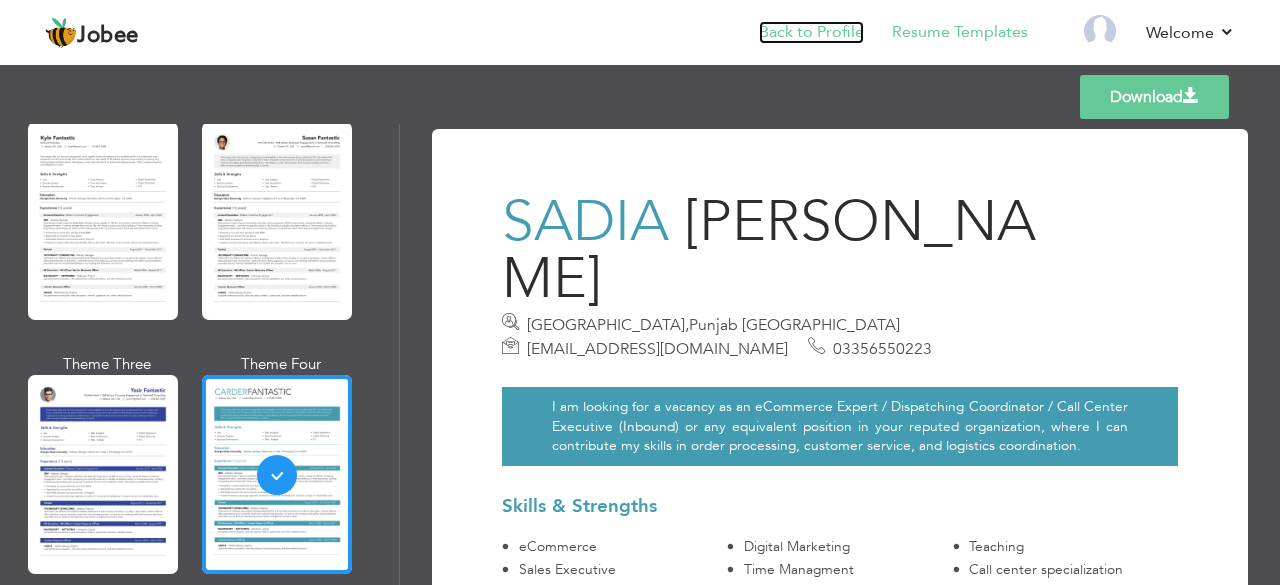 click on "Back to Profile" at bounding box center [811, 32] 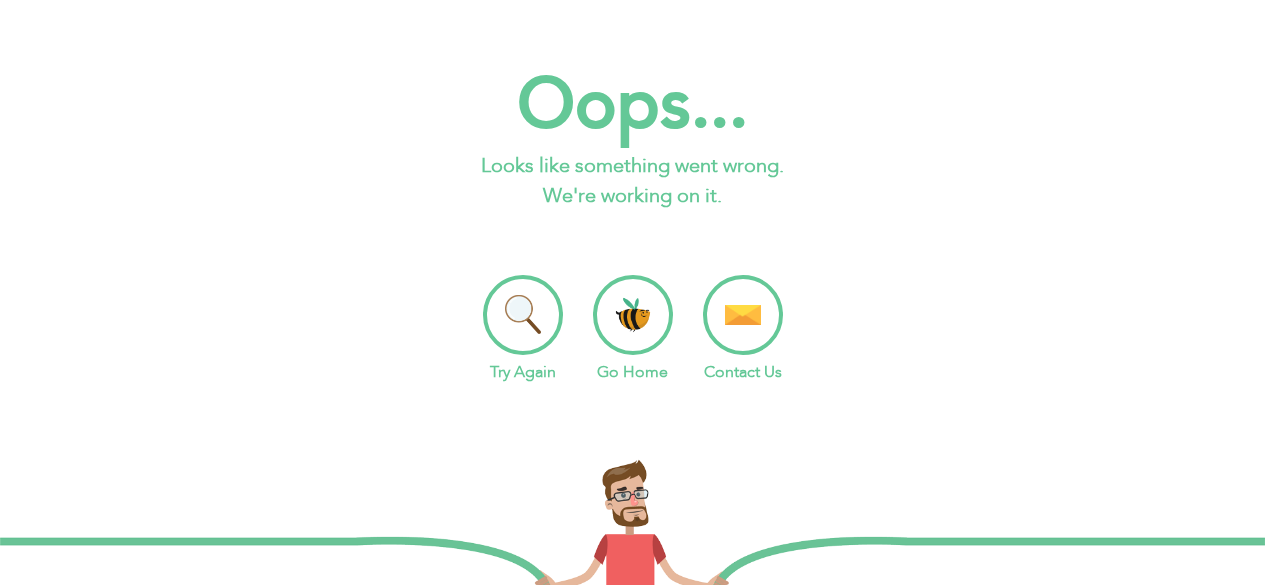 scroll, scrollTop: 0, scrollLeft: 0, axis: both 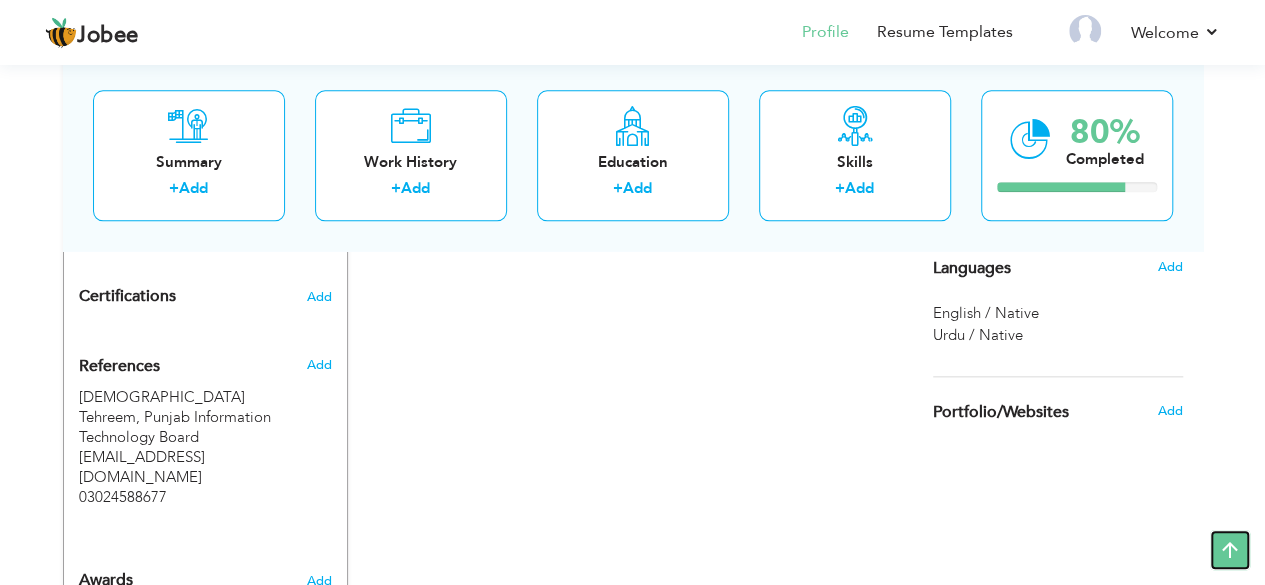 click at bounding box center (1230, 550) 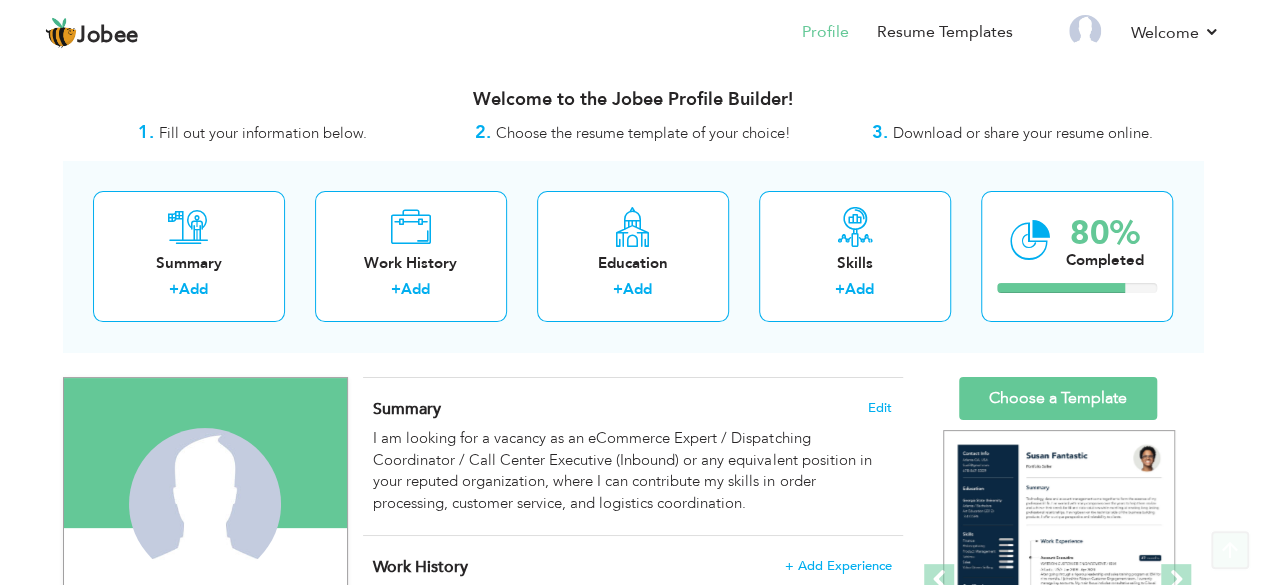 scroll, scrollTop: 0, scrollLeft: 0, axis: both 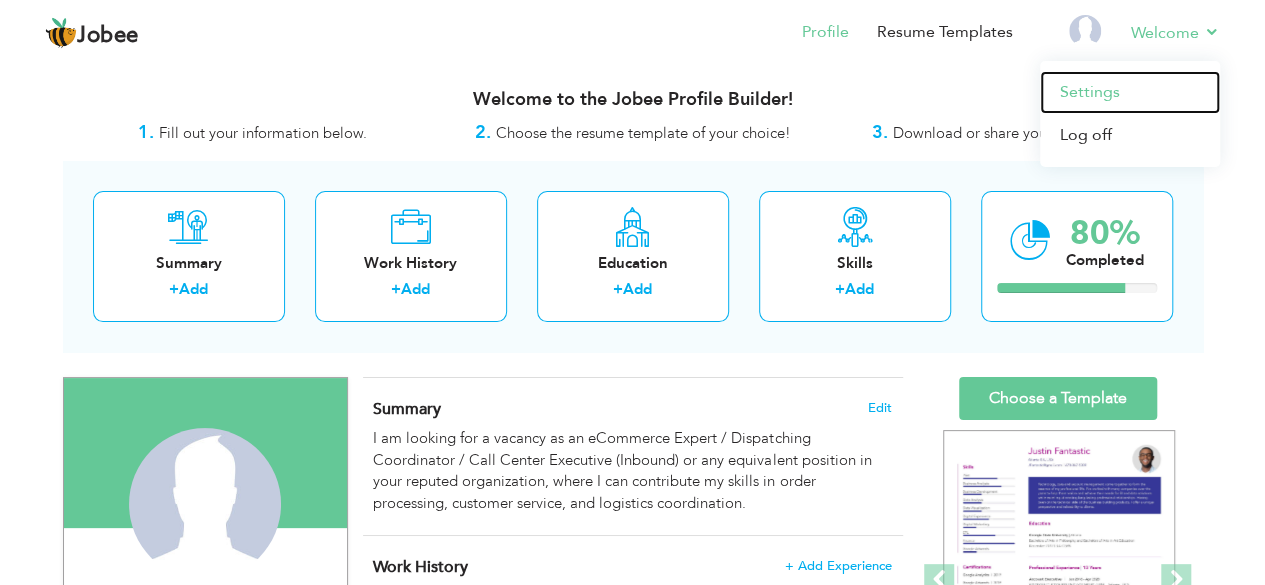 click on "Settings" at bounding box center (1130, 92) 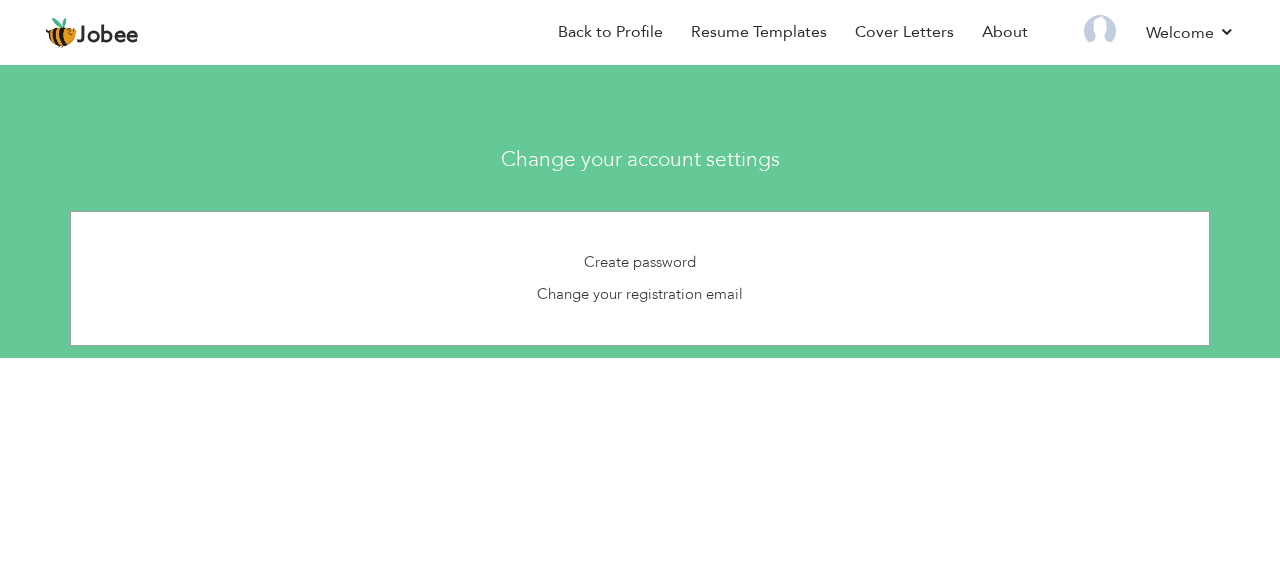 scroll, scrollTop: 0, scrollLeft: 0, axis: both 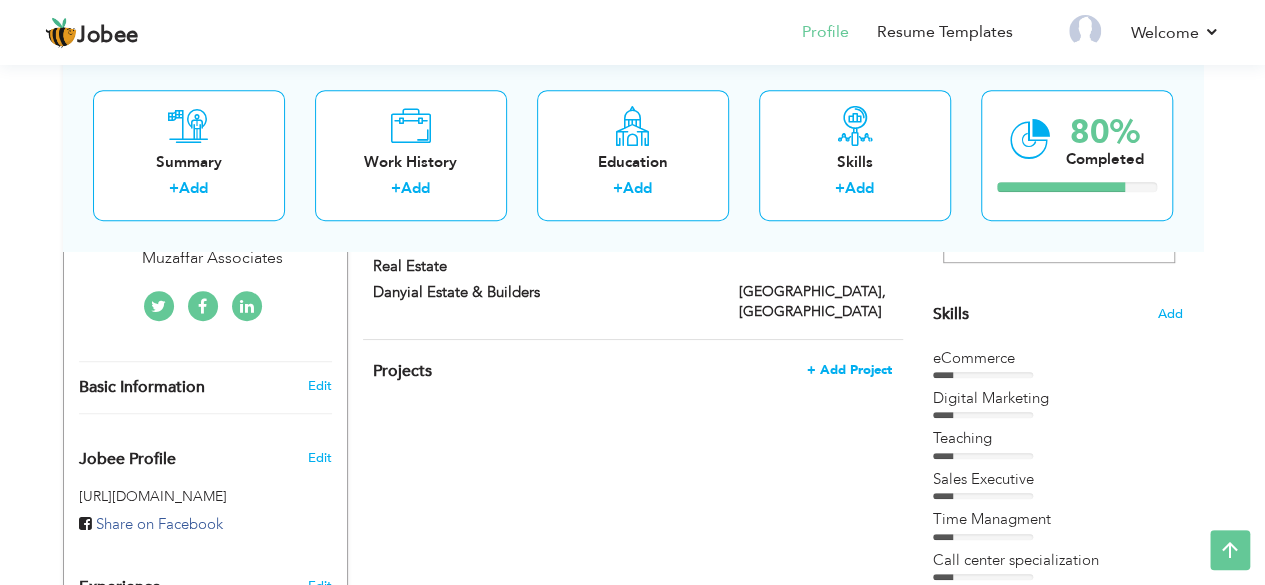 click on "+ Add Project" at bounding box center (849, 370) 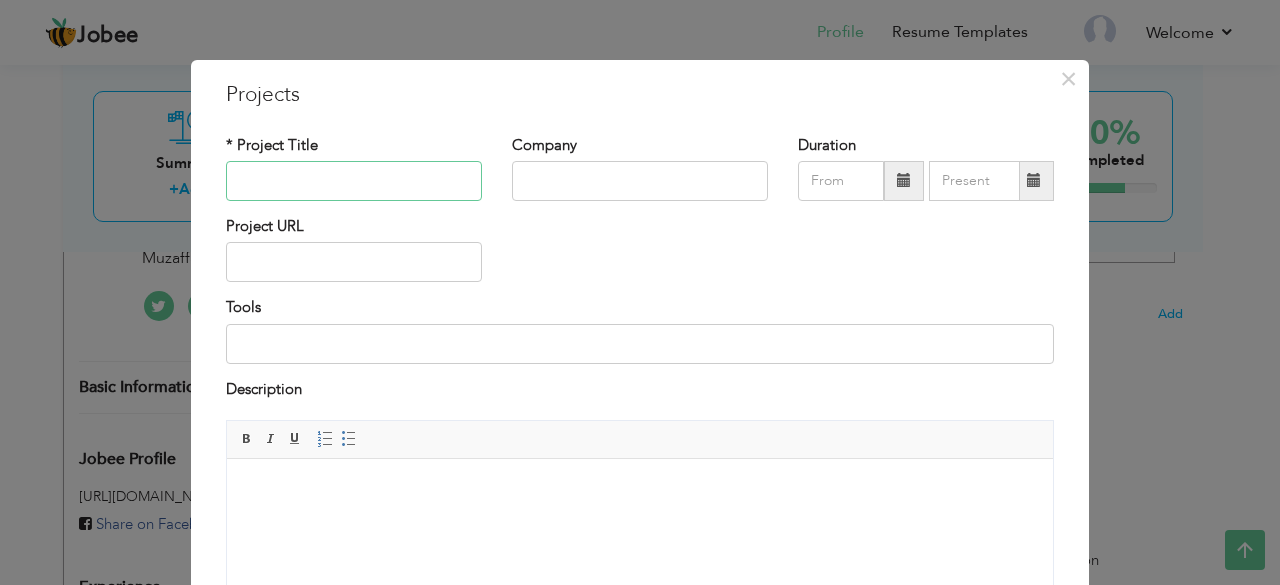 click at bounding box center [354, 181] 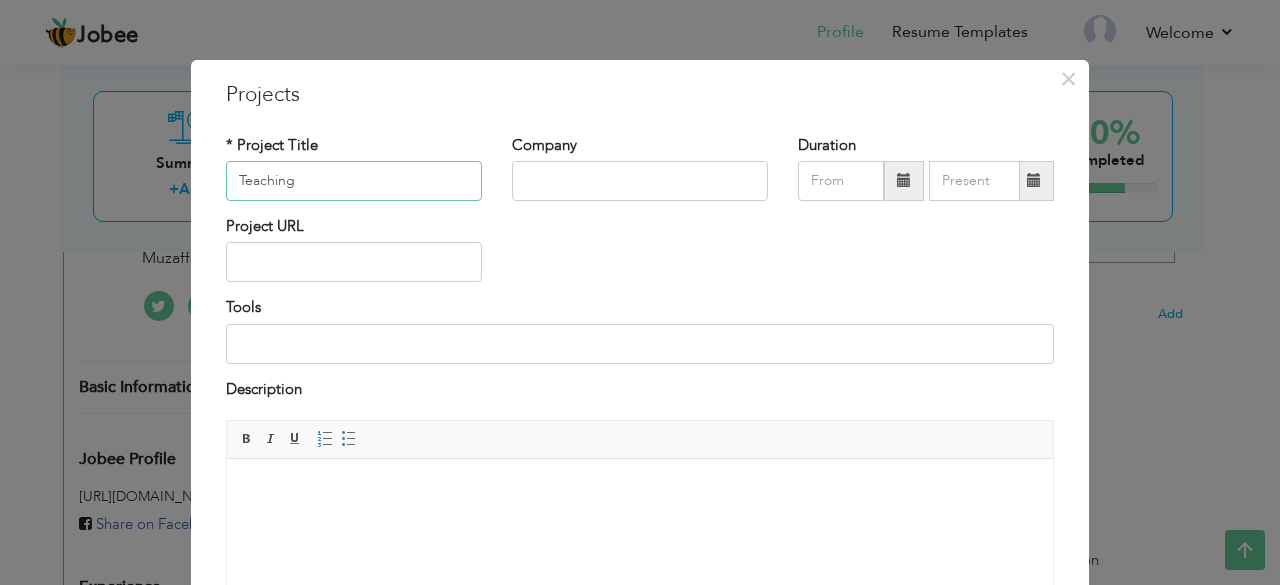 type on "Teaching" 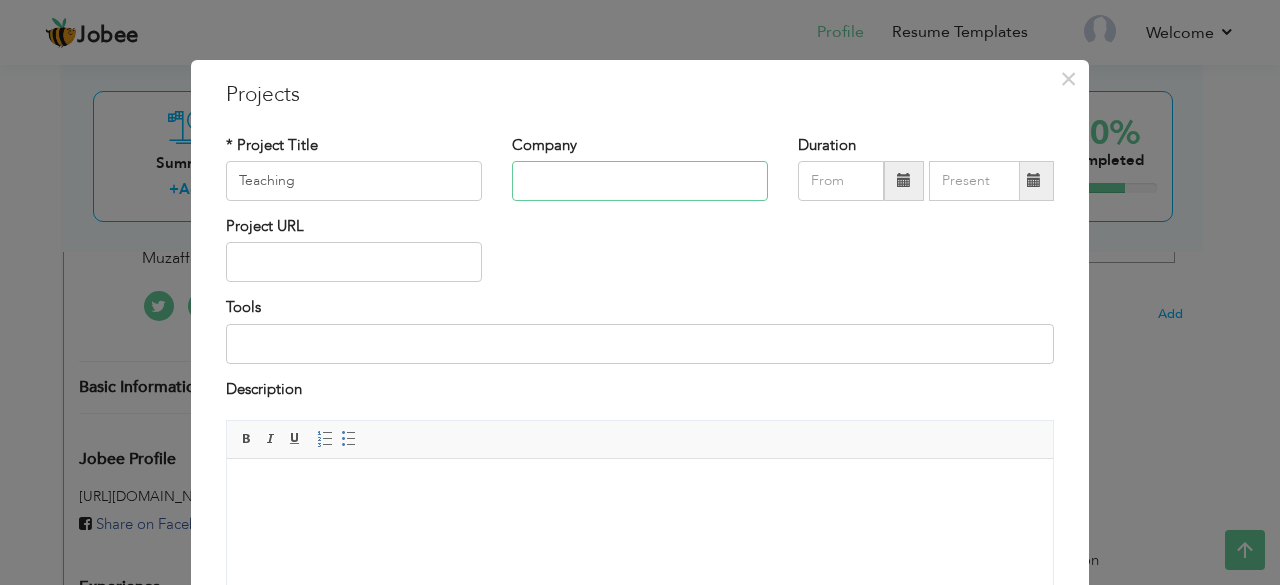 type on "q" 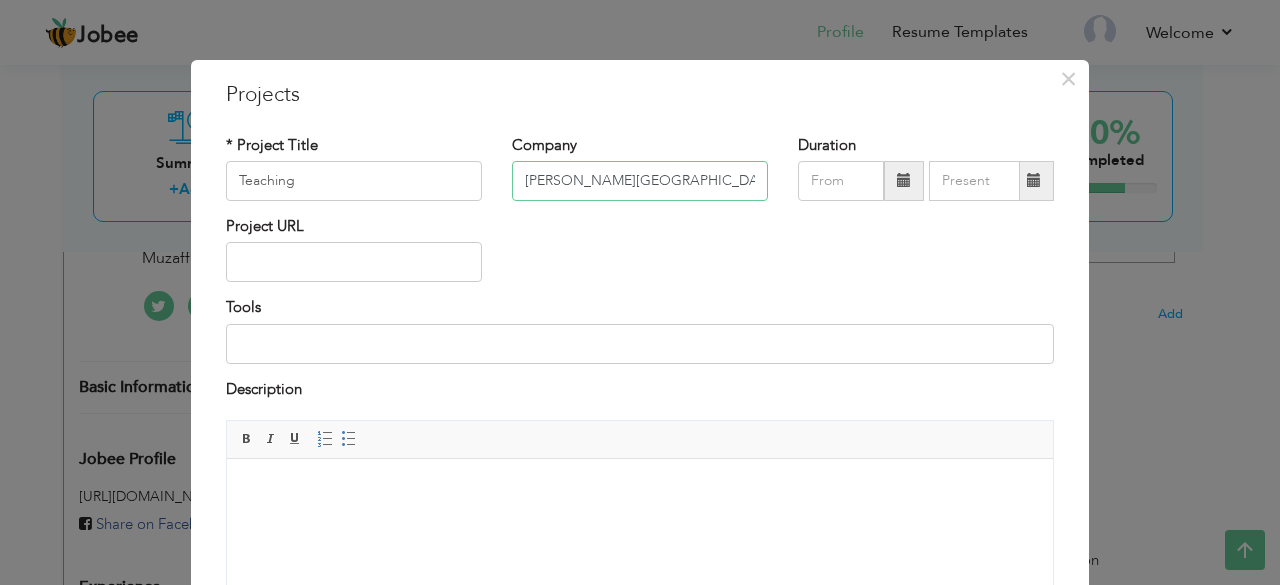 type on "Qasim Ali Shah School" 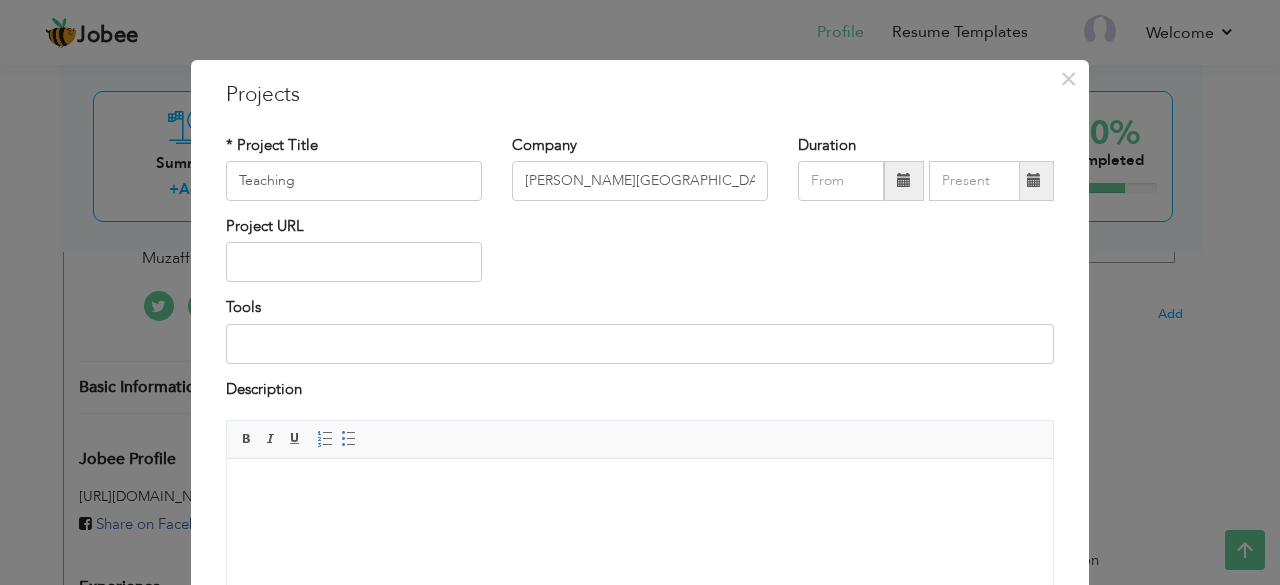 click at bounding box center [904, 180] 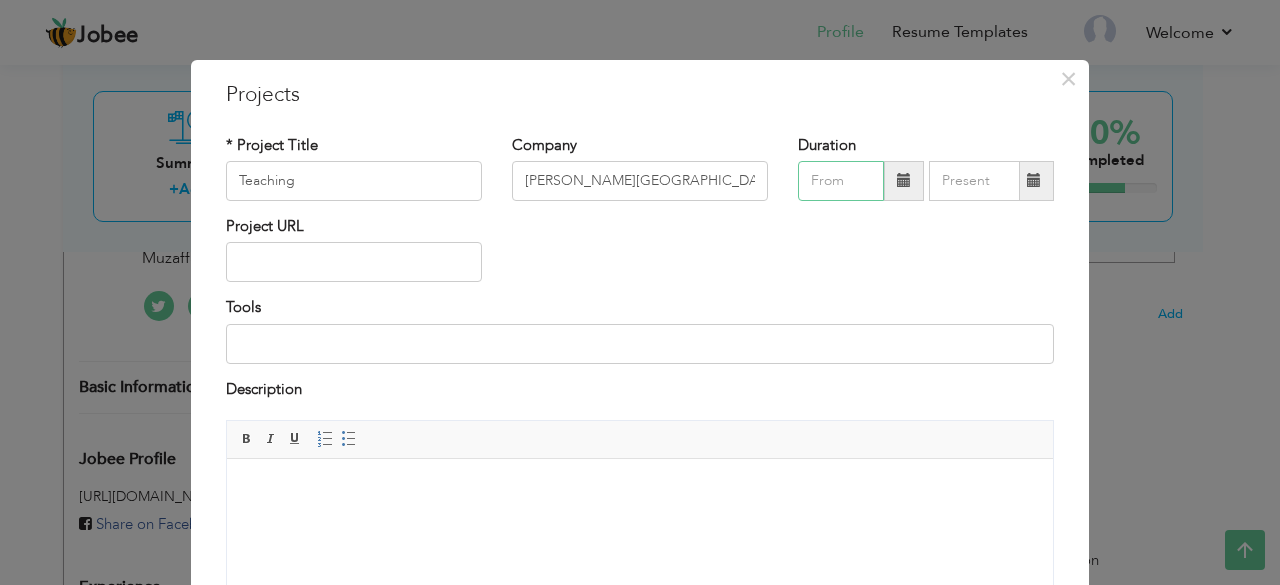type on "07/2025" 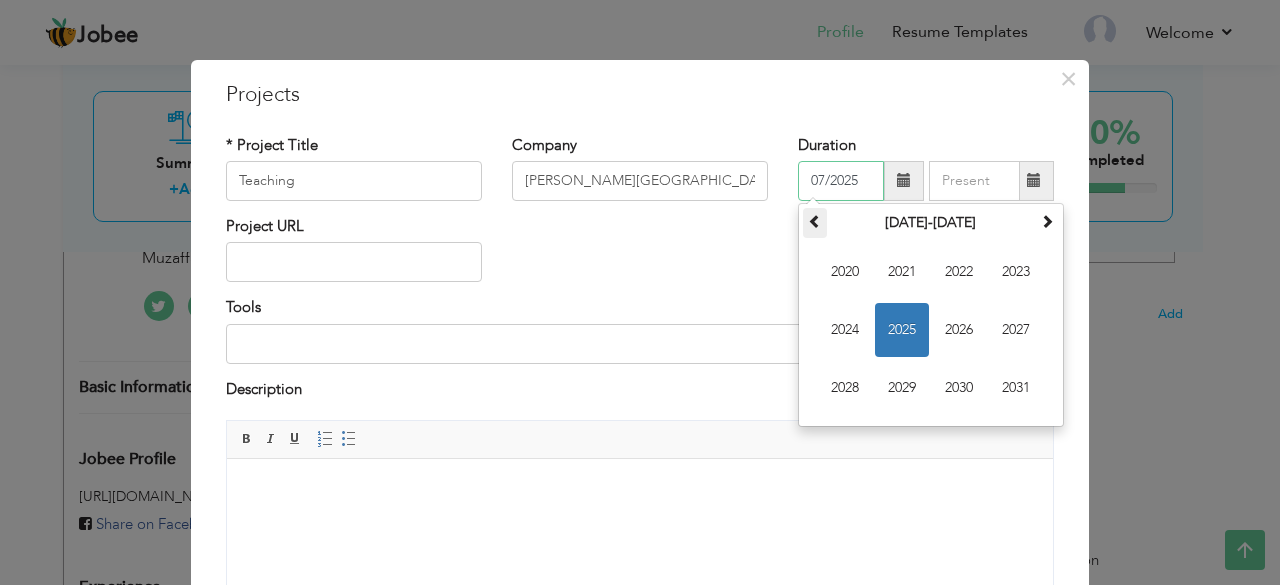 click at bounding box center (815, 221) 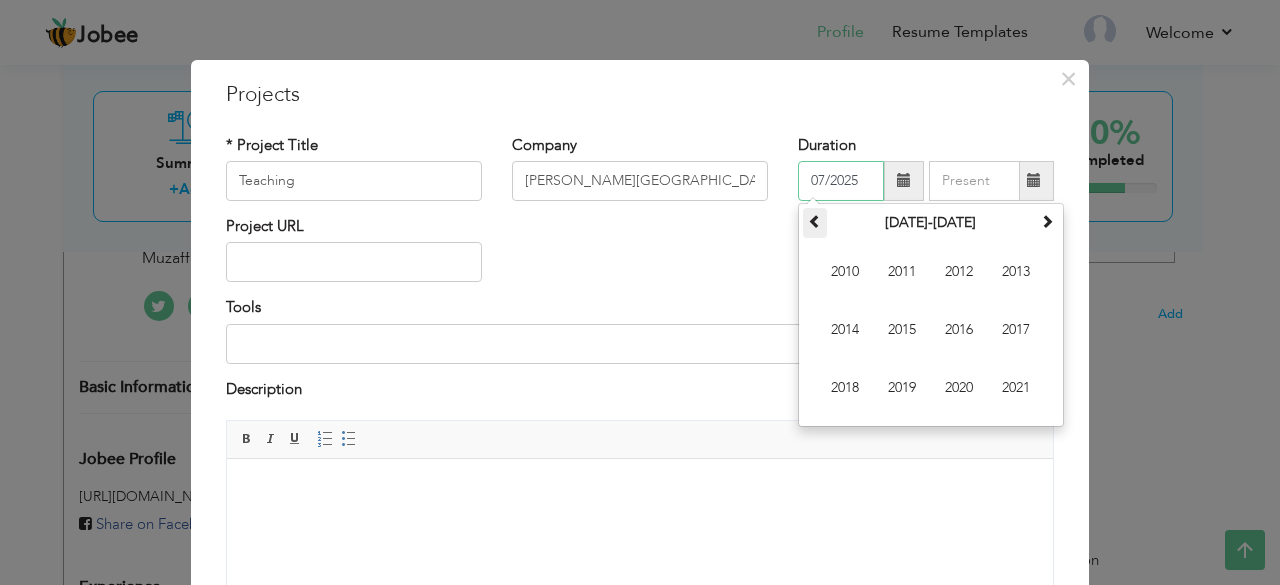 click at bounding box center (815, 221) 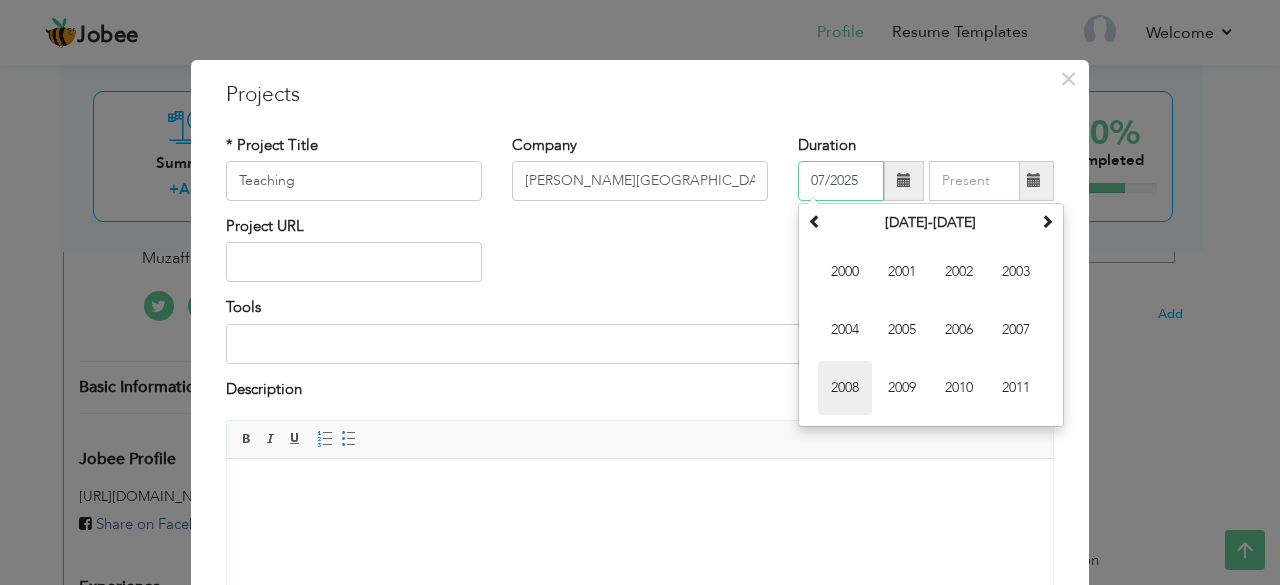 click on "2008" at bounding box center (845, 388) 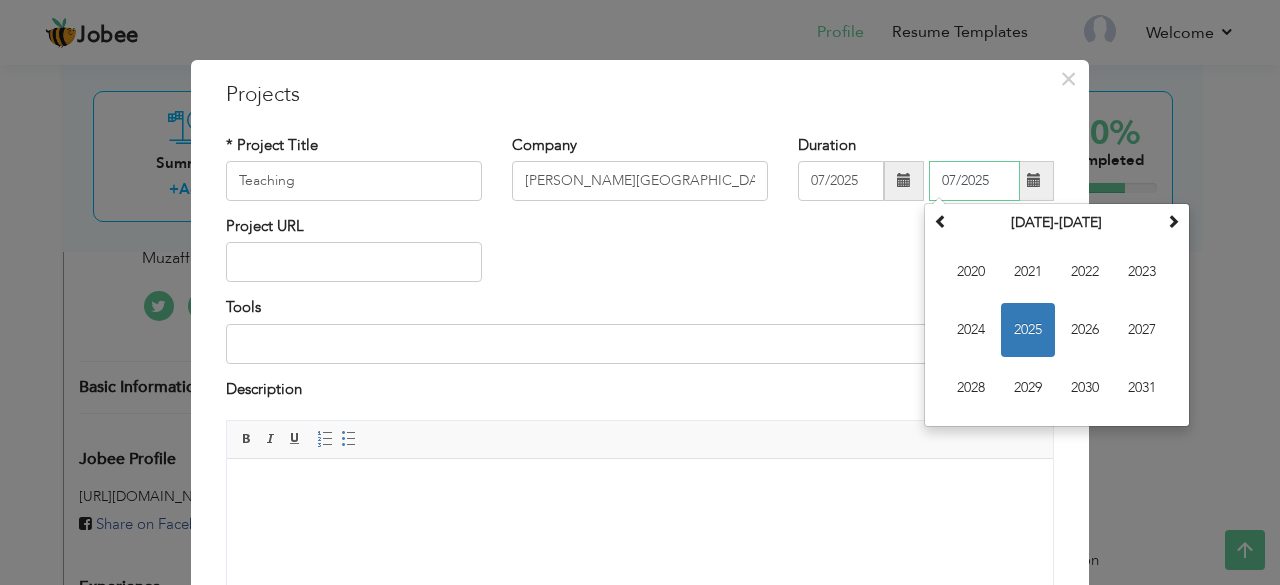 click on "07/2025" at bounding box center (974, 181) 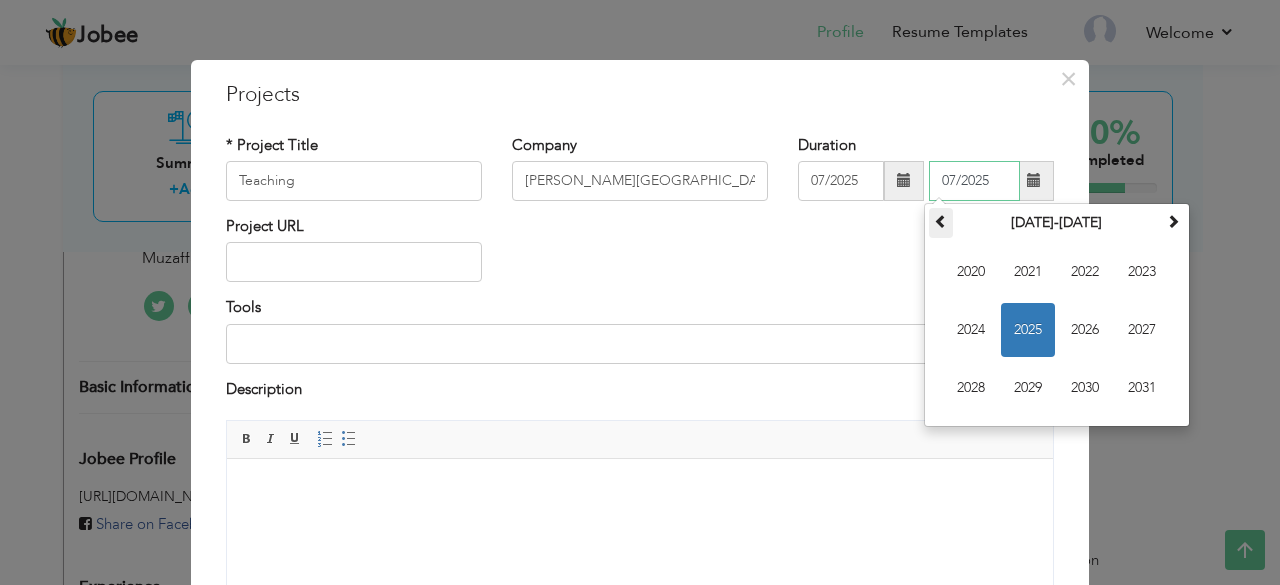 click at bounding box center [941, 221] 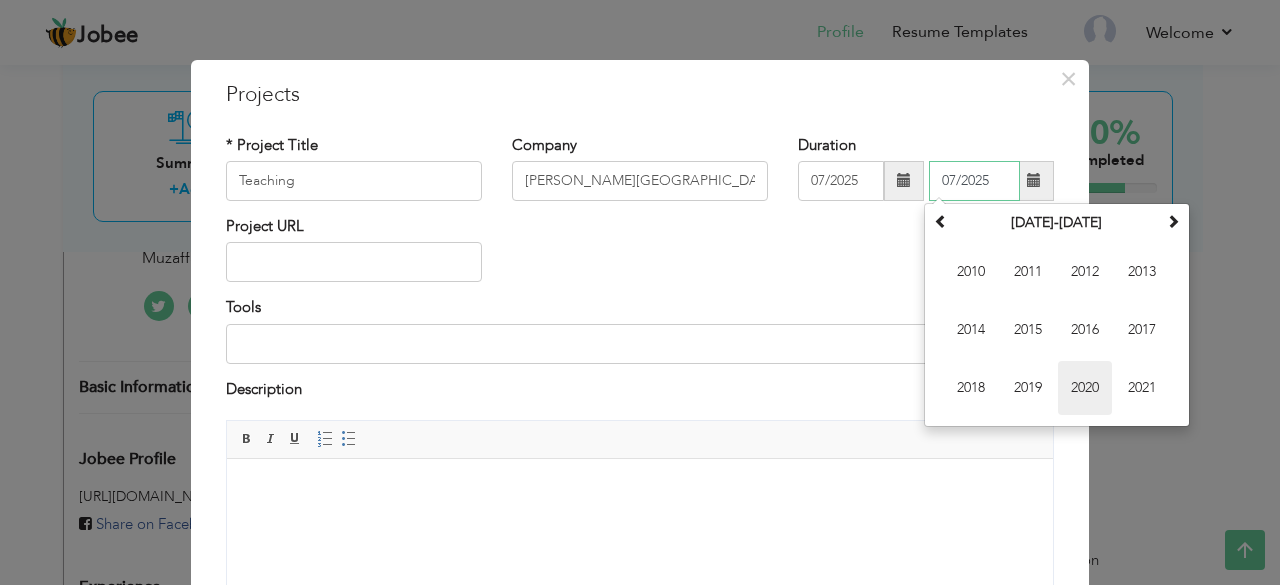 click on "2020" at bounding box center [1085, 388] 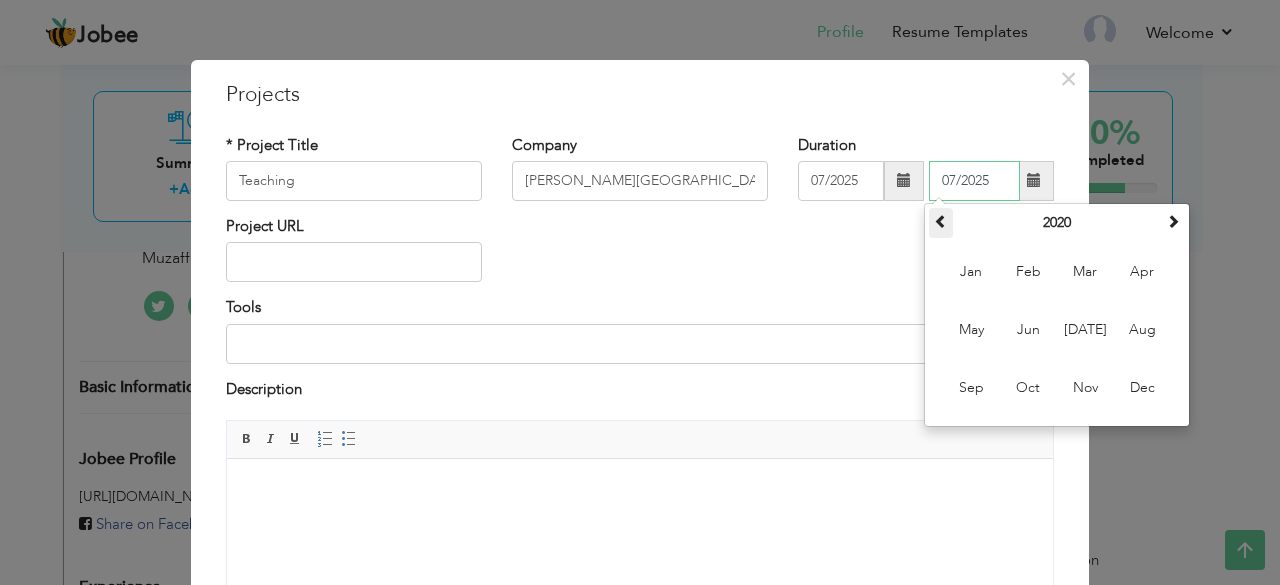 click at bounding box center (941, 223) 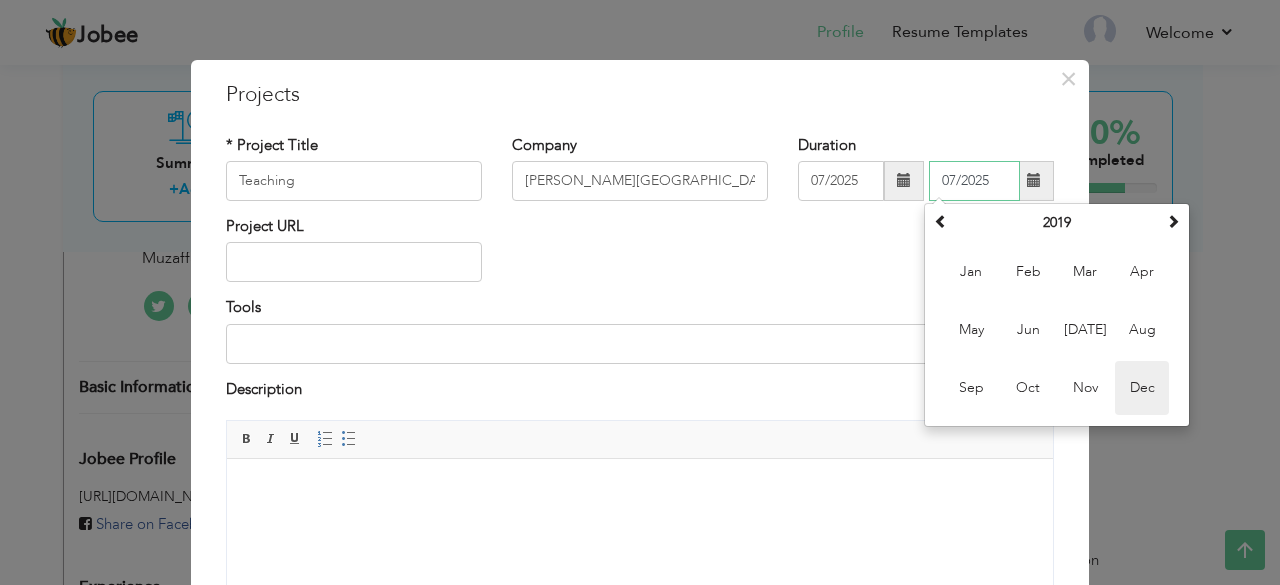 click on "Dec" at bounding box center (1142, 388) 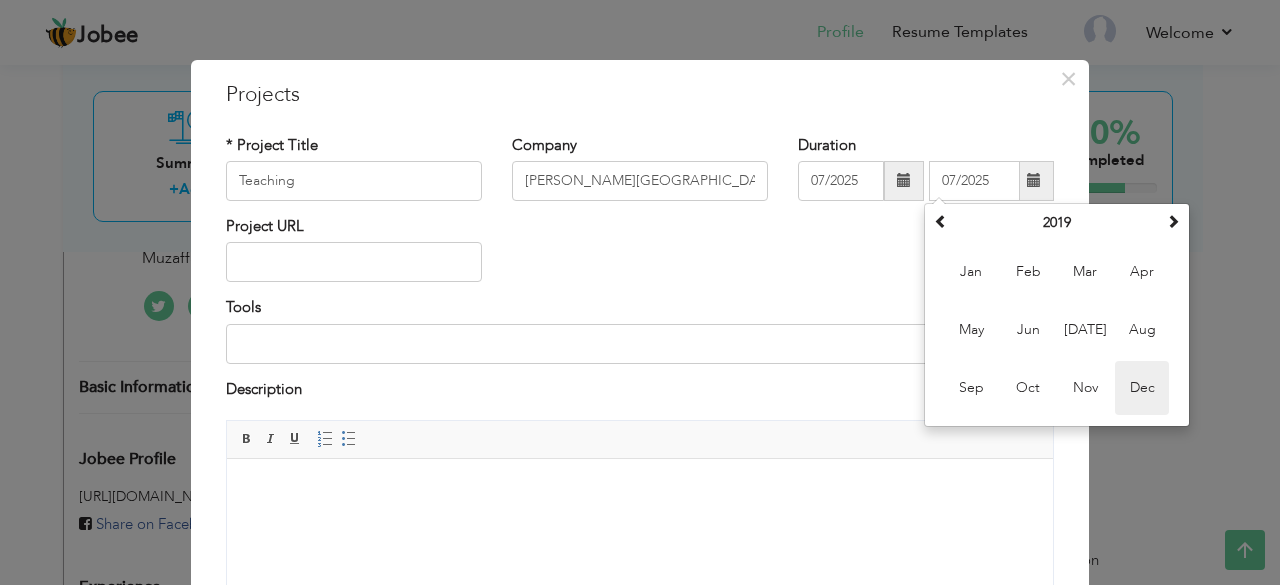 type on "12/2019" 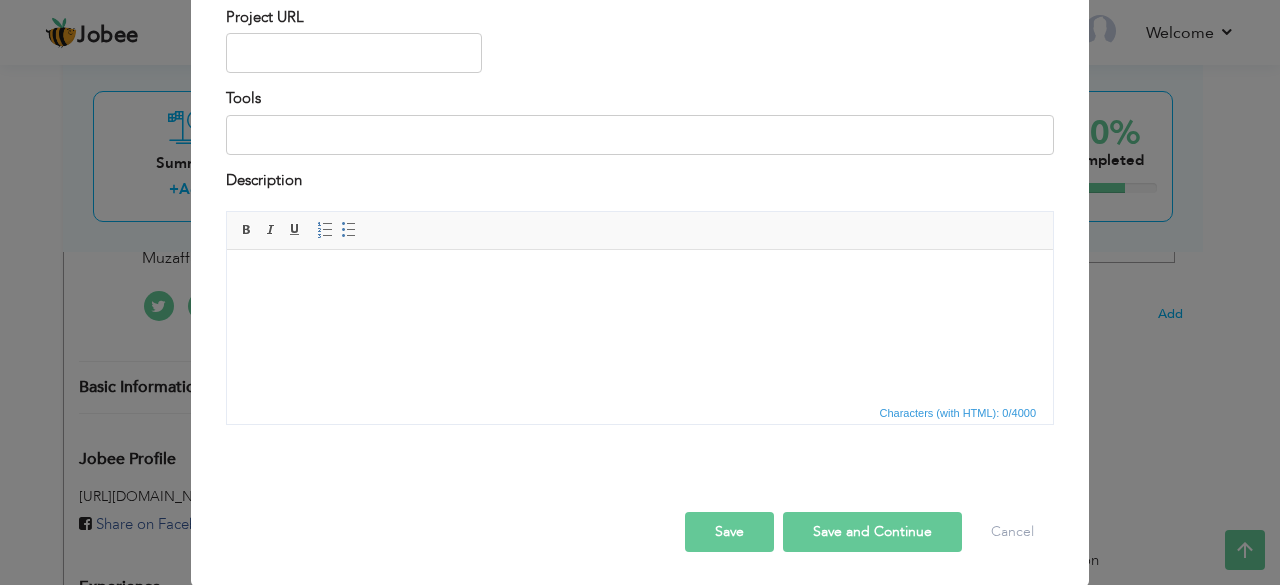 scroll, scrollTop: 0, scrollLeft: 0, axis: both 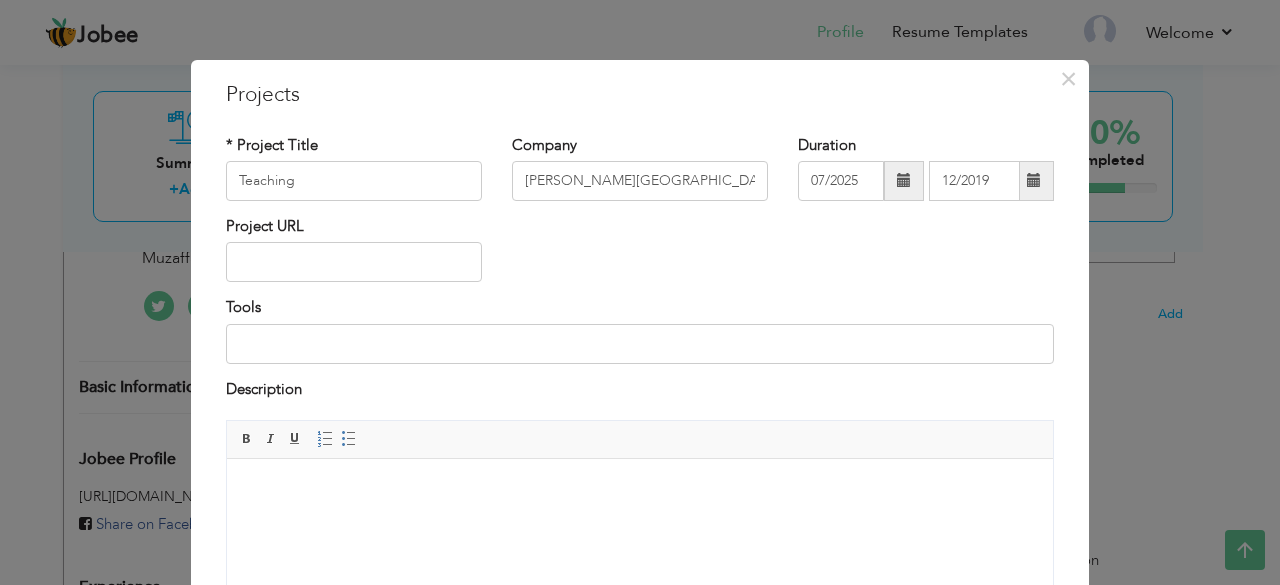 click at bounding box center [904, 181] 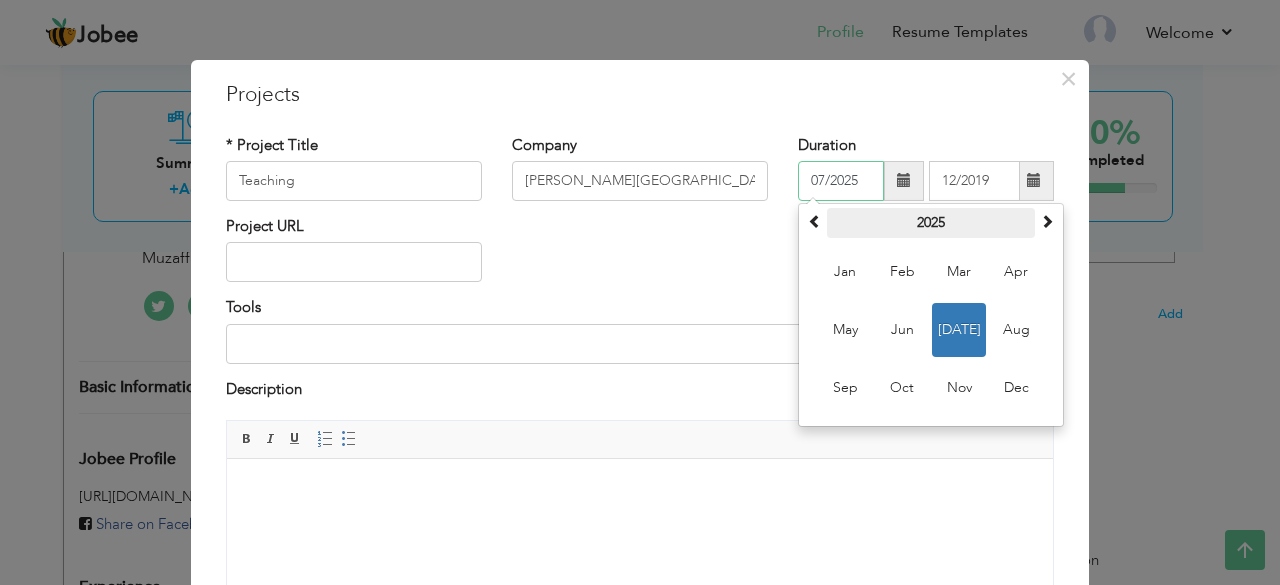 click on "2025" at bounding box center (931, 223) 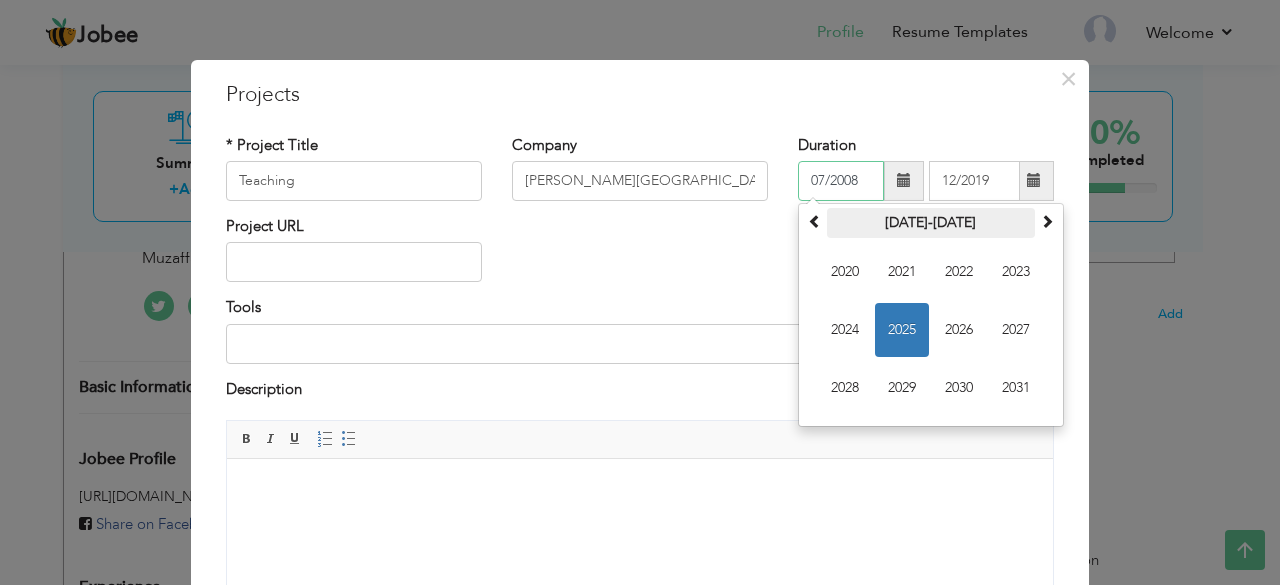 type on "07/2008" 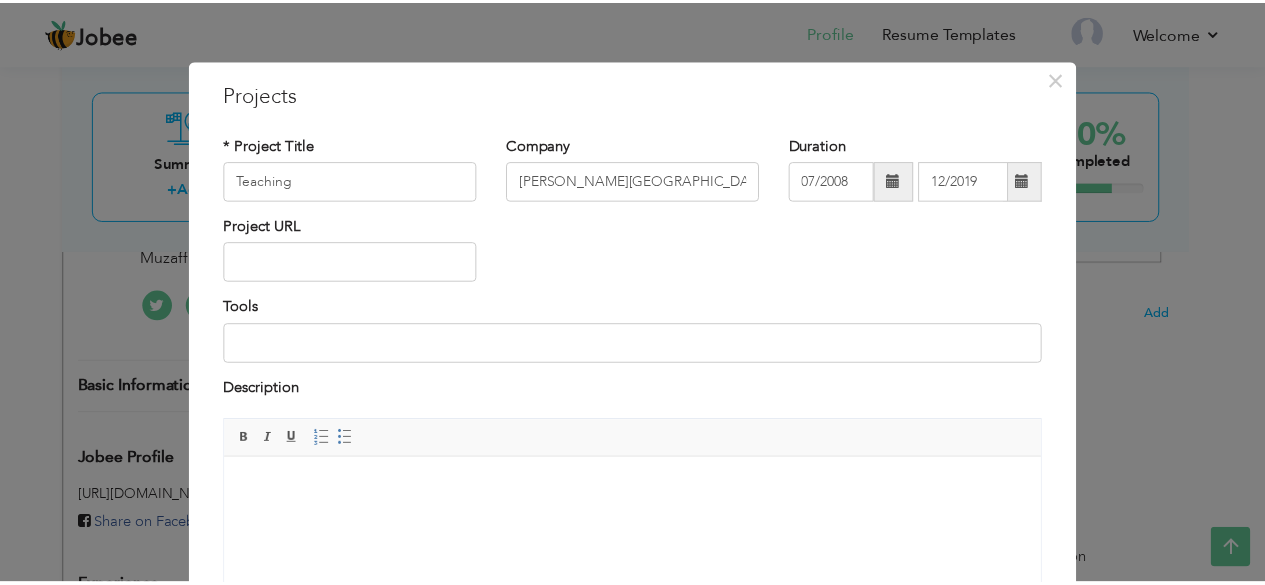 scroll, scrollTop: 209, scrollLeft: 0, axis: vertical 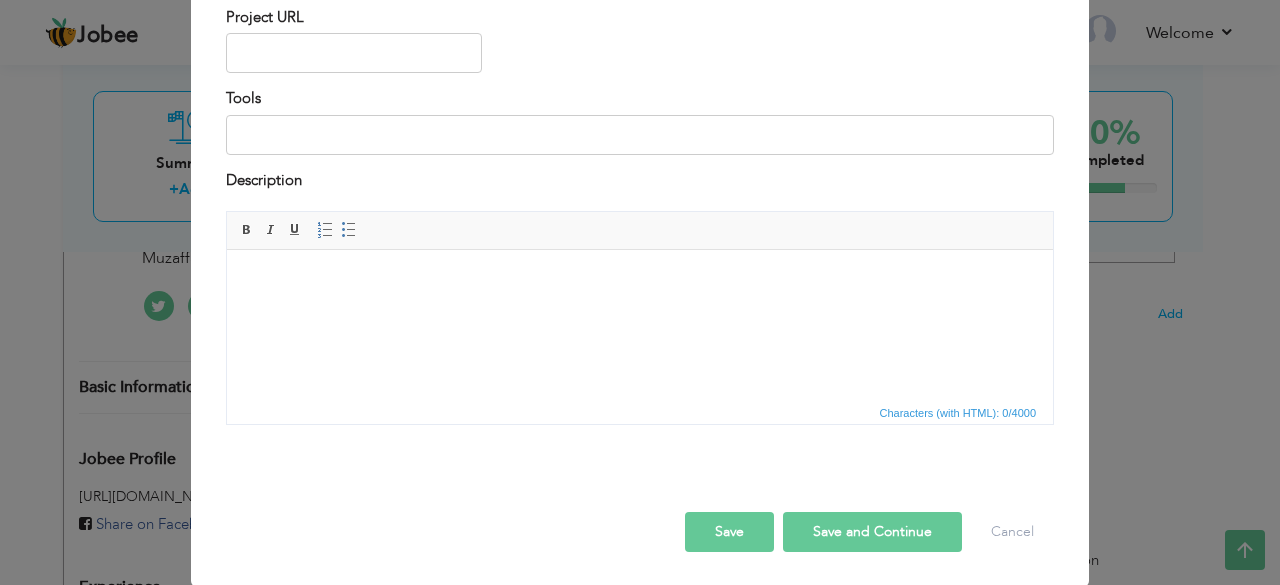 click on "Save and Continue" at bounding box center [872, 532] 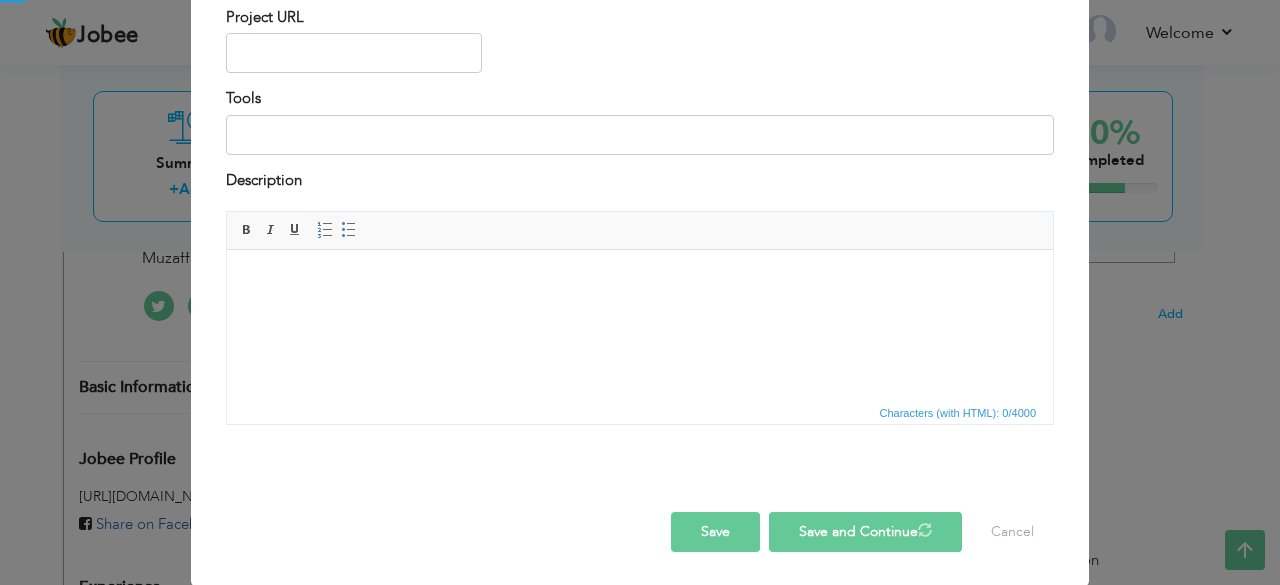 type 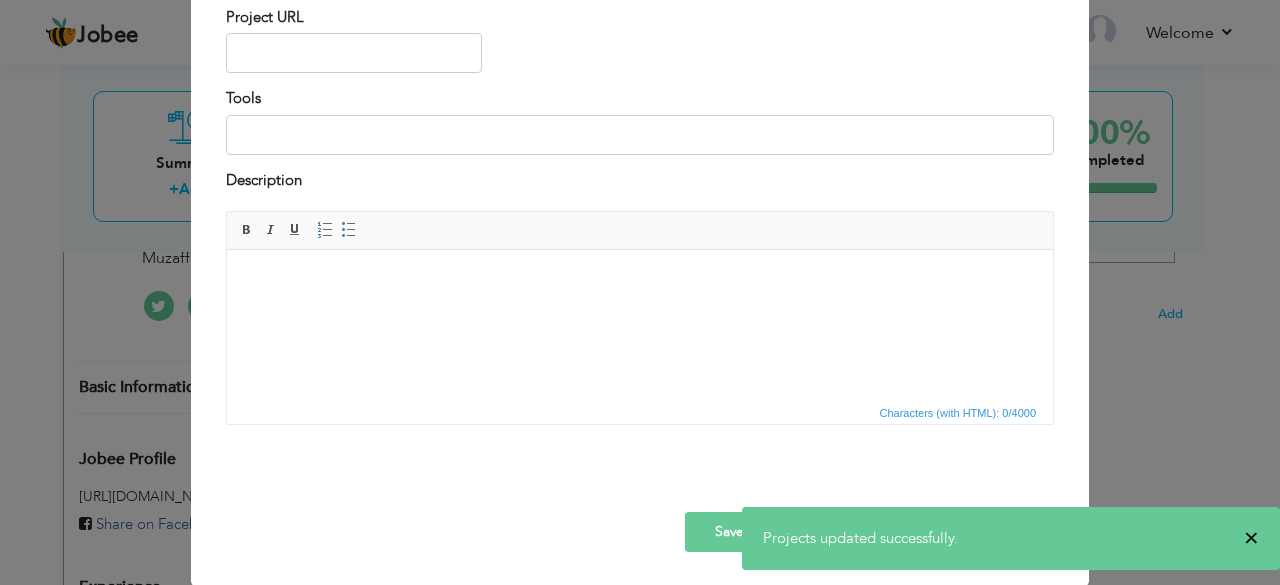 click on "×" at bounding box center (1251, 538) 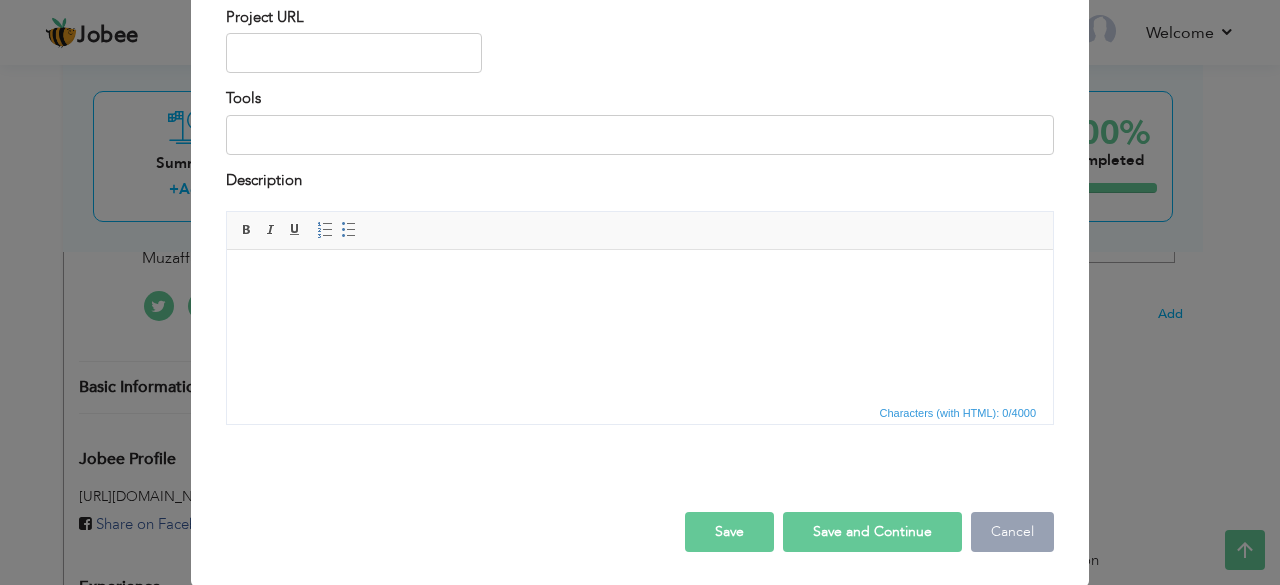 click on "Cancel" at bounding box center [1012, 532] 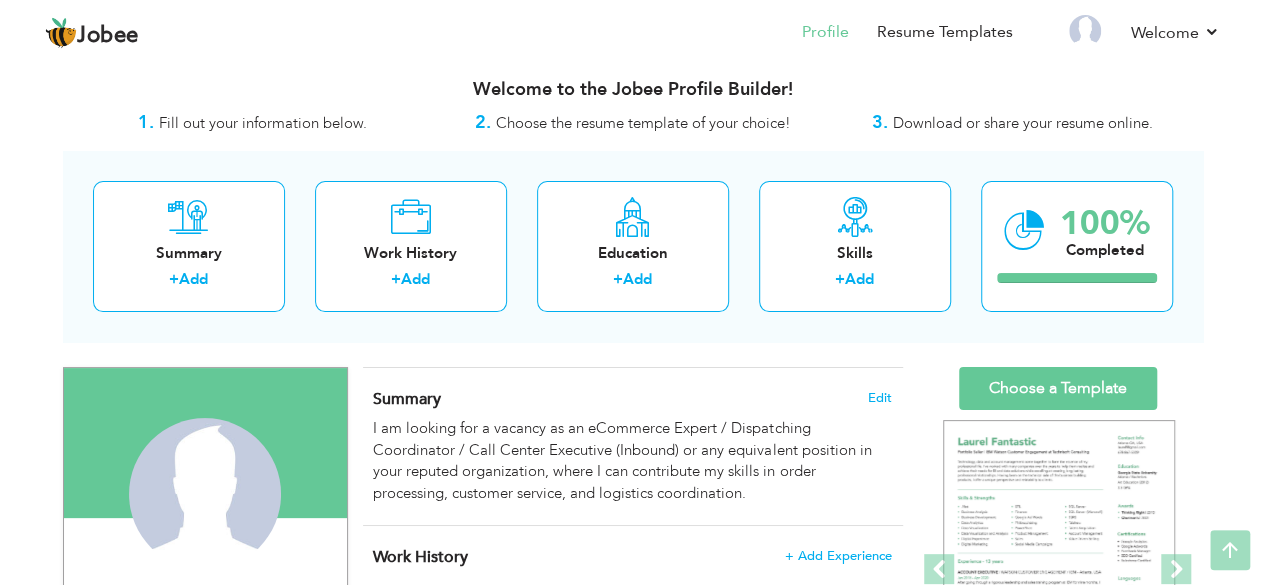 scroll, scrollTop: 0, scrollLeft: 0, axis: both 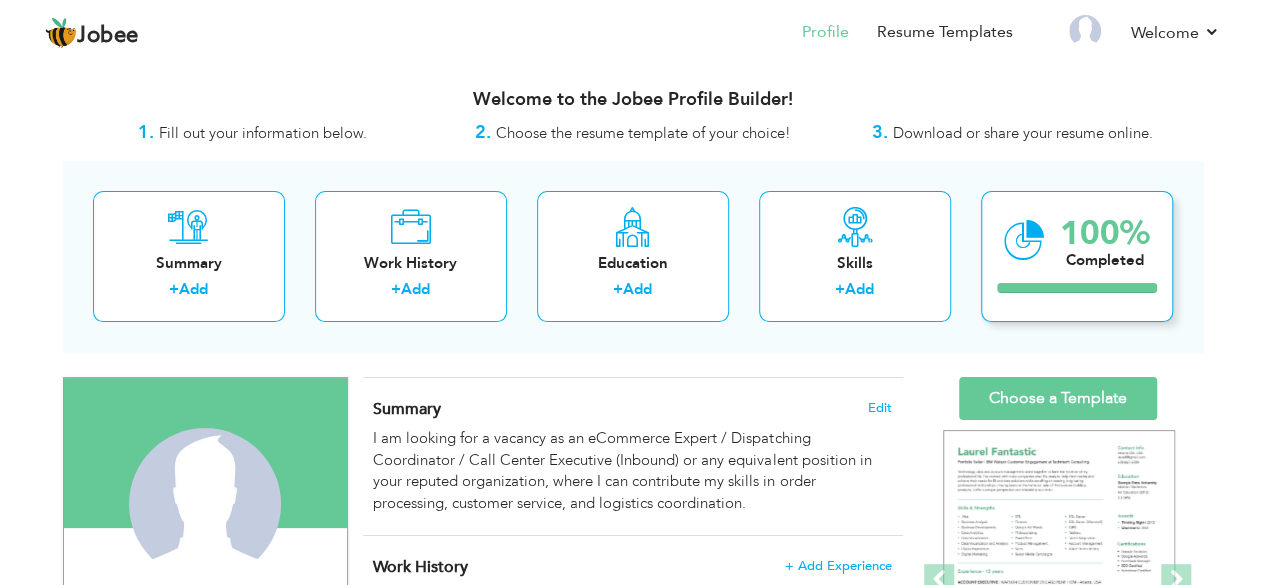 click on "100%
Completed" at bounding box center [1077, 256] 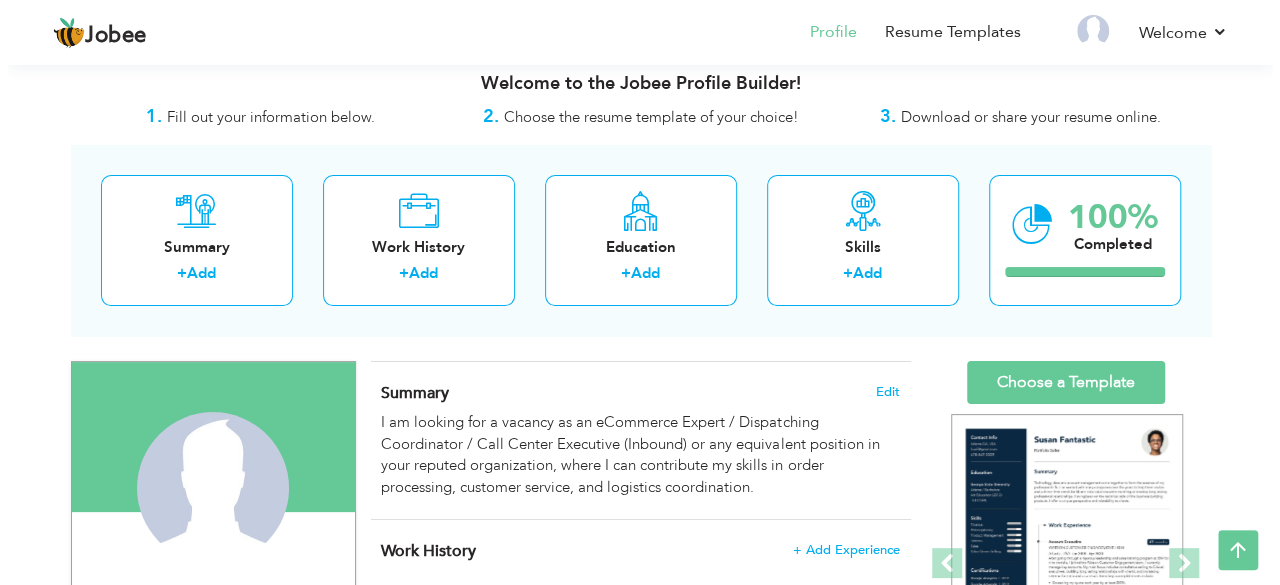 scroll, scrollTop: 0, scrollLeft: 0, axis: both 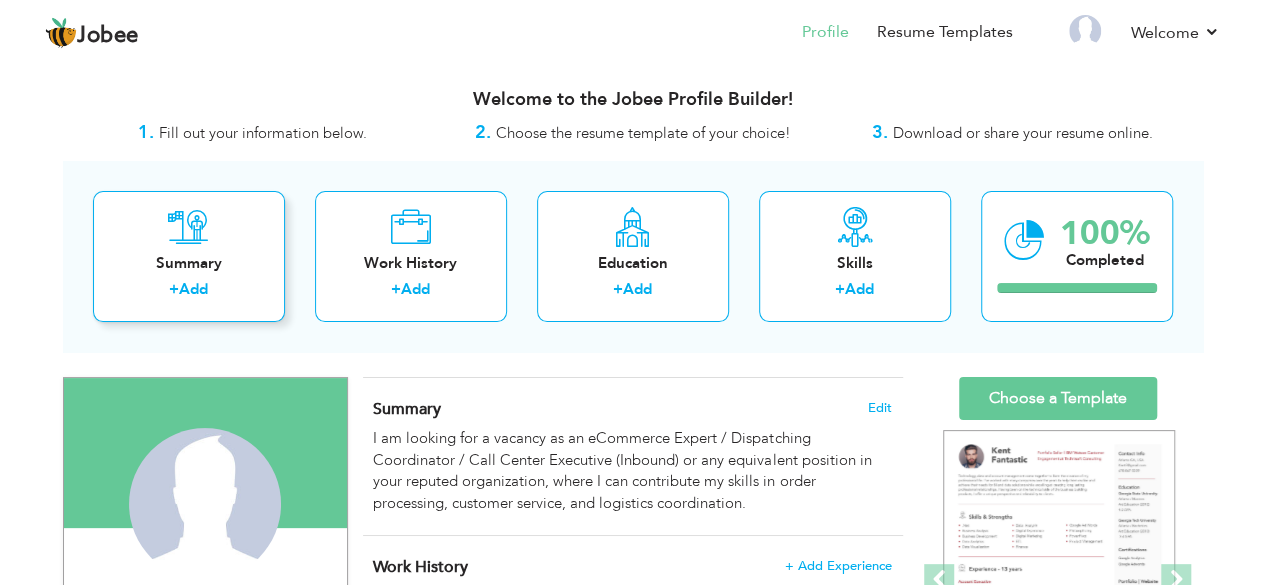 click on "Summary" at bounding box center (189, 263) 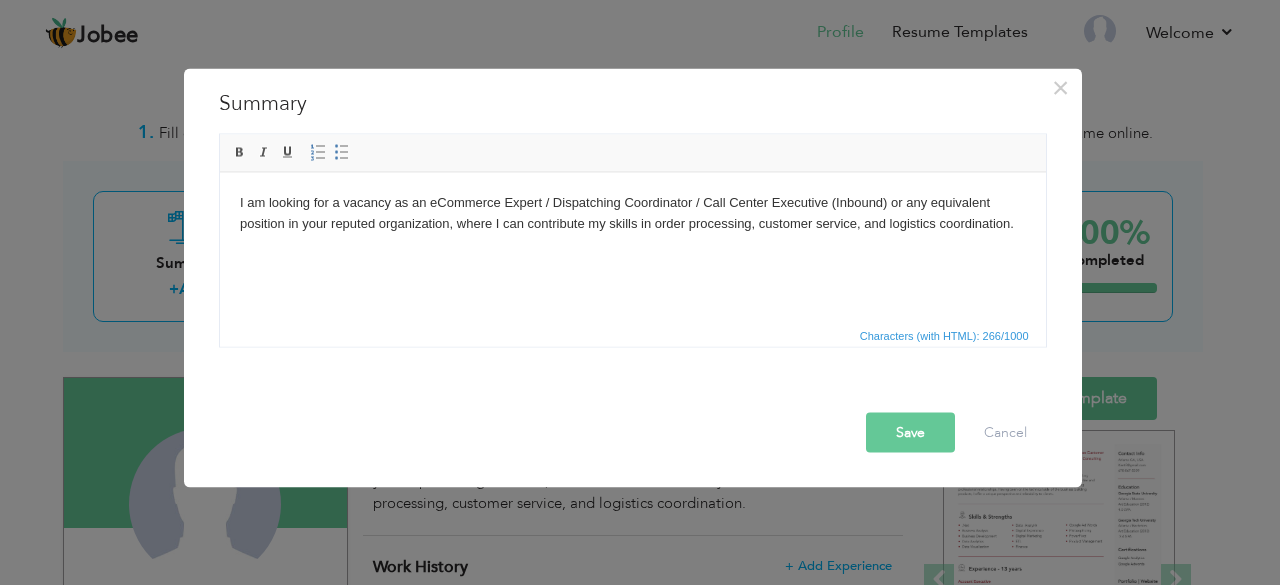 click on "Save" at bounding box center [910, 432] 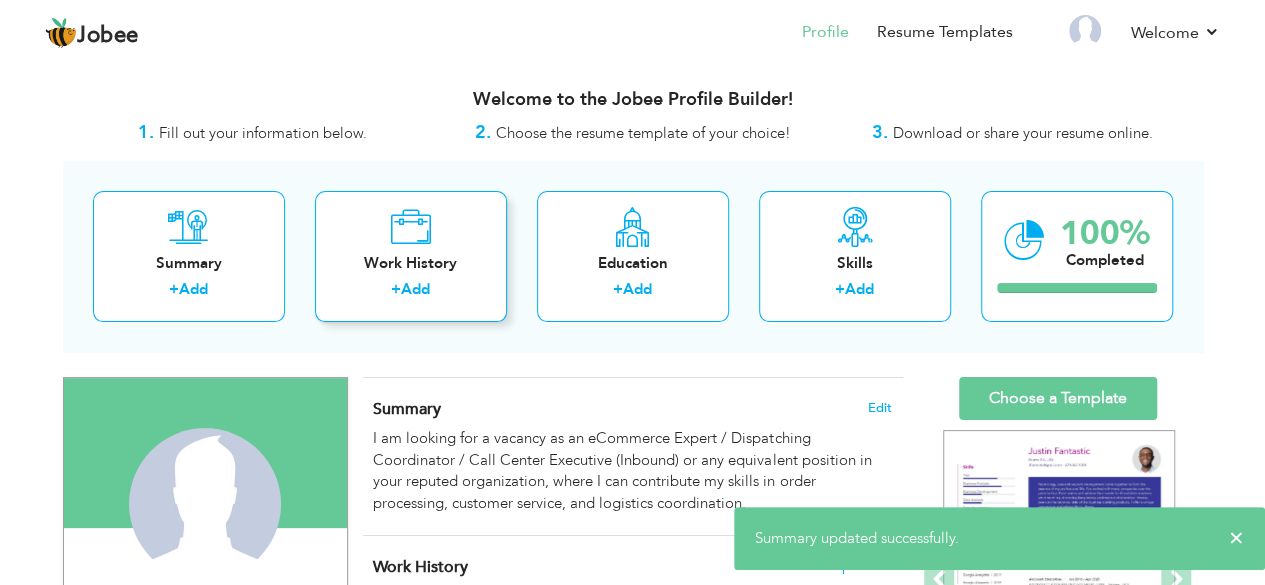 click on "Work History
+  Add" at bounding box center [411, 256] 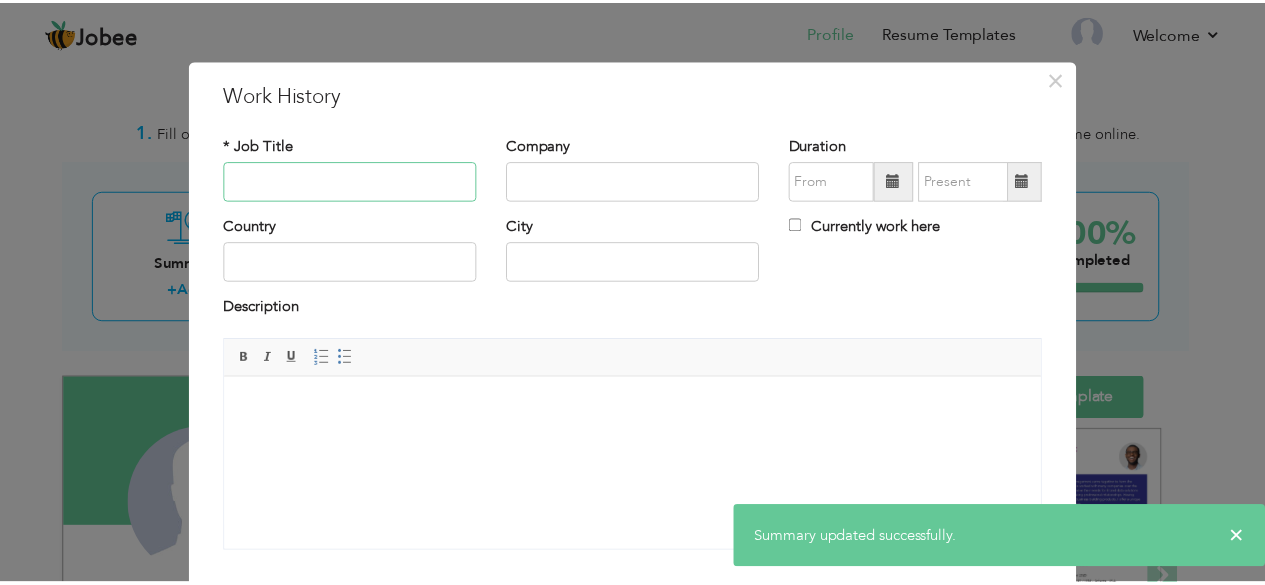 scroll, scrollTop: 128, scrollLeft: 0, axis: vertical 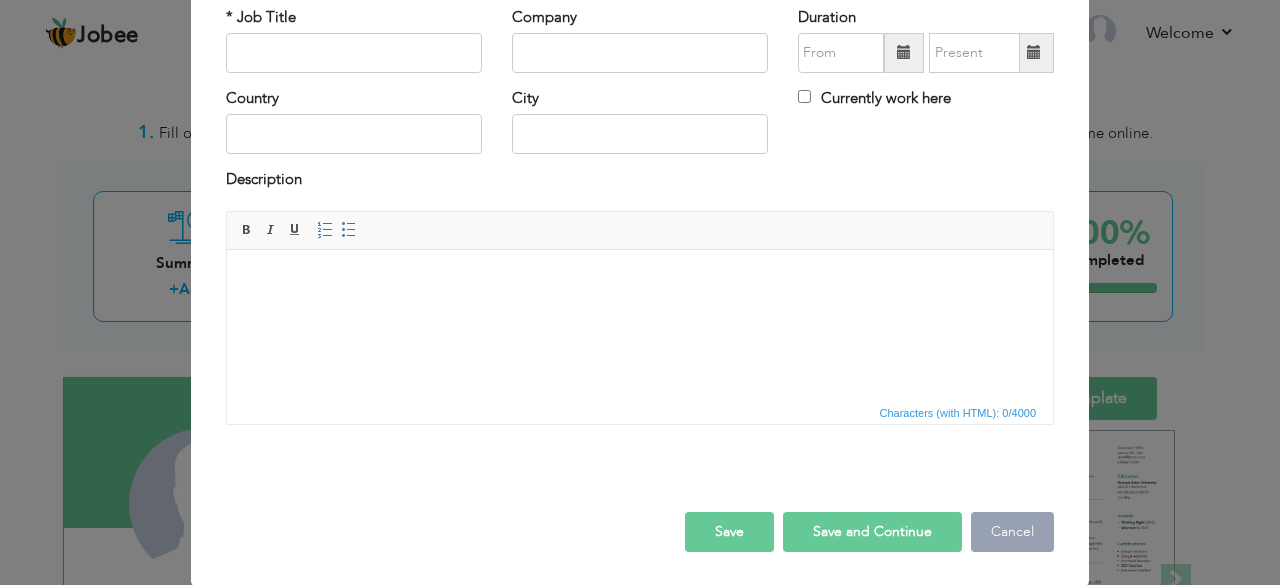 click on "Cancel" at bounding box center [1012, 532] 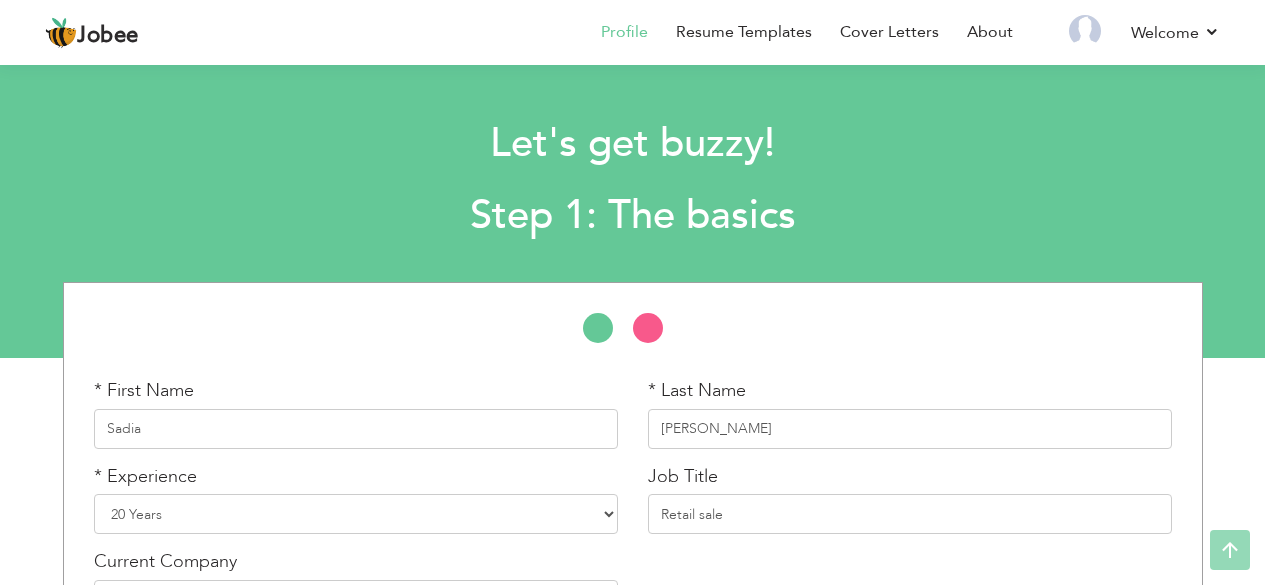 scroll, scrollTop: 173, scrollLeft: 0, axis: vertical 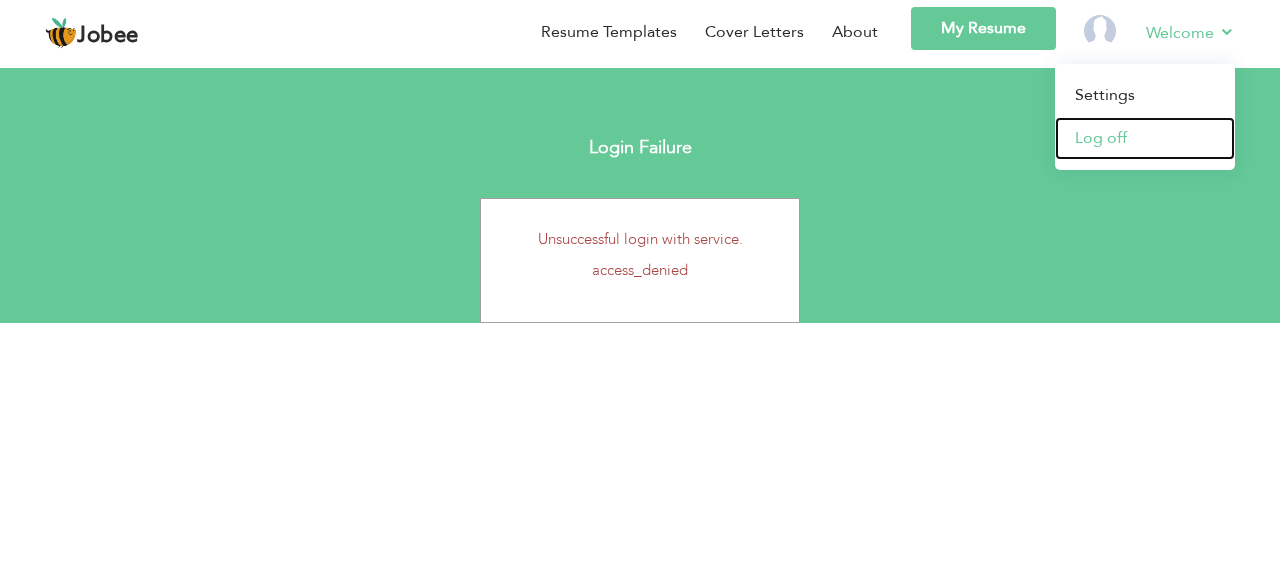click on "Log off" at bounding box center (1145, 138) 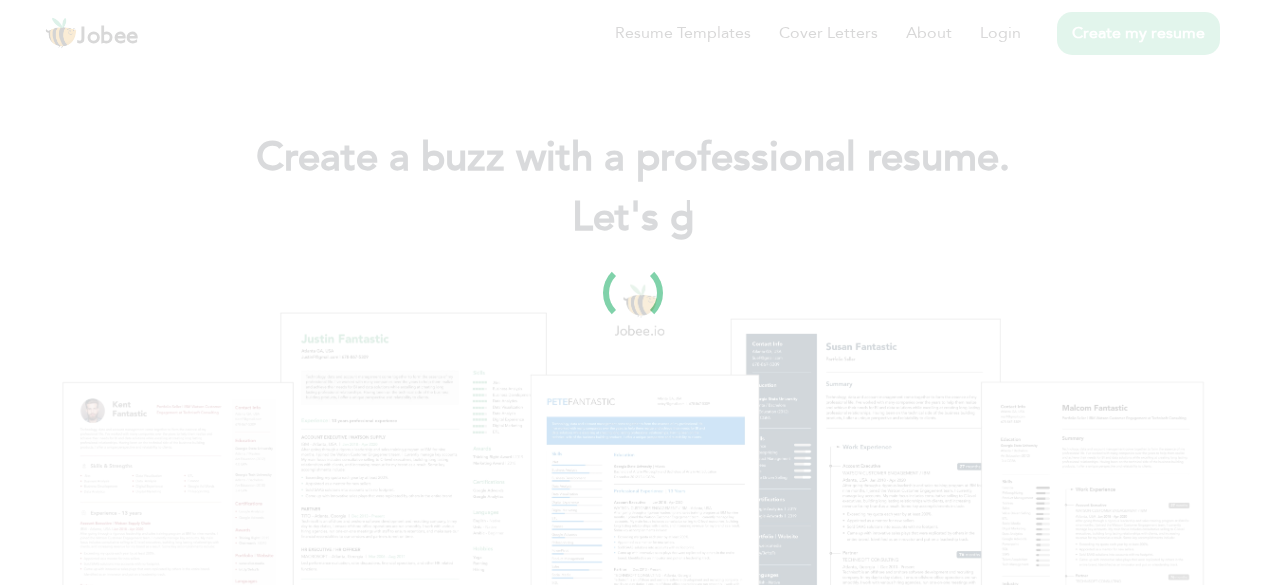 scroll, scrollTop: 0, scrollLeft: 0, axis: both 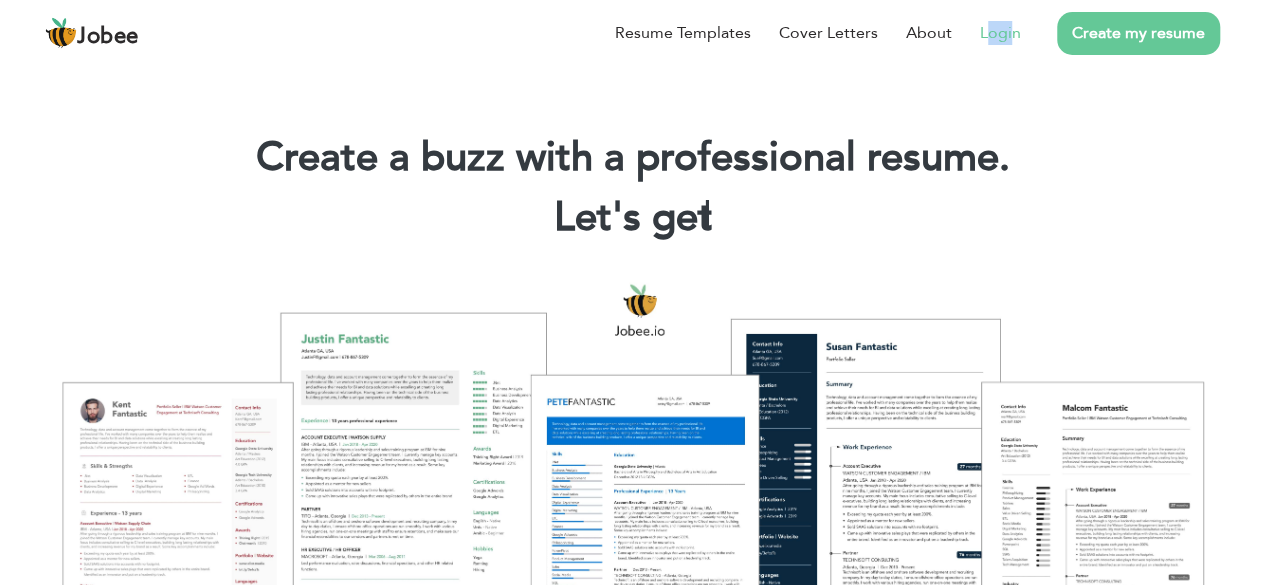 drag, startPoint x: 993, startPoint y: 47, endPoint x: 1014, endPoint y: 29, distance: 27.658634 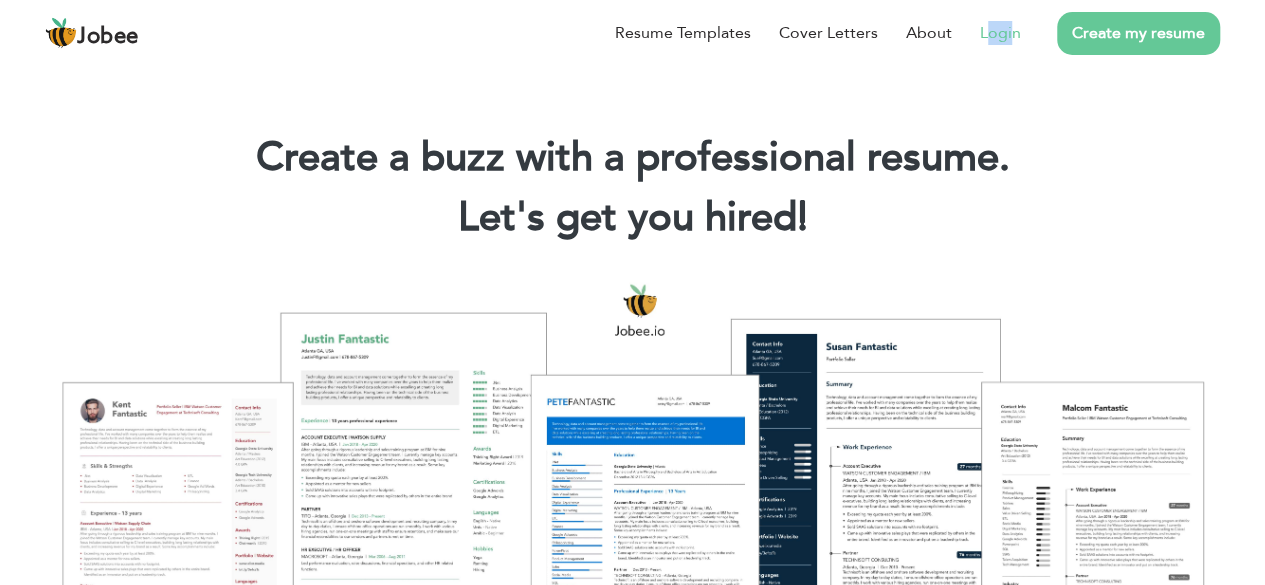 click on "Login" at bounding box center (1000, 33) 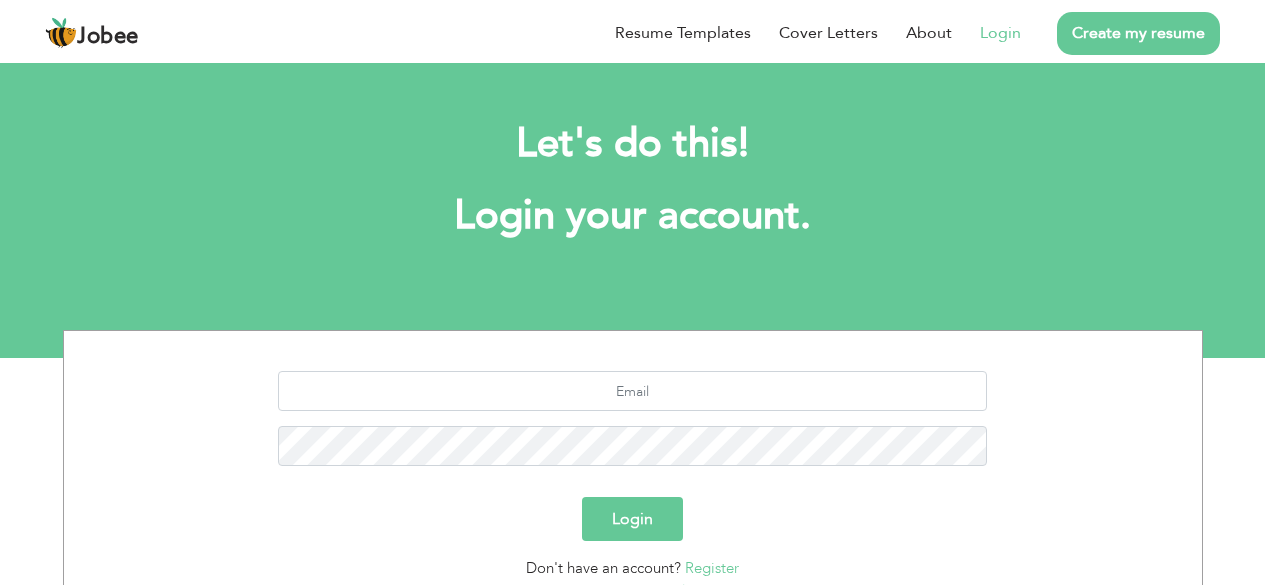 scroll, scrollTop: 0, scrollLeft: 0, axis: both 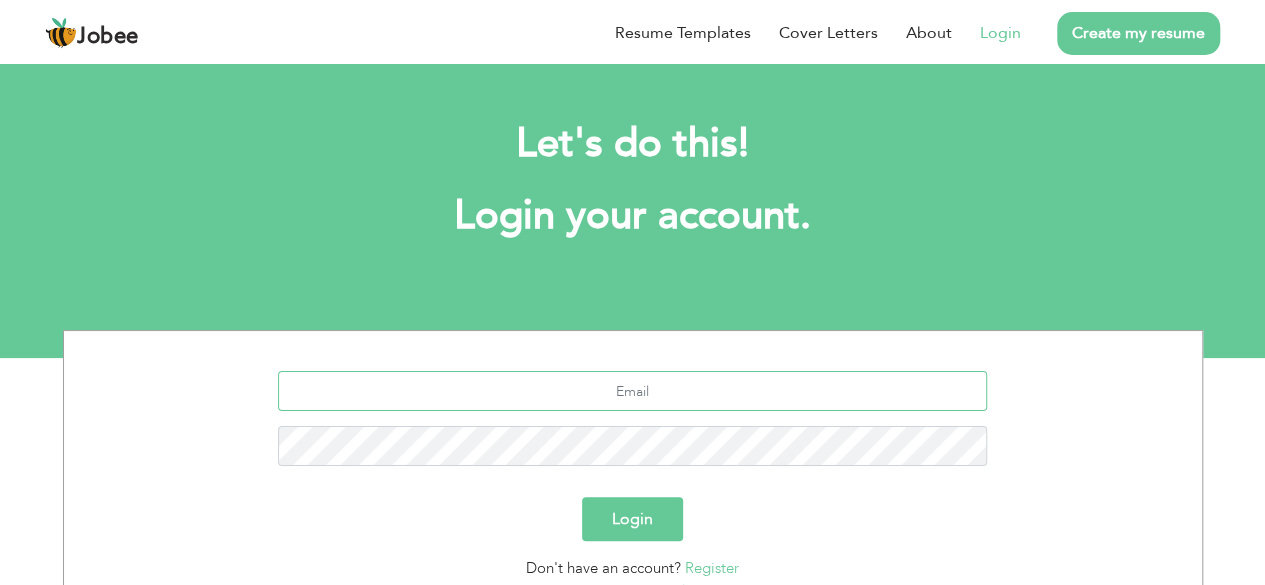 click at bounding box center [632, 391] 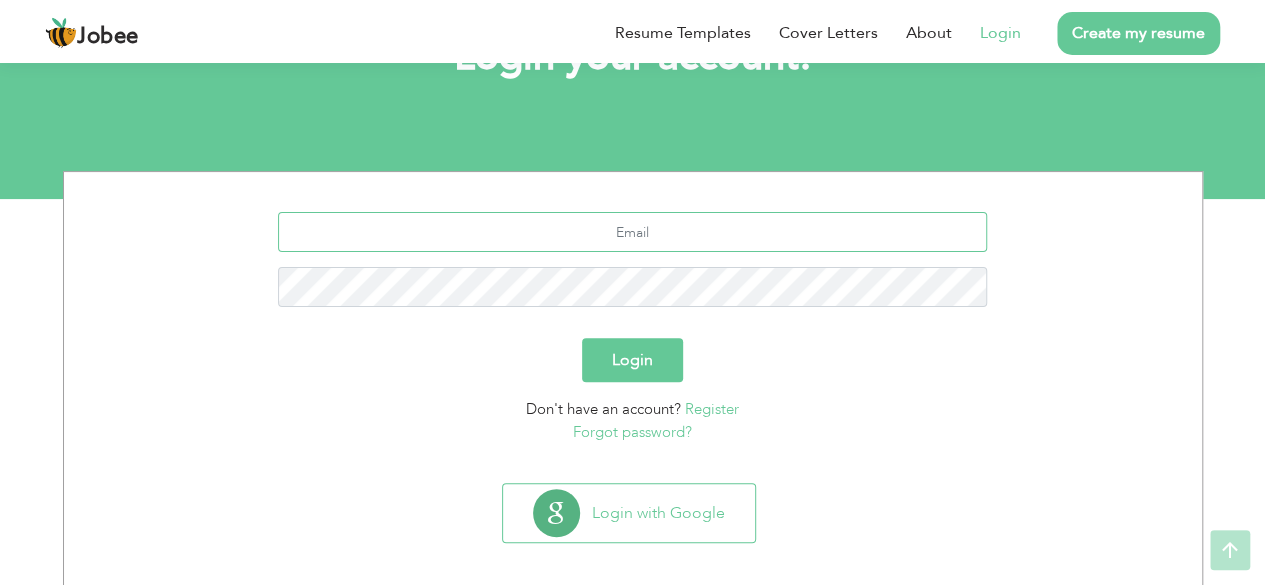 scroll, scrollTop: 174, scrollLeft: 0, axis: vertical 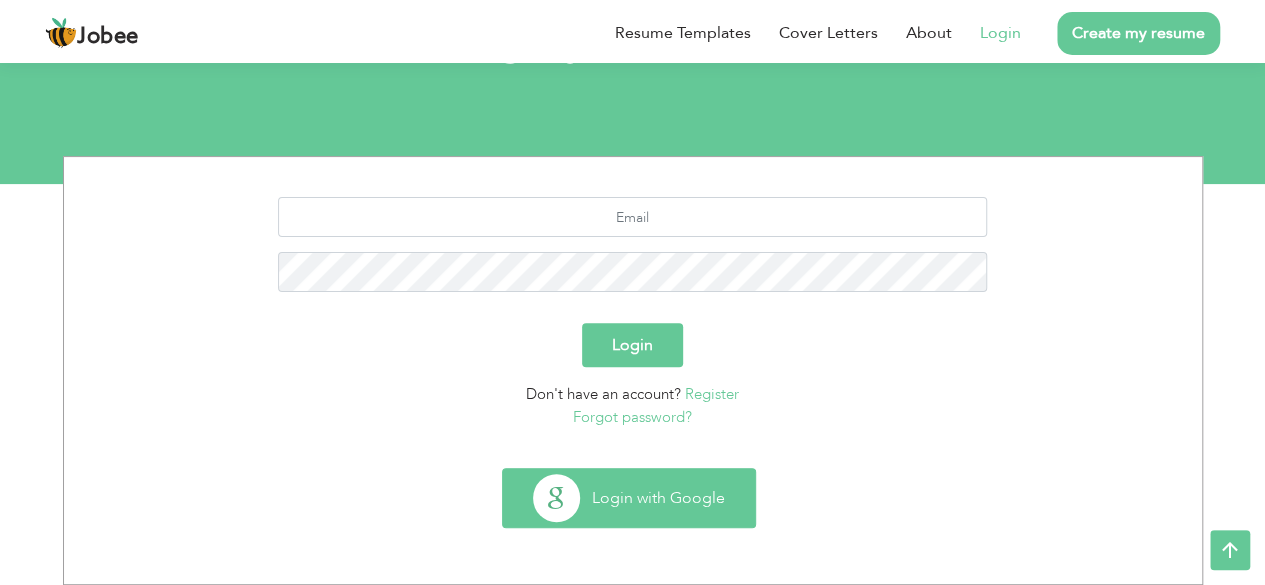click on "Login with Google" at bounding box center [629, 498] 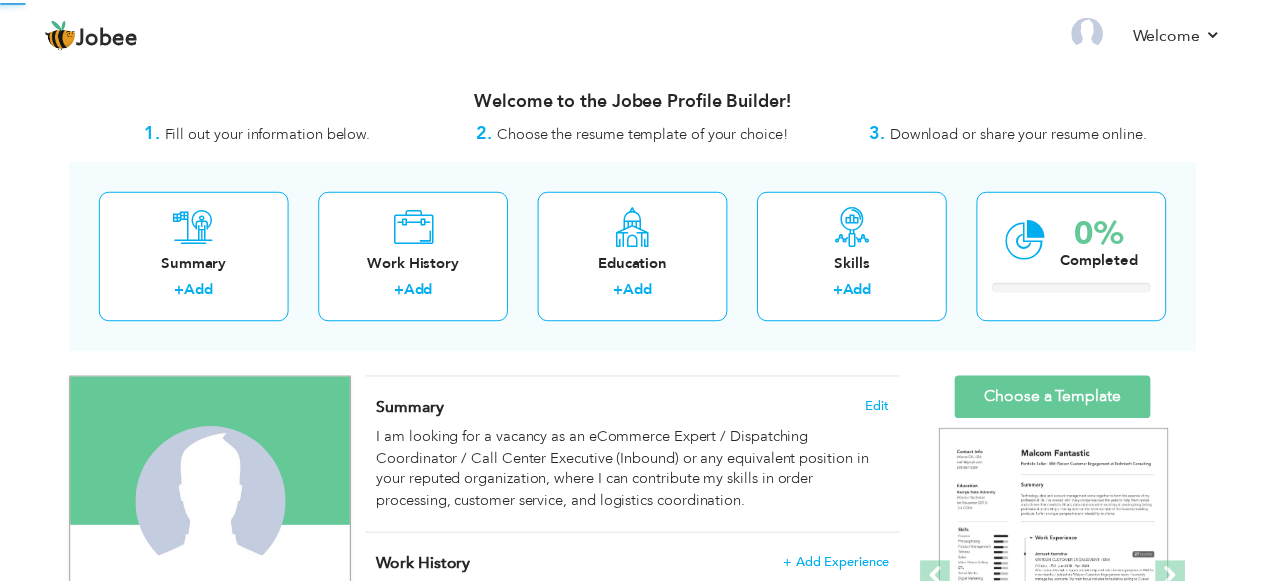 scroll, scrollTop: 0, scrollLeft: 0, axis: both 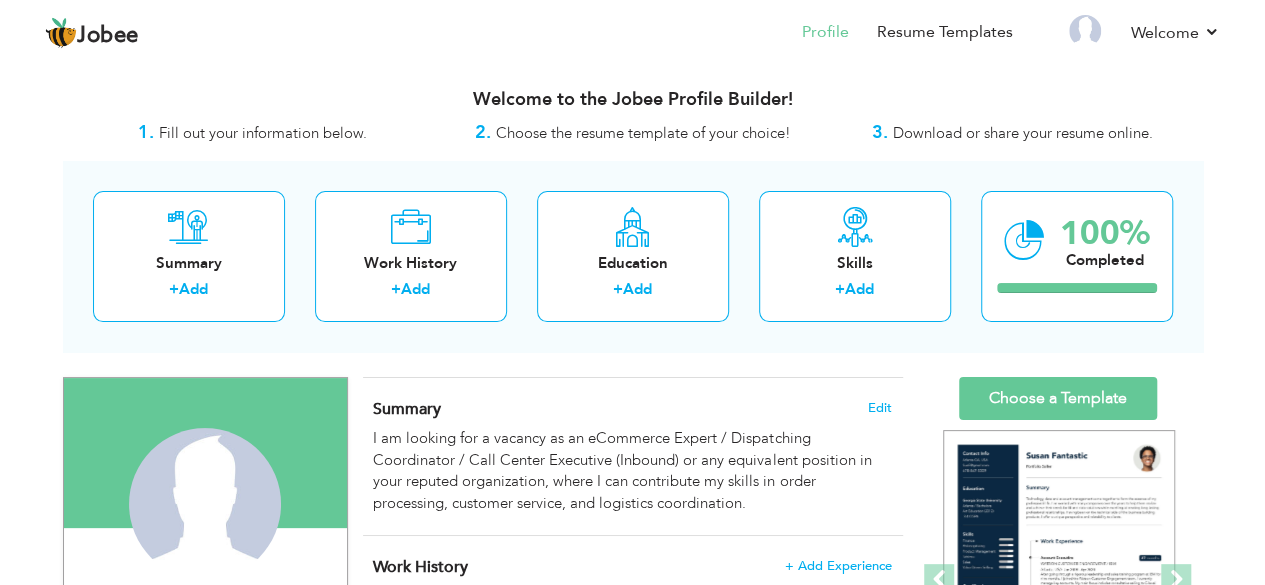 click on "Choose the resume template of your choice!" at bounding box center [643, 133] 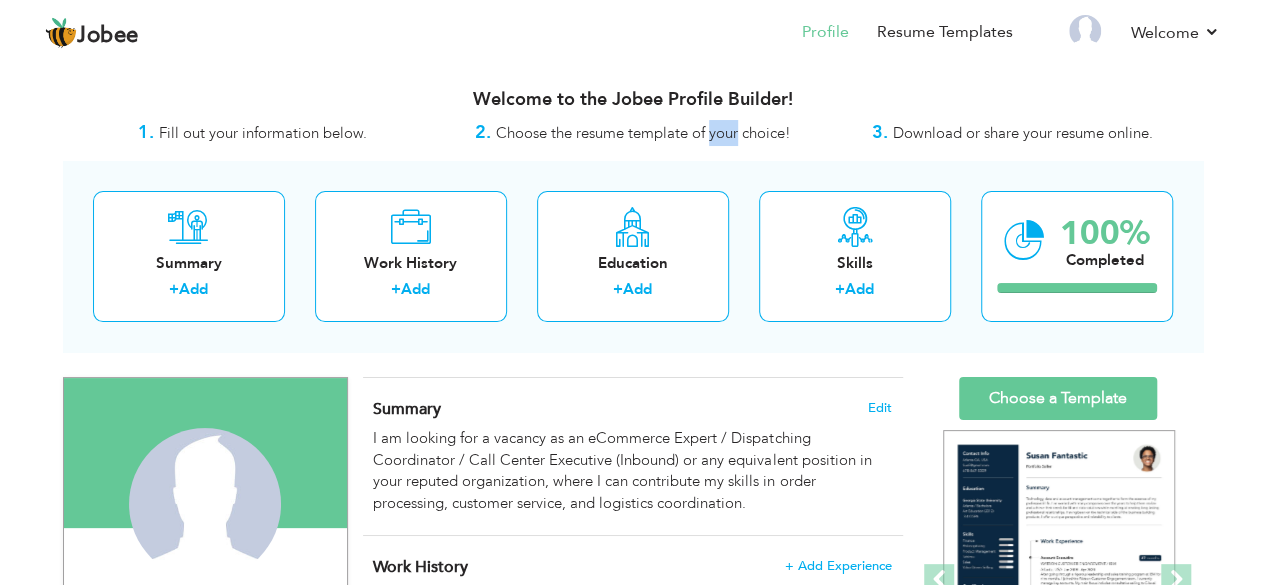 click on "Choose the resume template of your choice!" at bounding box center [643, 133] 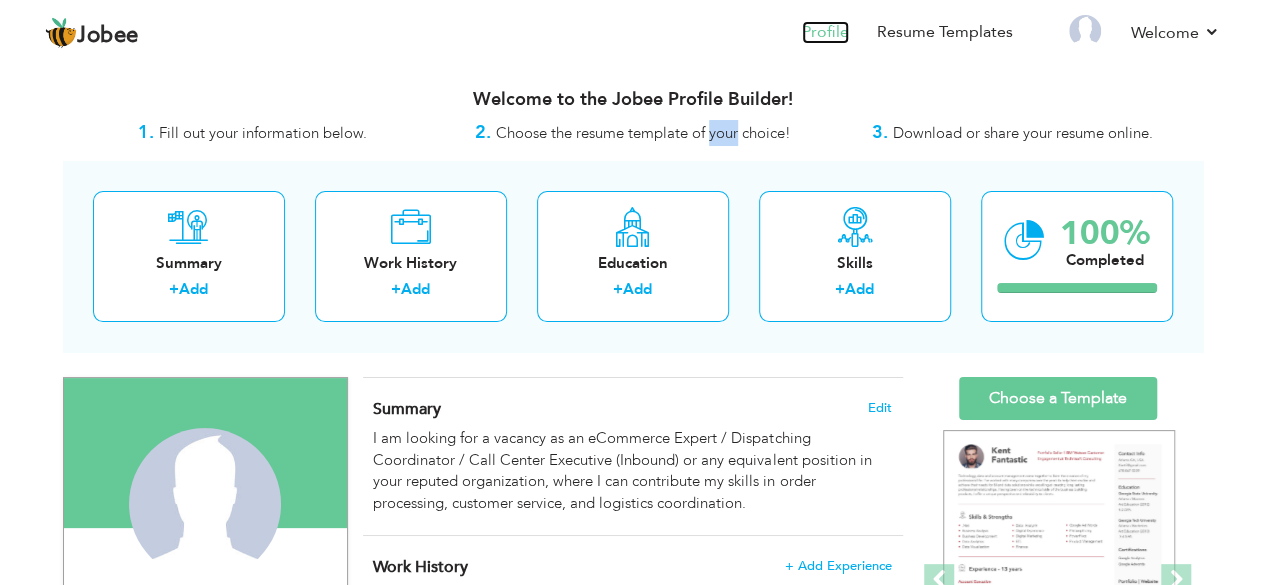click on "Profile" at bounding box center [825, 32] 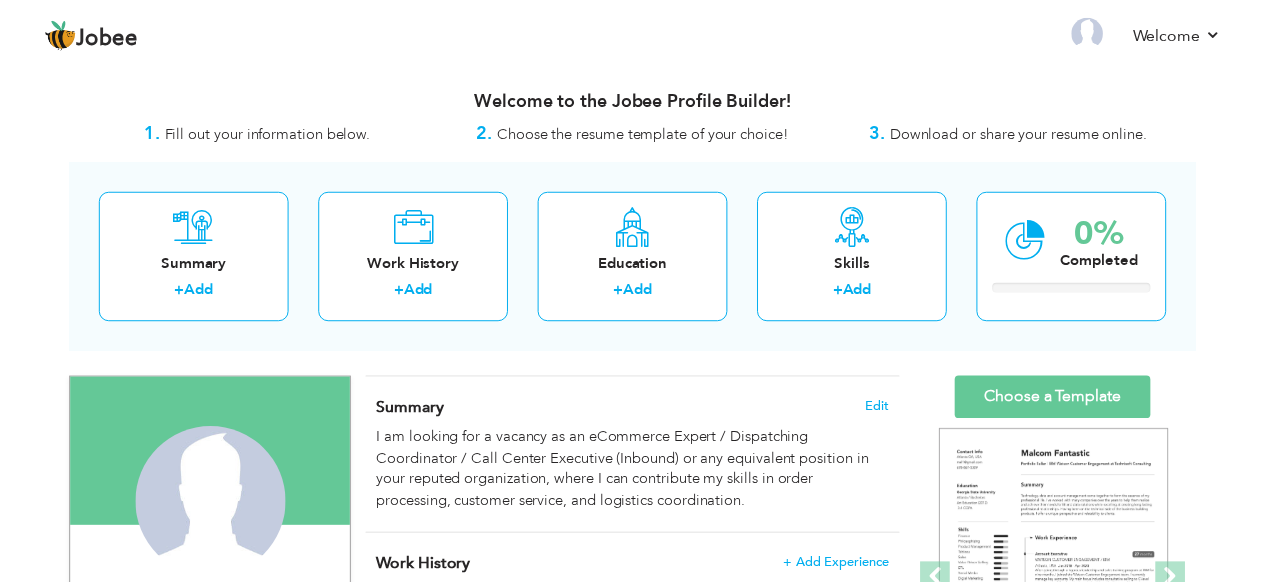 scroll, scrollTop: 0, scrollLeft: 0, axis: both 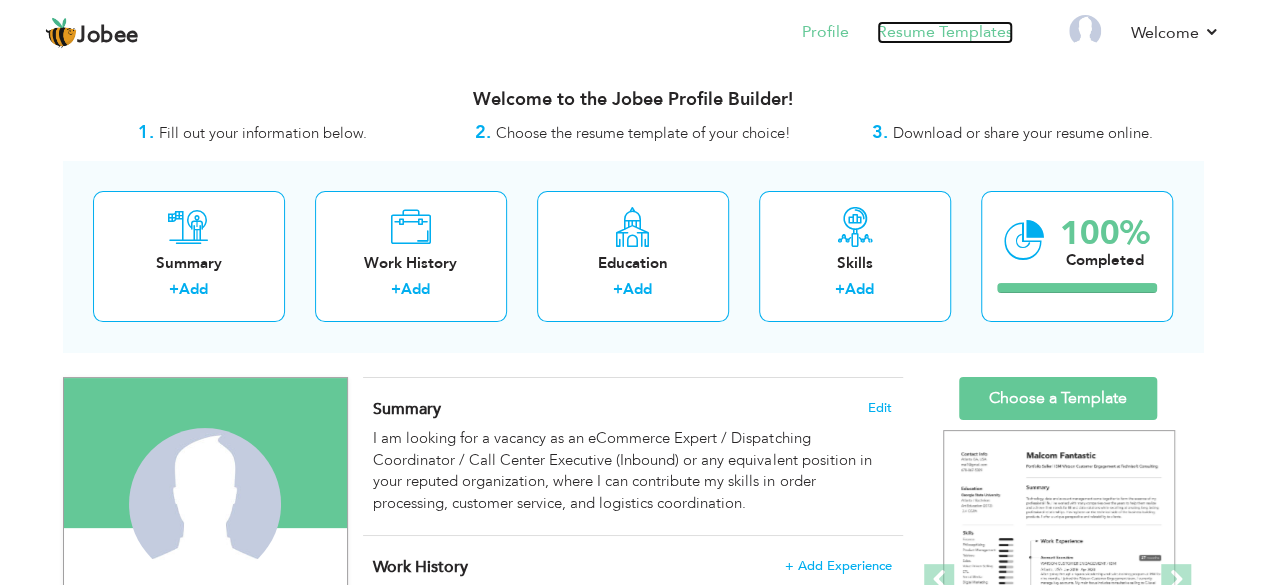 click on "Resume Templates" at bounding box center (945, 32) 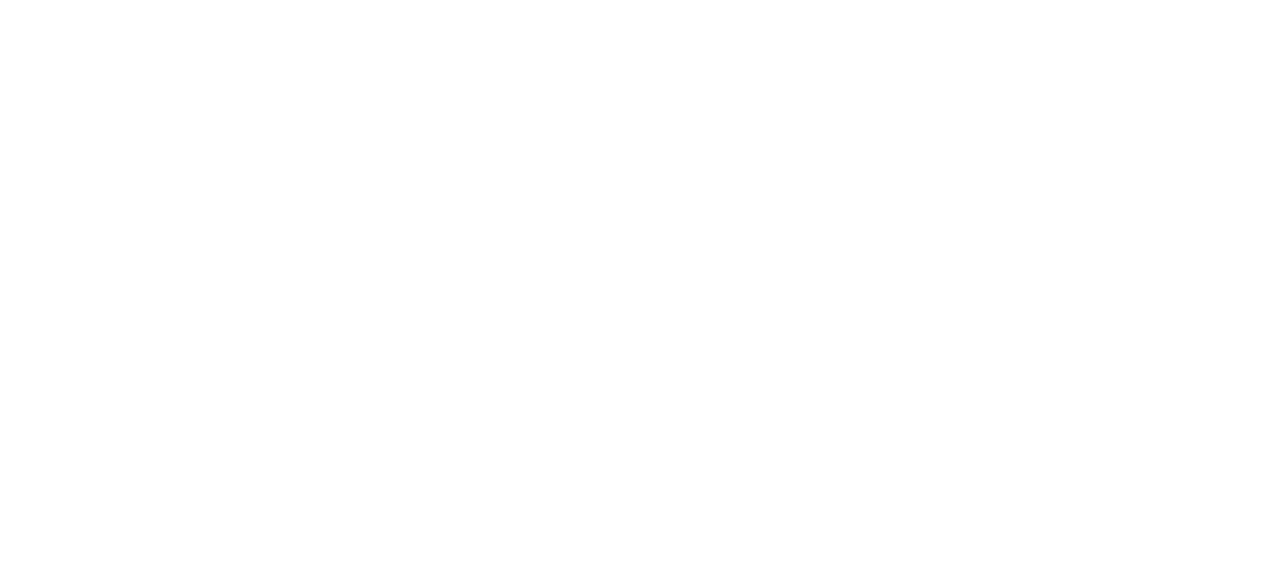 scroll, scrollTop: 0, scrollLeft: 0, axis: both 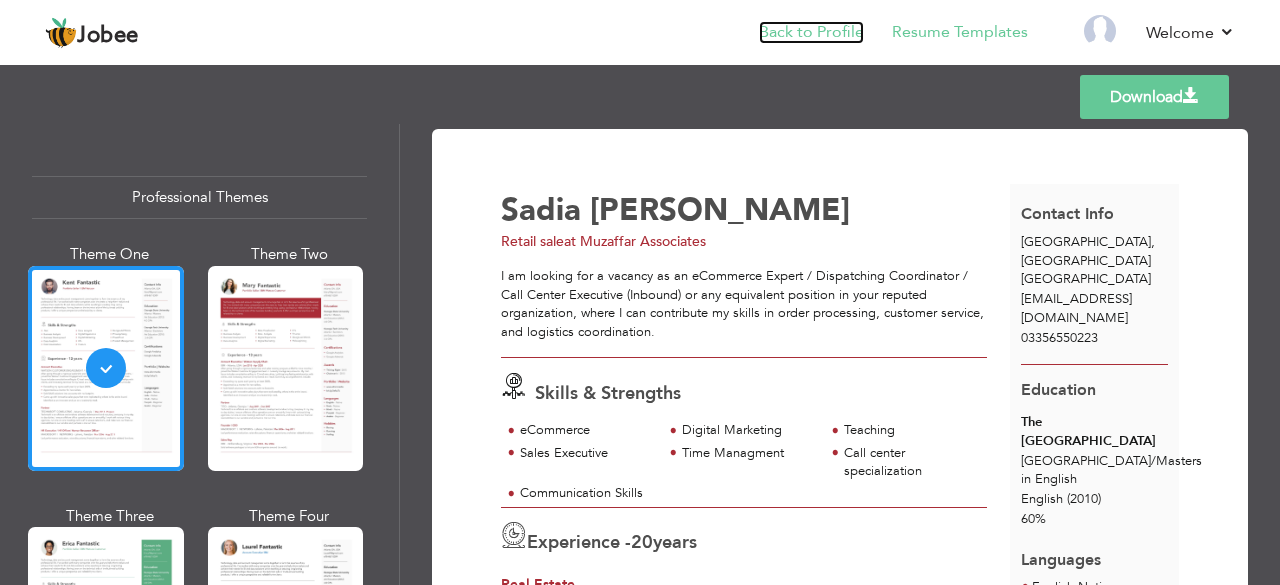 click on "Back to Profile" at bounding box center [811, 32] 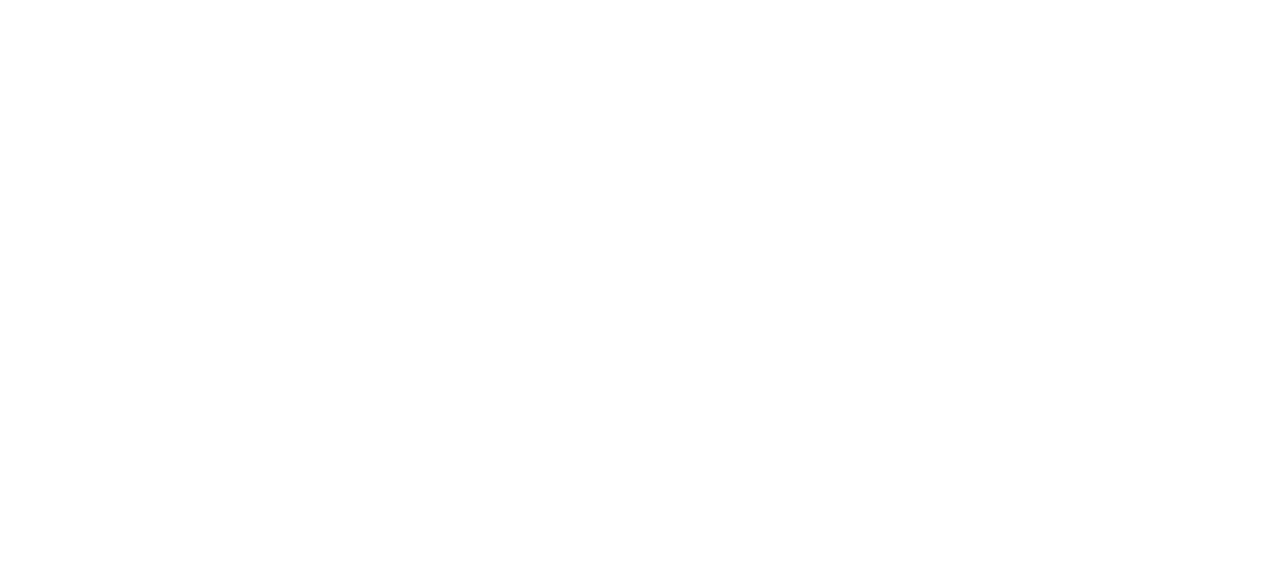 scroll, scrollTop: 0, scrollLeft: 0, axis: both 